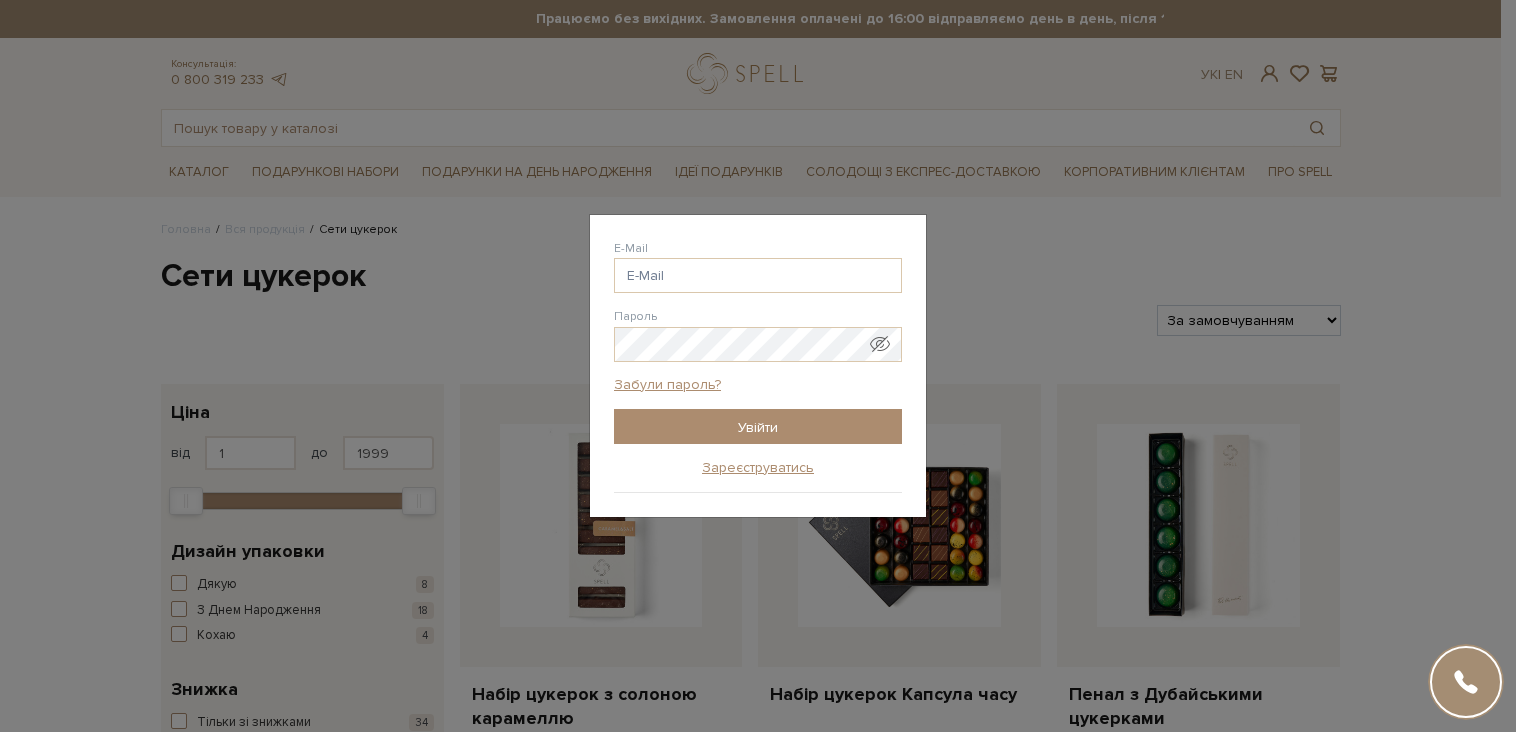 scroll, scrollTop: 0, scrollLeft: 0, axis: both 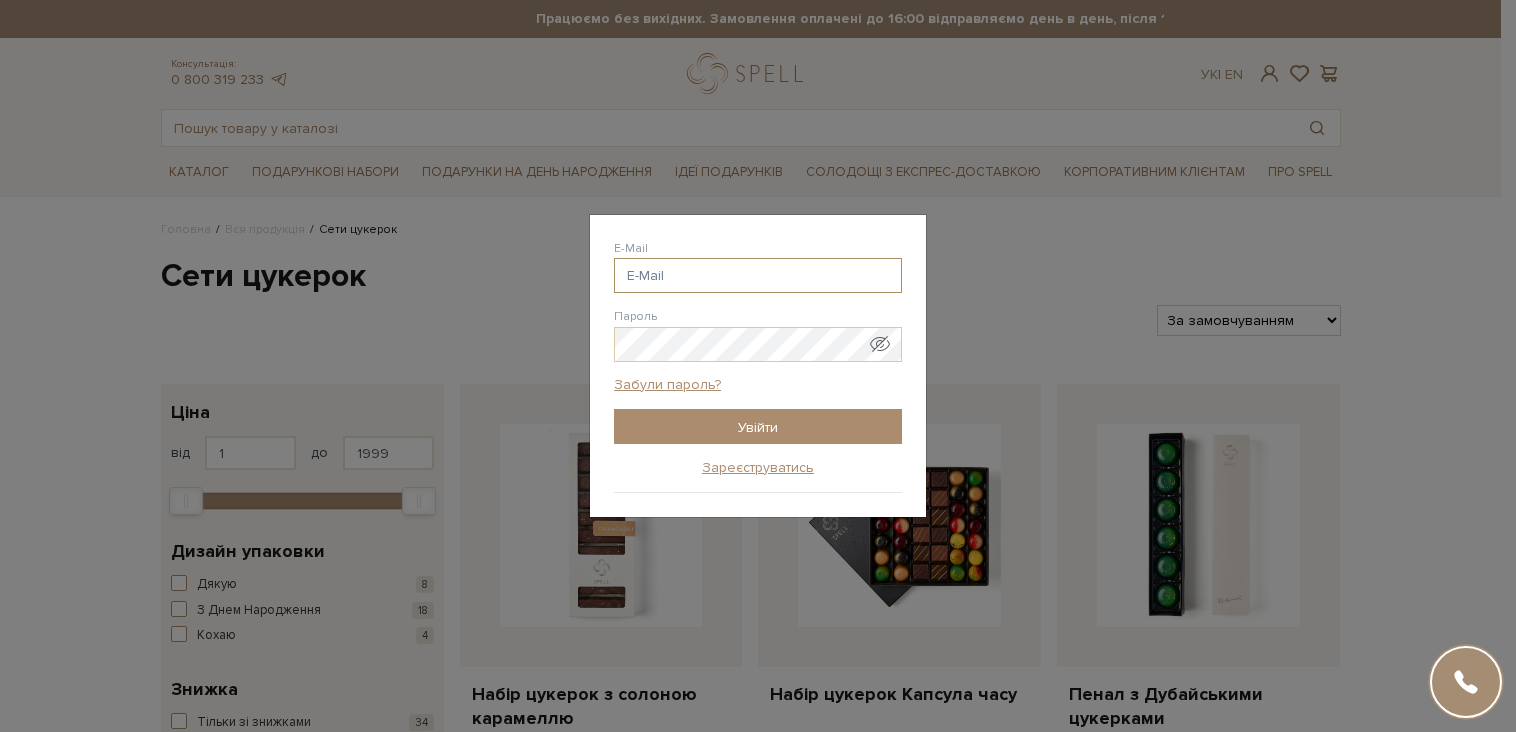click on "E-Mail" at bounding box center (758, 275) 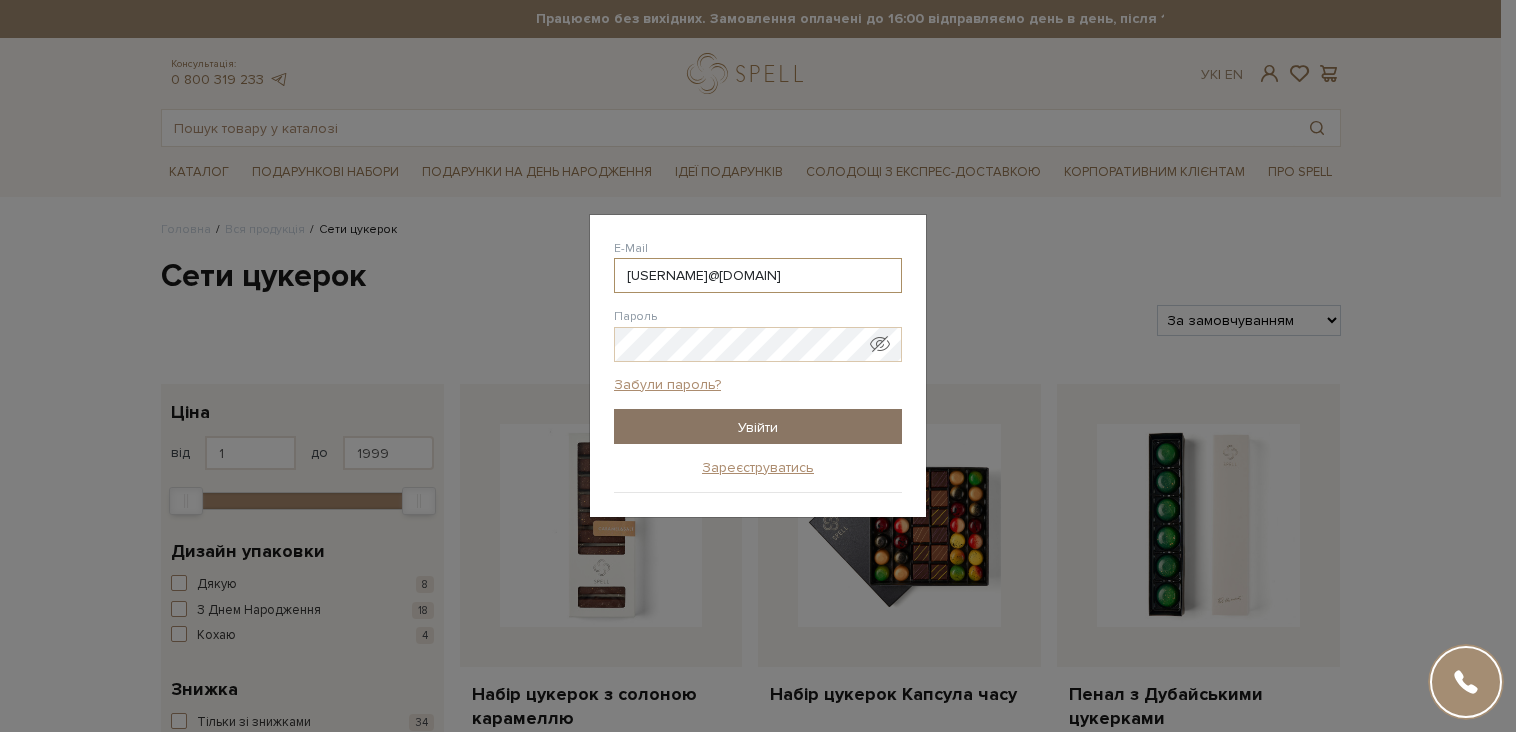 type on "nickolay.malyshev96@gmail.com" 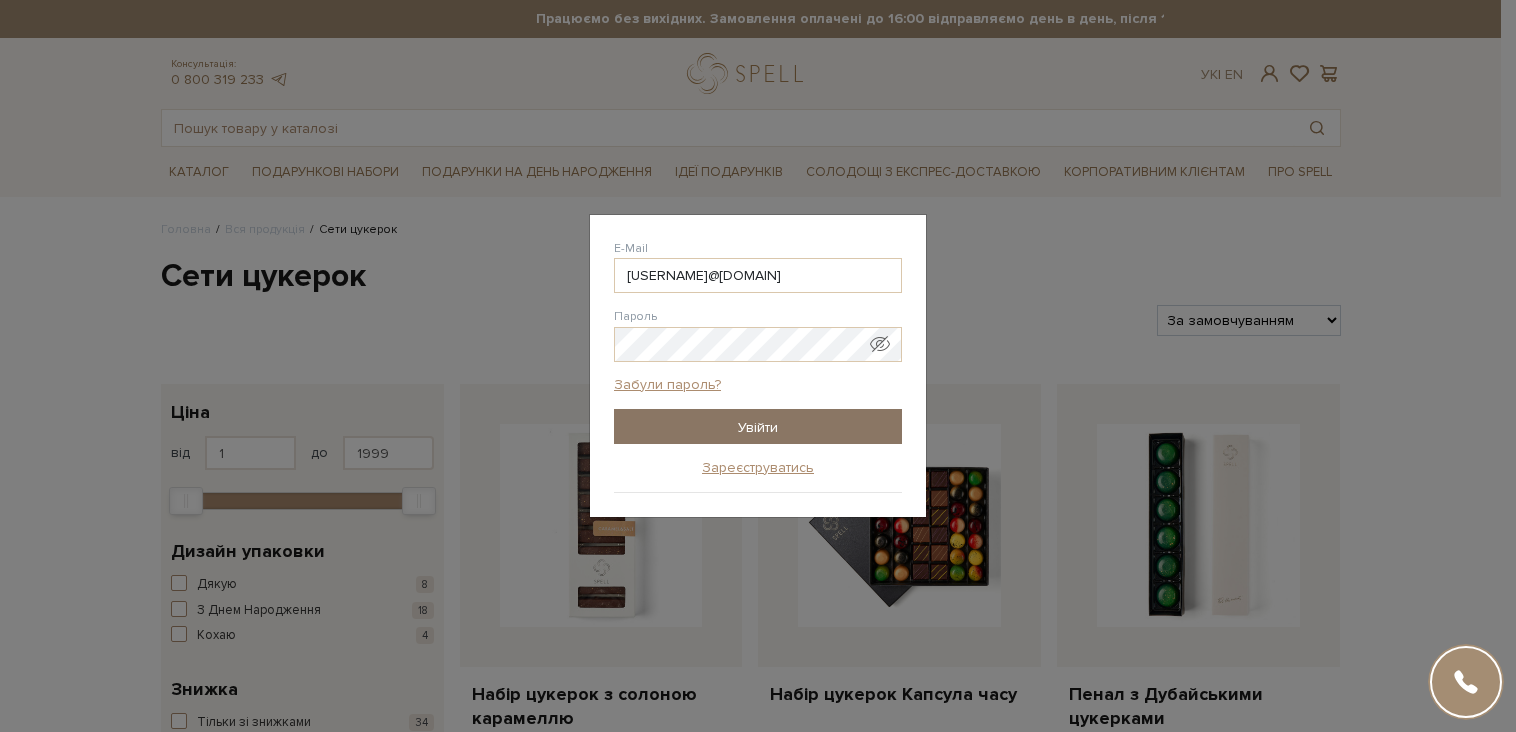 click on "Увійти" at bounding box center [758, 426] 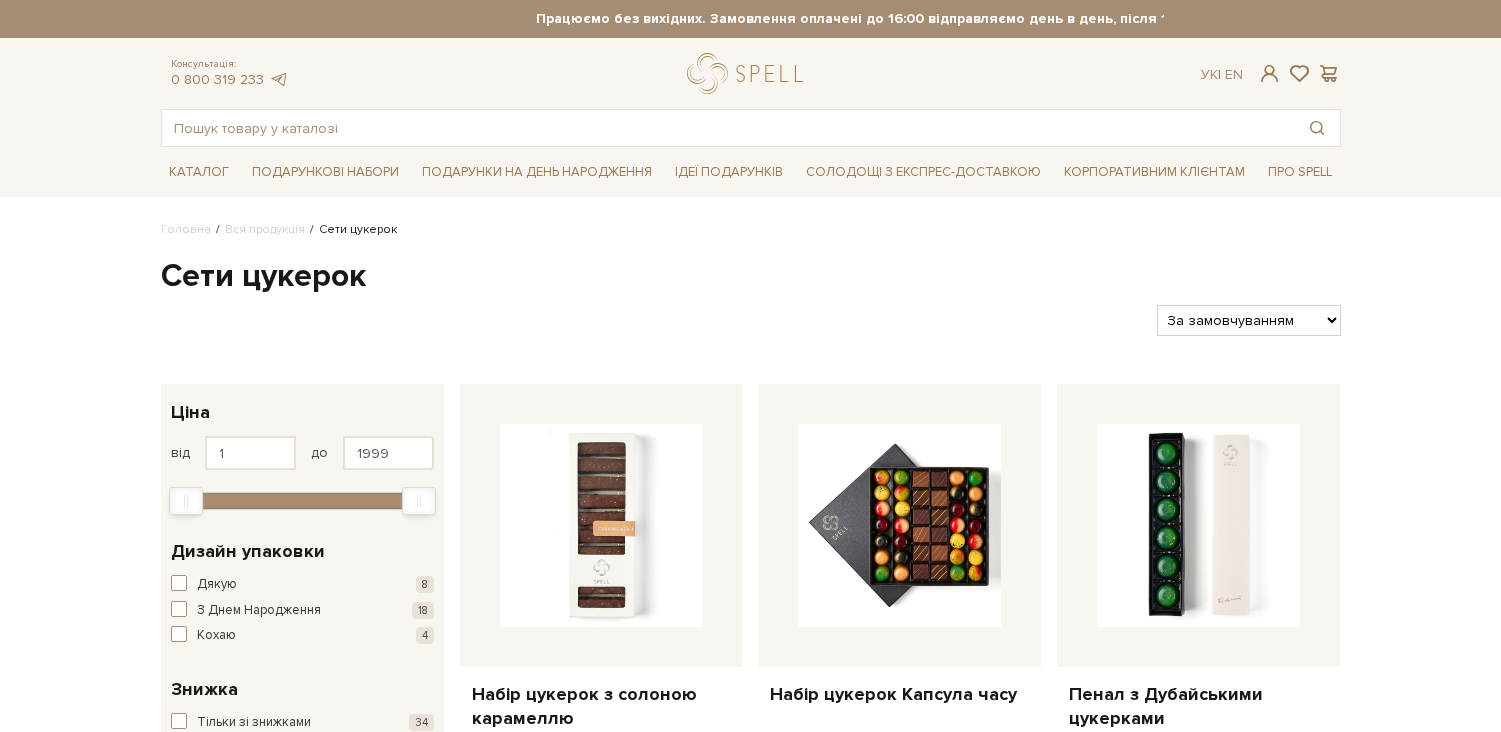 scroll, scrollTop: 0, scrollLeft: 0, axis: both 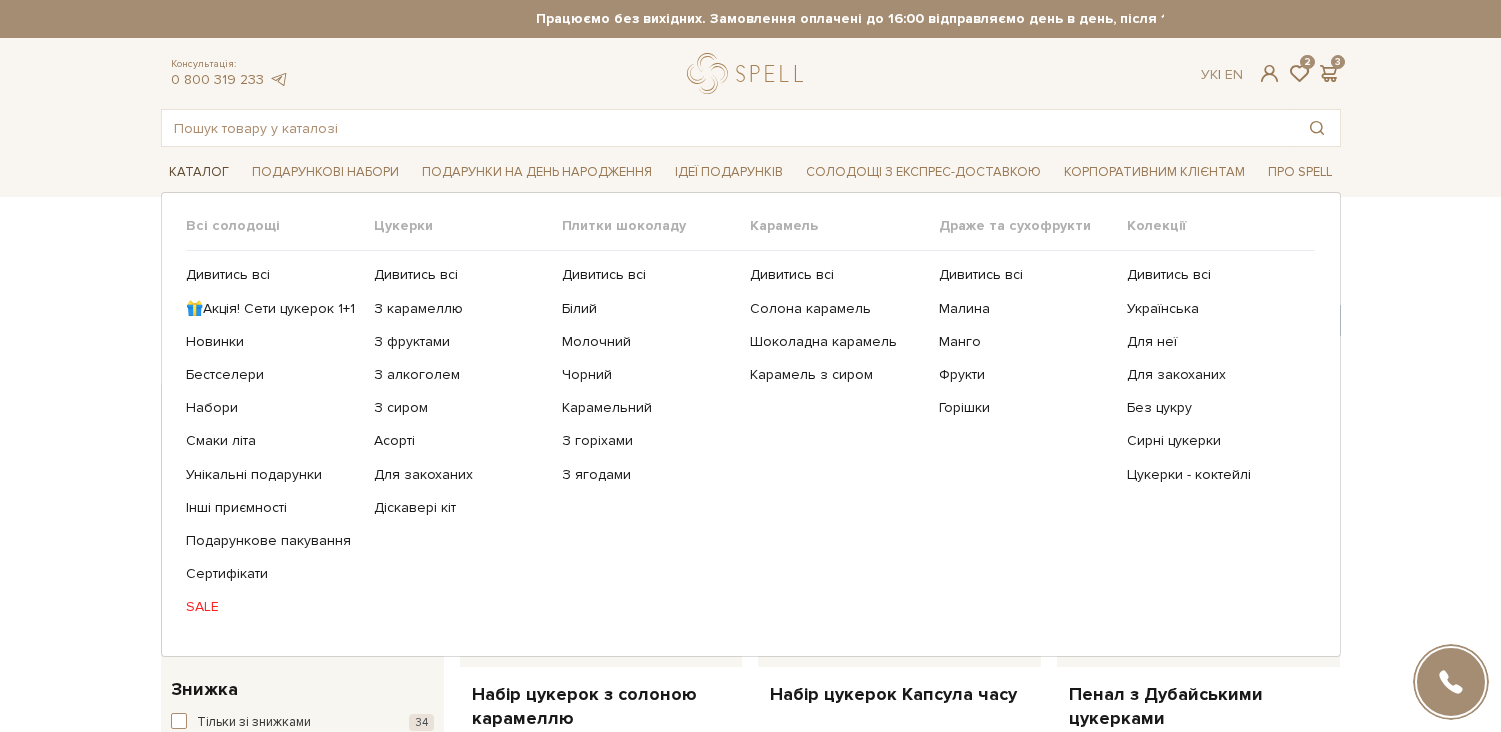 click on "Каталог" at bounding box center (199, 172) 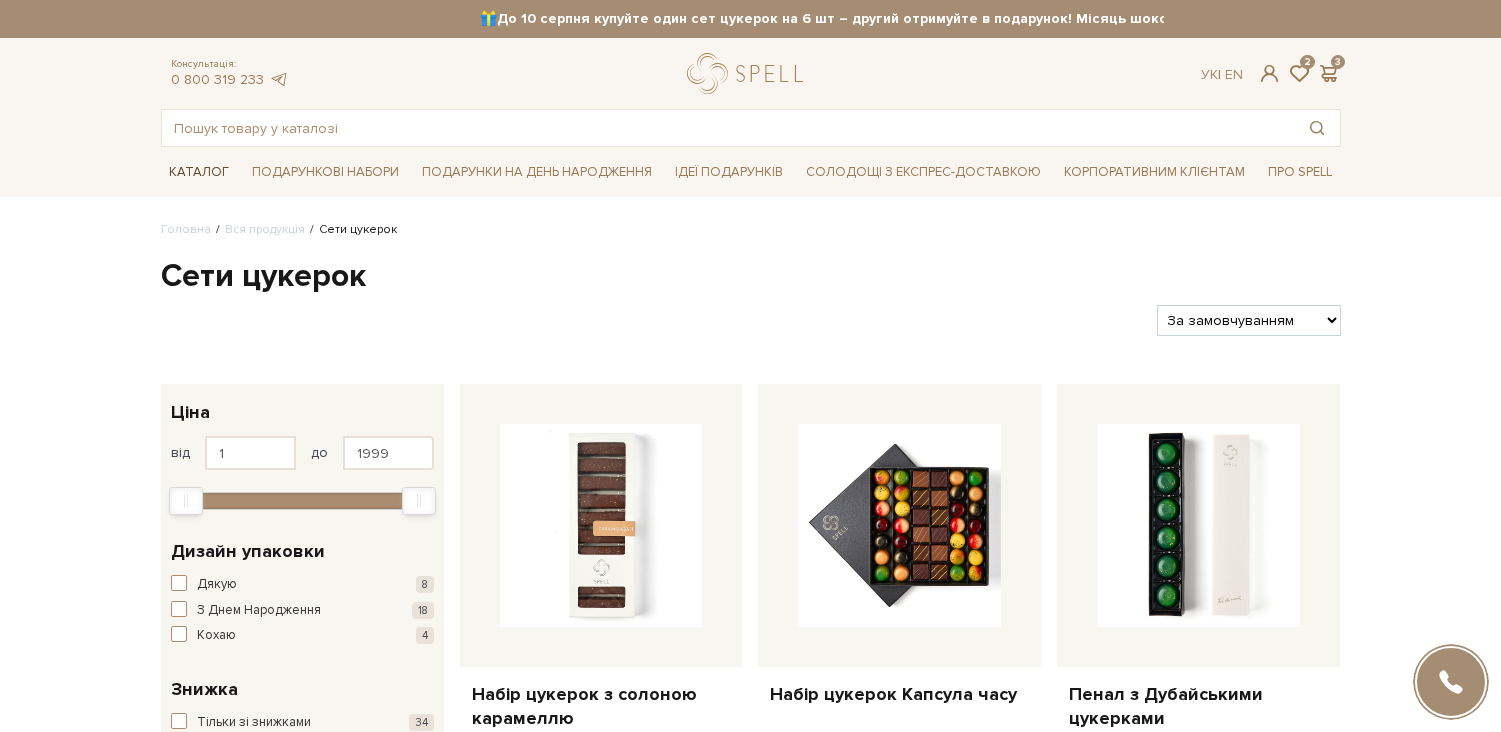 click on "Каталог" at bounding box center (199, 172) 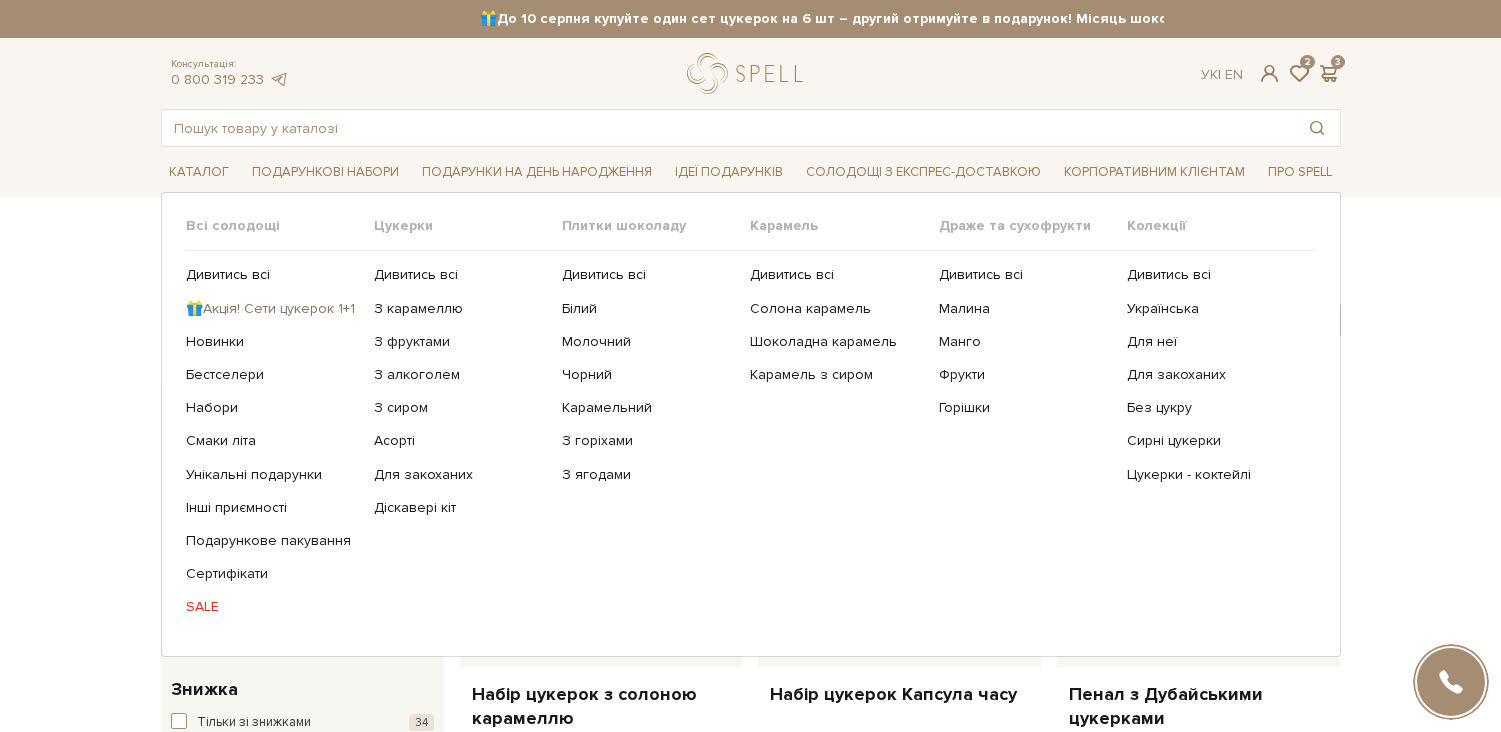 click on "🎁Акція! Сети цукерок 1+1" at bounding box center [272, 309] 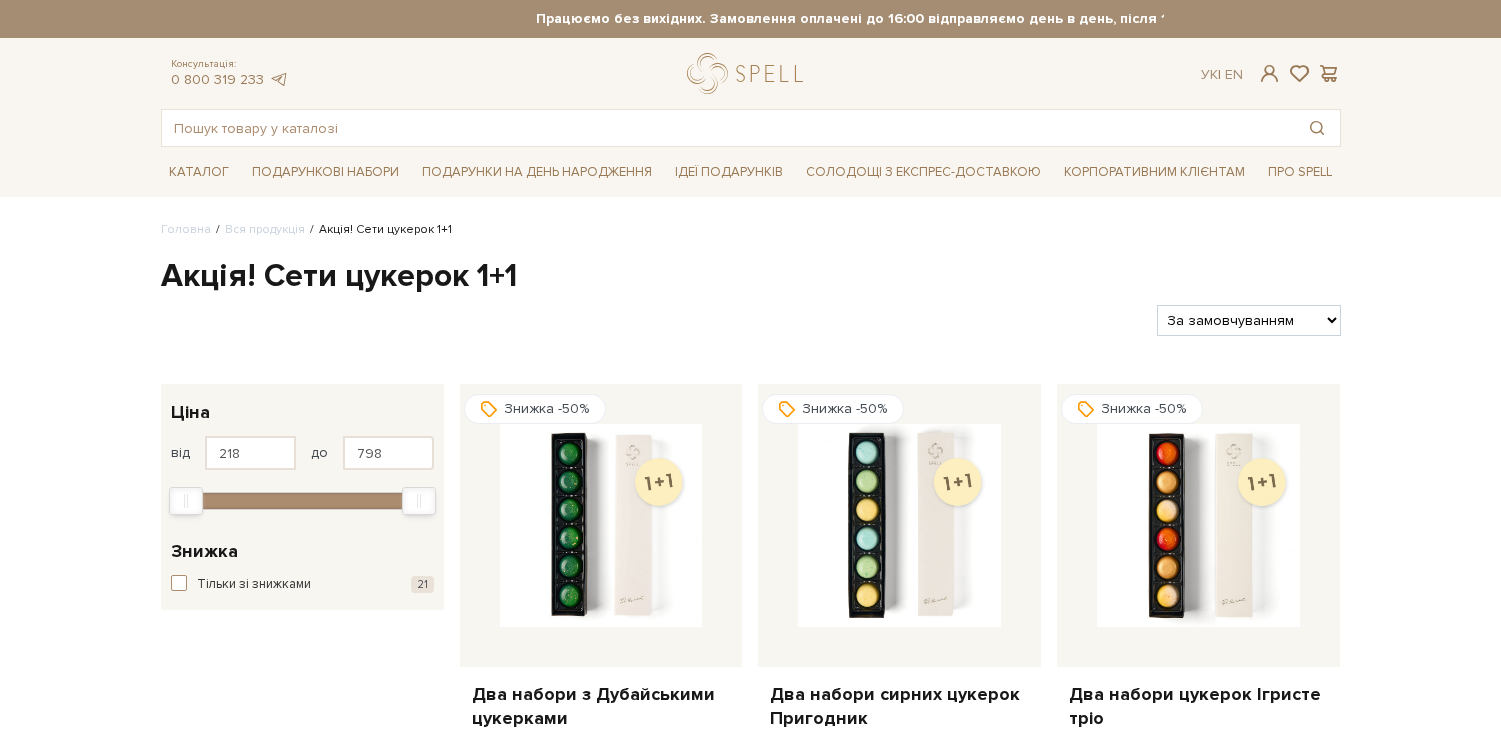 scroll, scrollTop: 0, scrollLeft: 0, axis: both 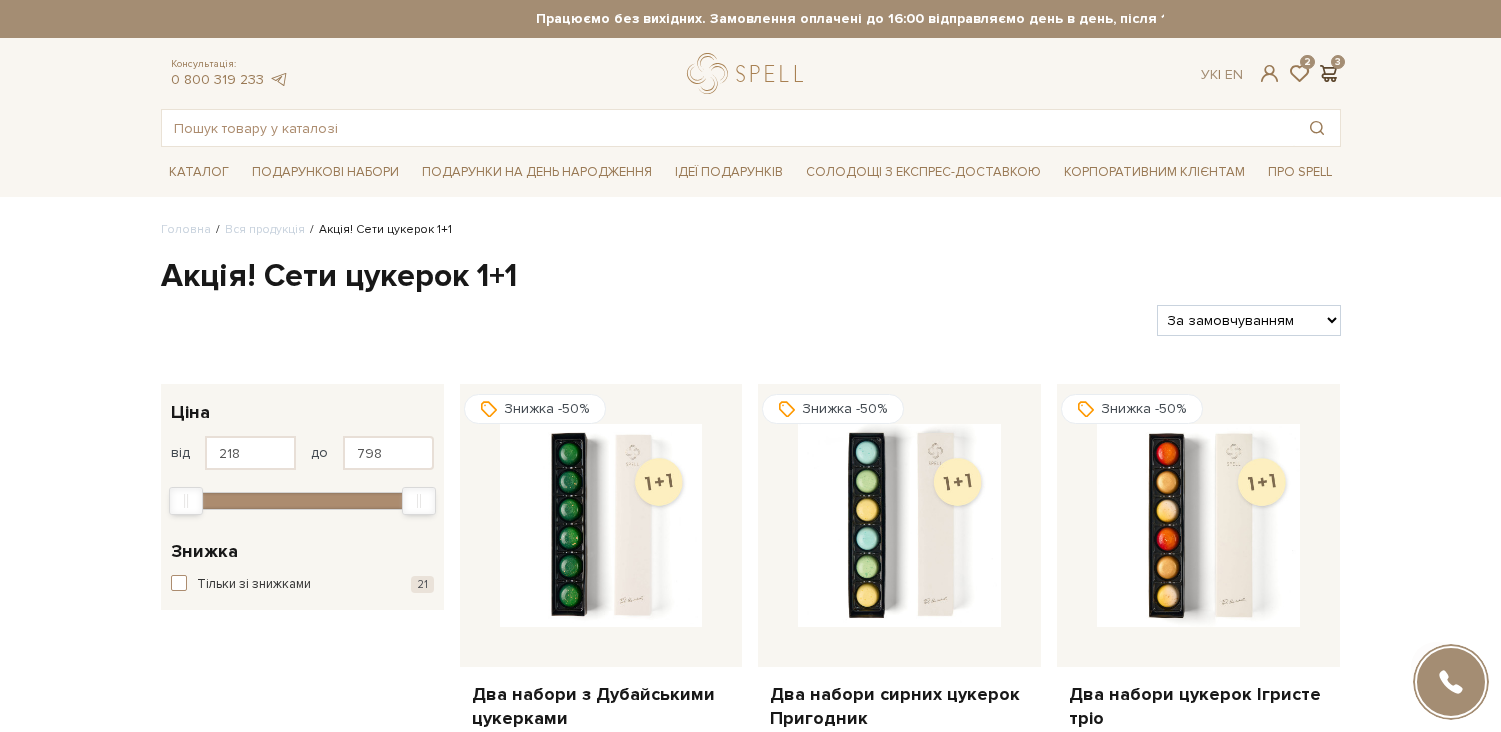 click at bounding box center (1329, 73) 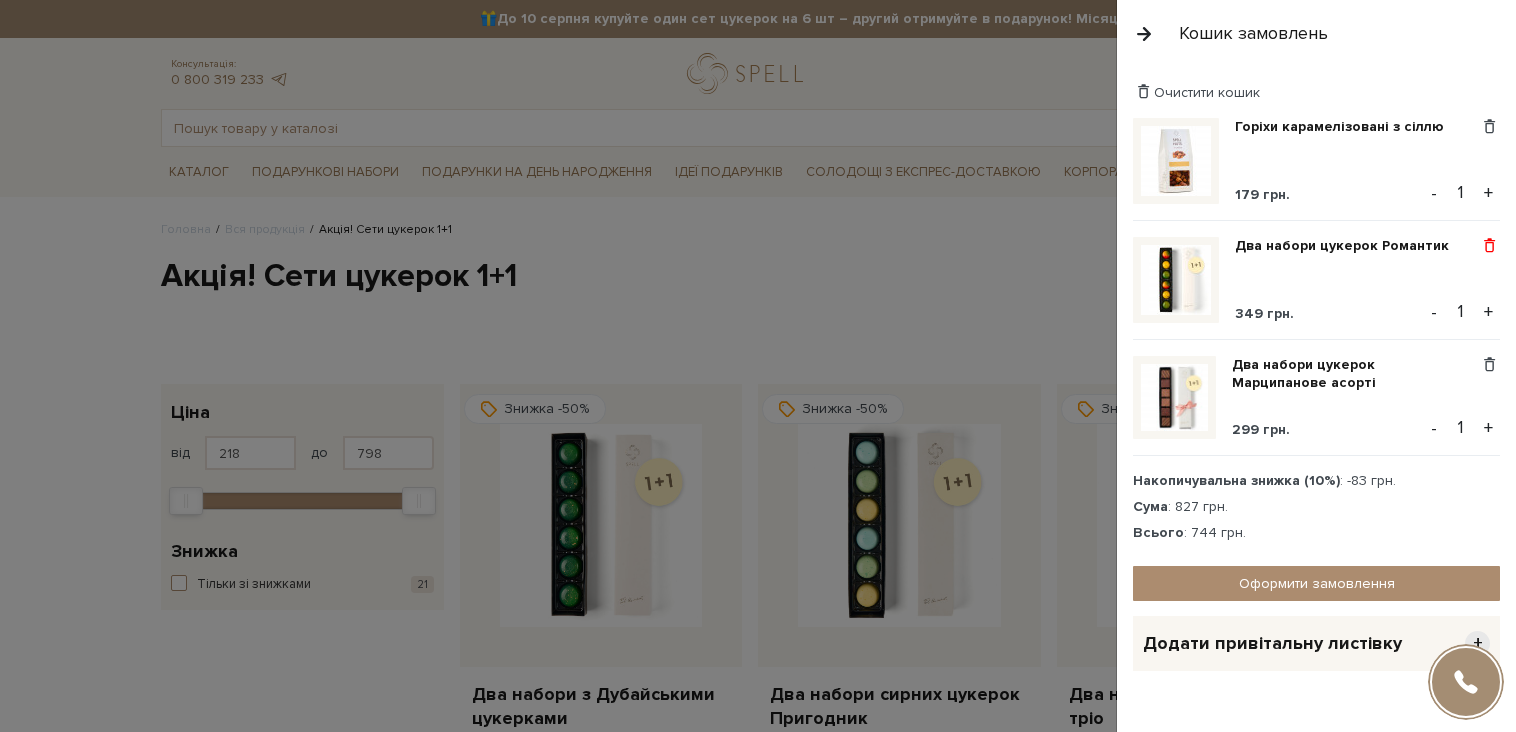 click at bounding box center (1489, 246) 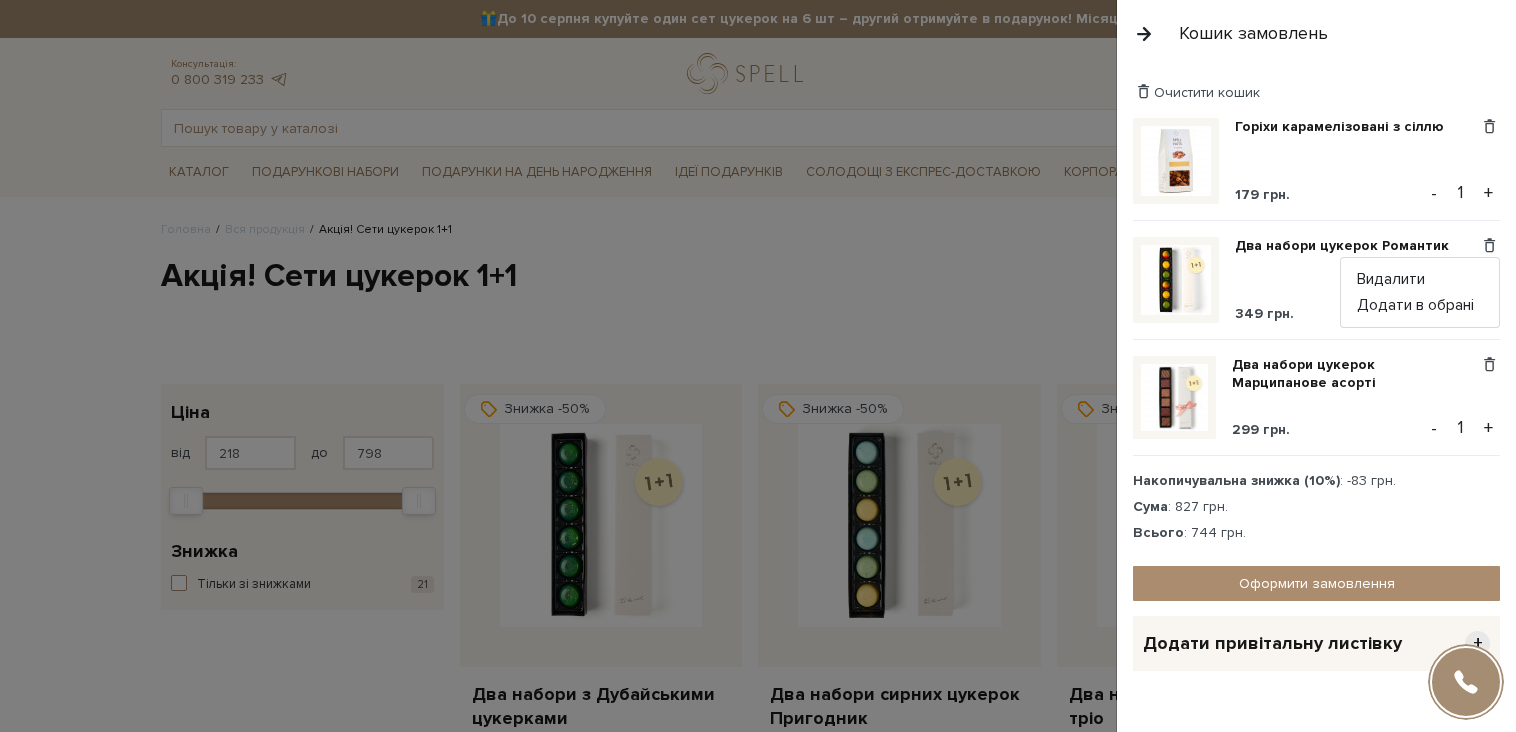 click at bounding box center (758, 366) 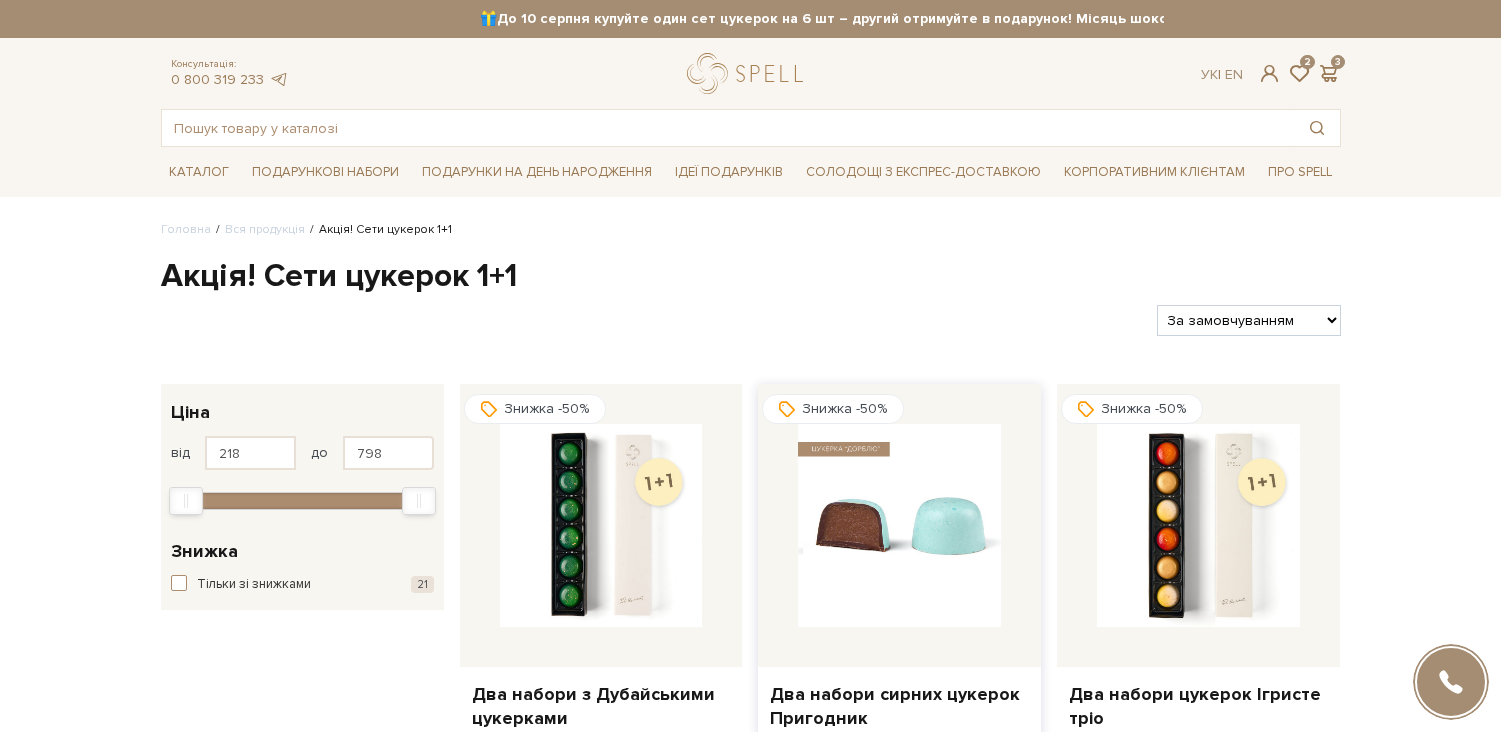 scroll, scrollTop: 238, scrollLeft: 0, axis: vertical 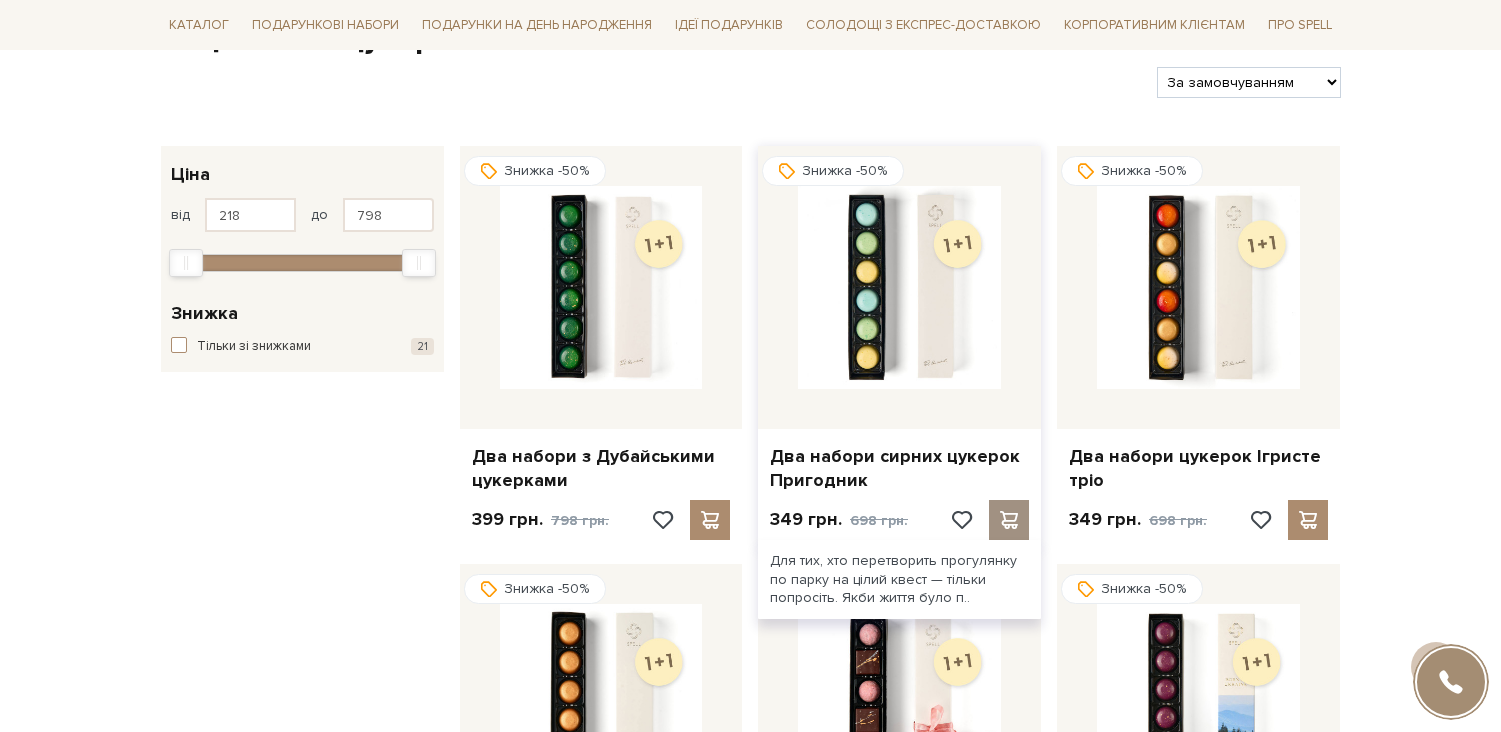 click at bounding box center (1009, 520) 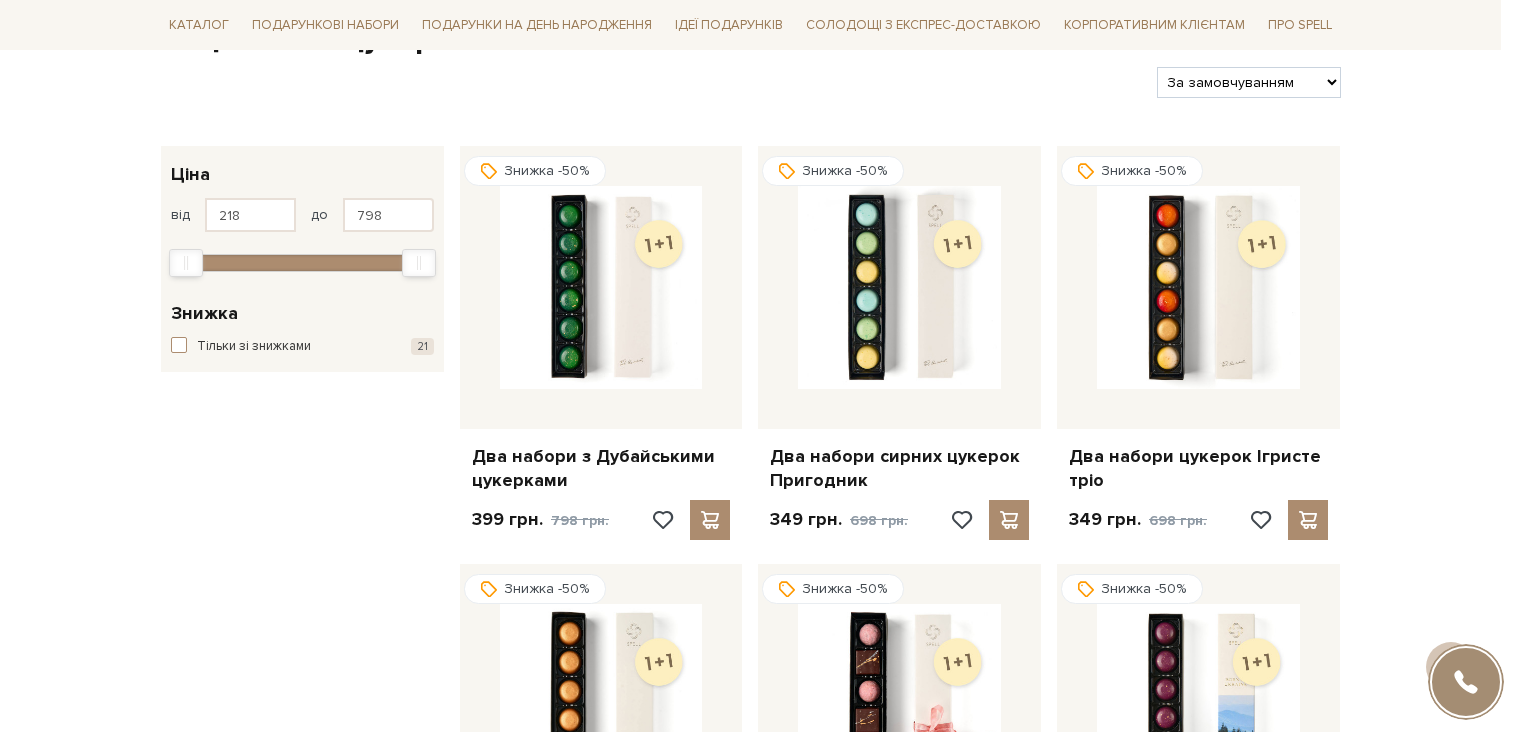 click at bounding box center [758, 366] 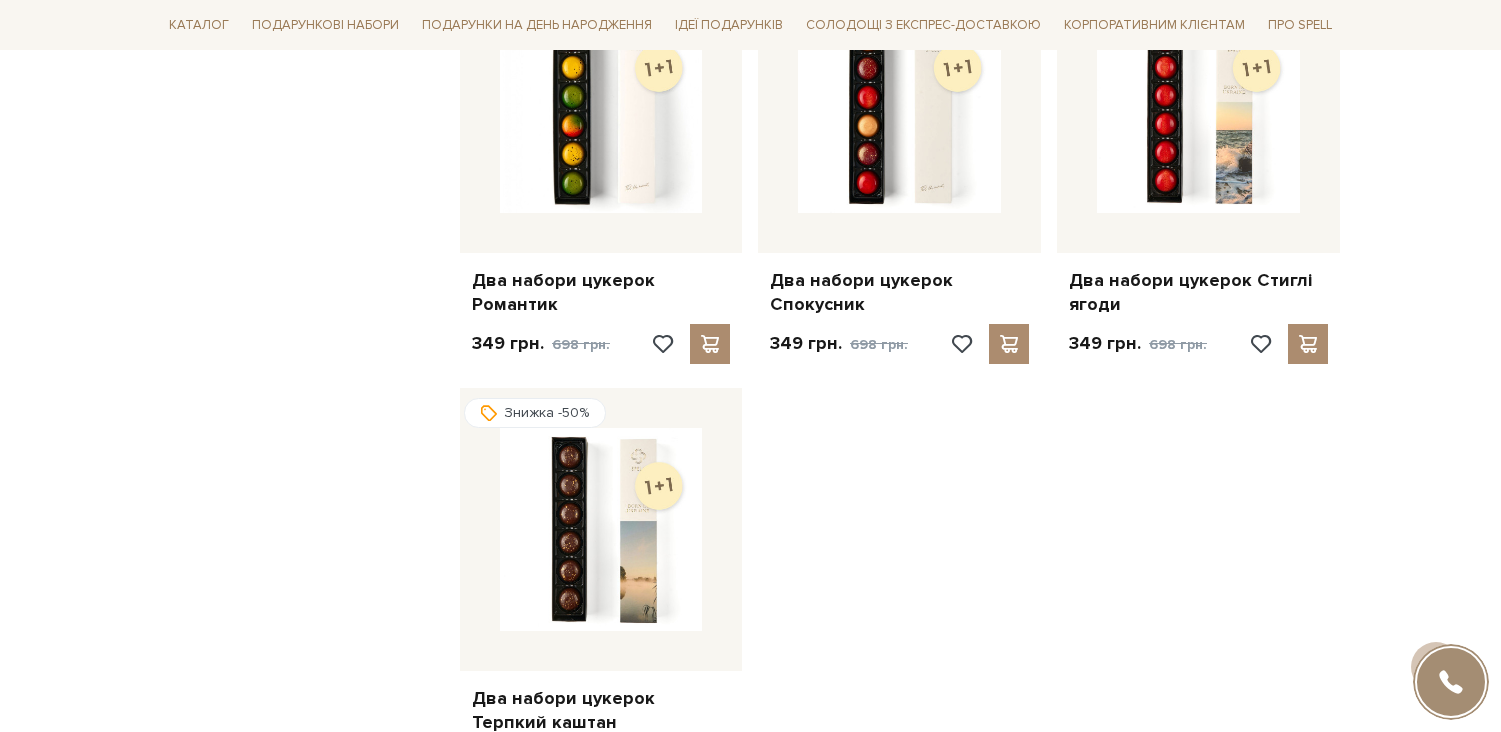 scroll, scrollTop: 2307, scrollLeft: 0, axis: vertical 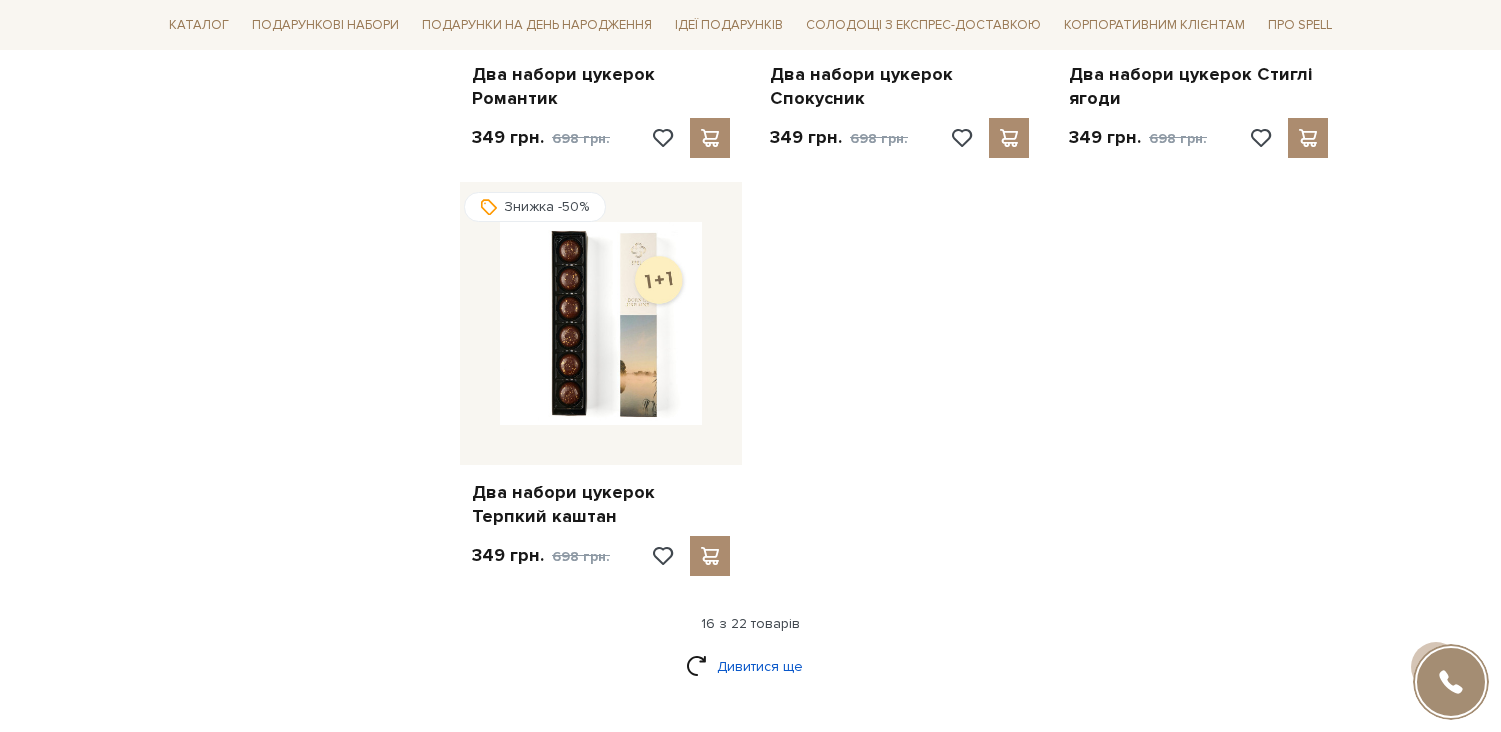 click on "Дивитися ще" at bounding box center [751, 666] 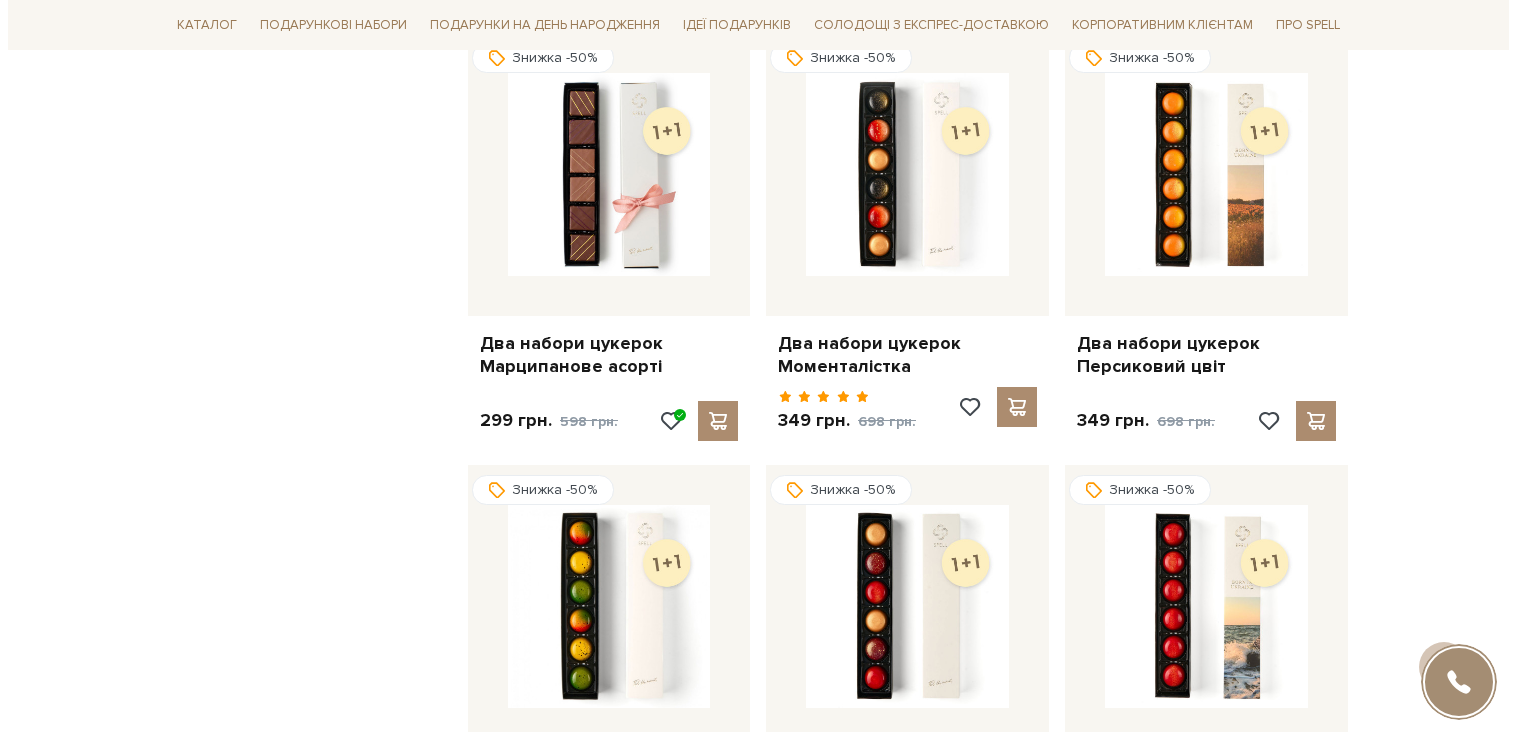 scroll, scrollTop: 1927, scrollLeft: 0, axis: vertical 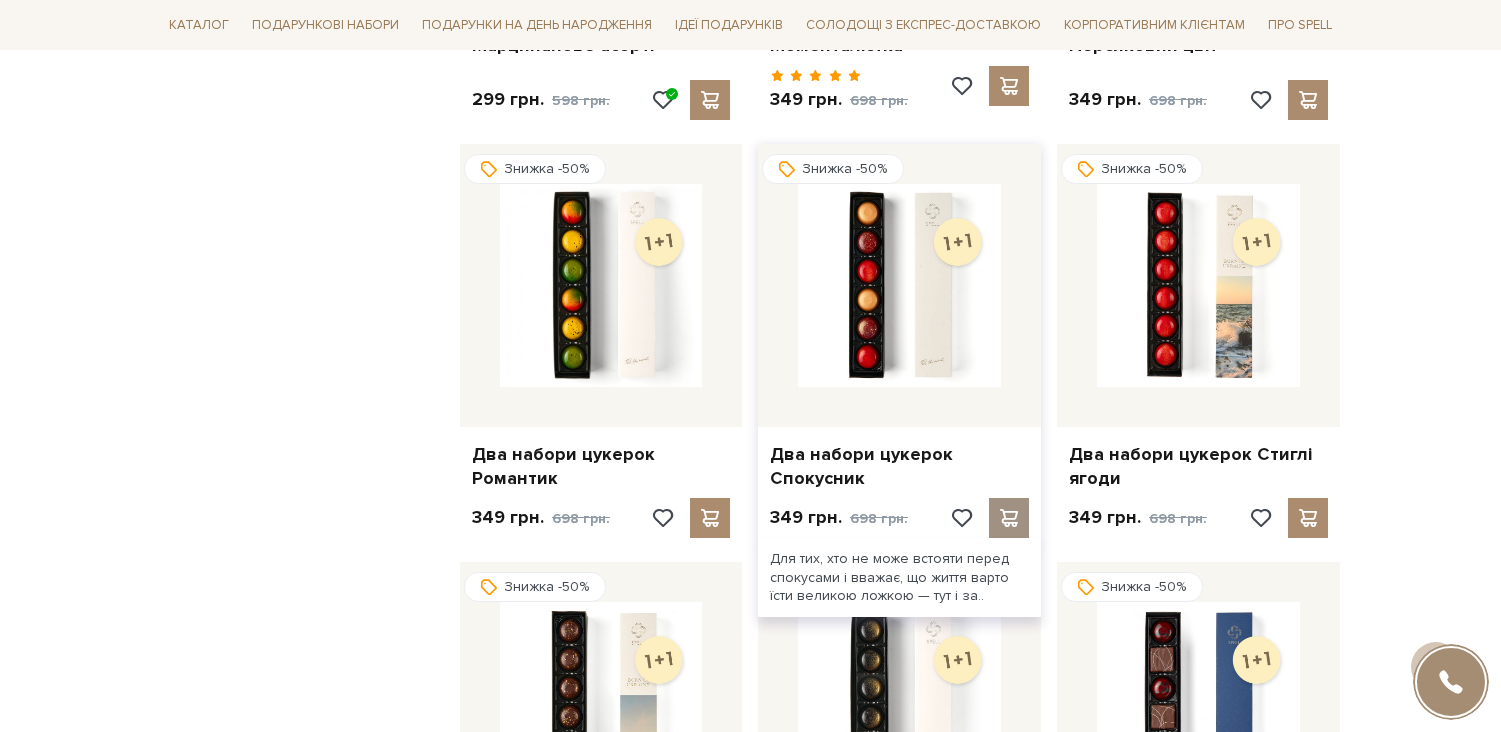 click at bounding box center [1009, 518] 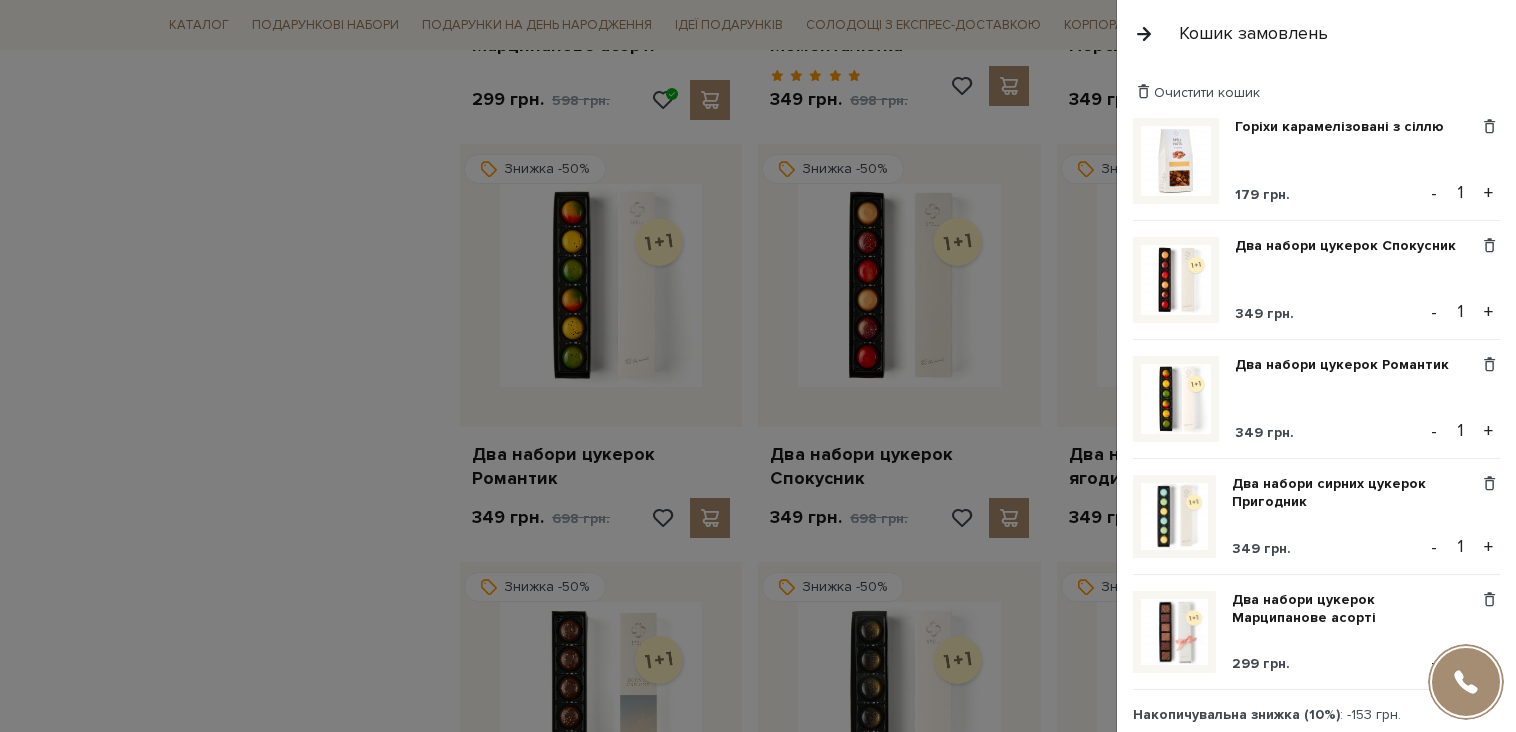 click at bounding box center [758, 366] 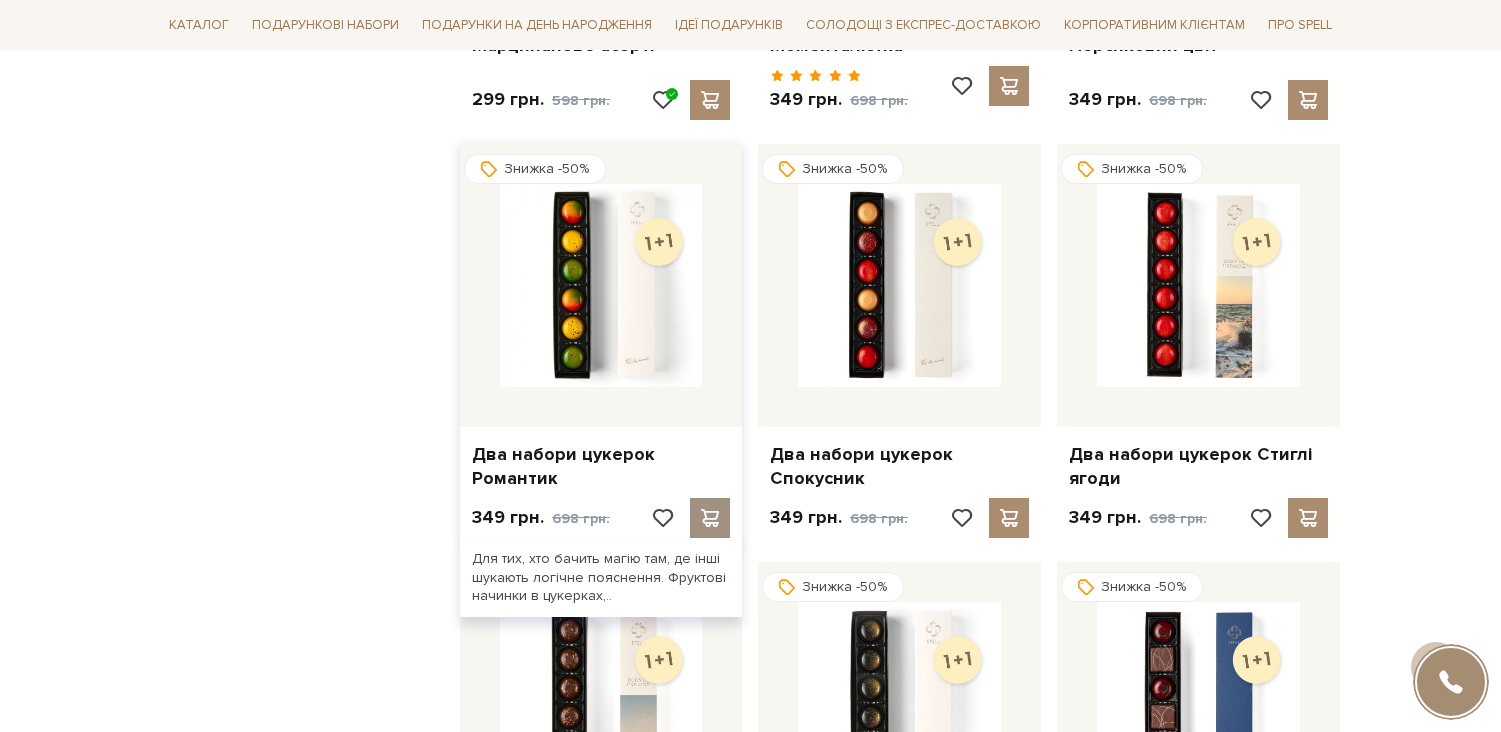 click at bounding box center (710, 518) 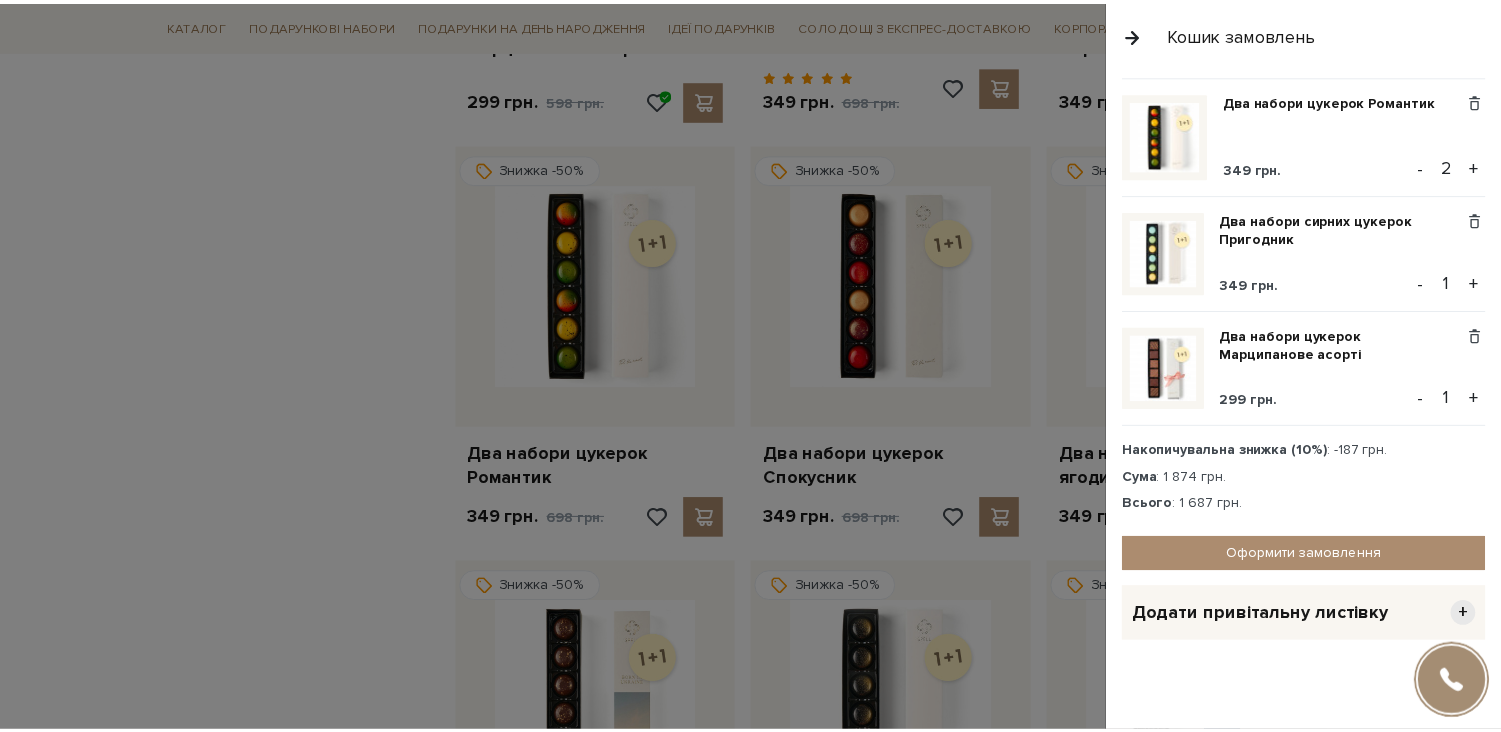 scroll, scrollTop: 35, scrollLeft: 0, axis: vertical 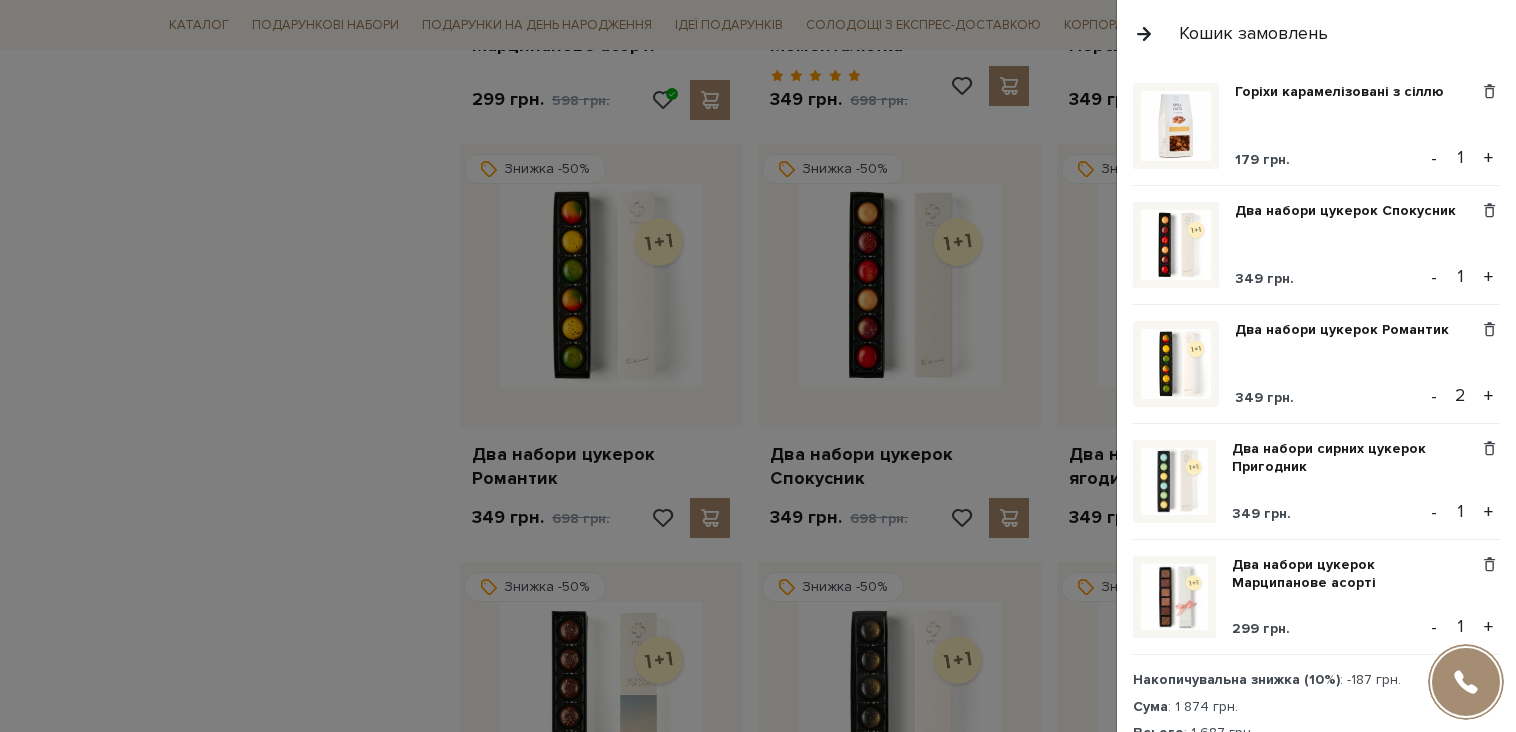 click on "-" at bounding box center [1434, 396] 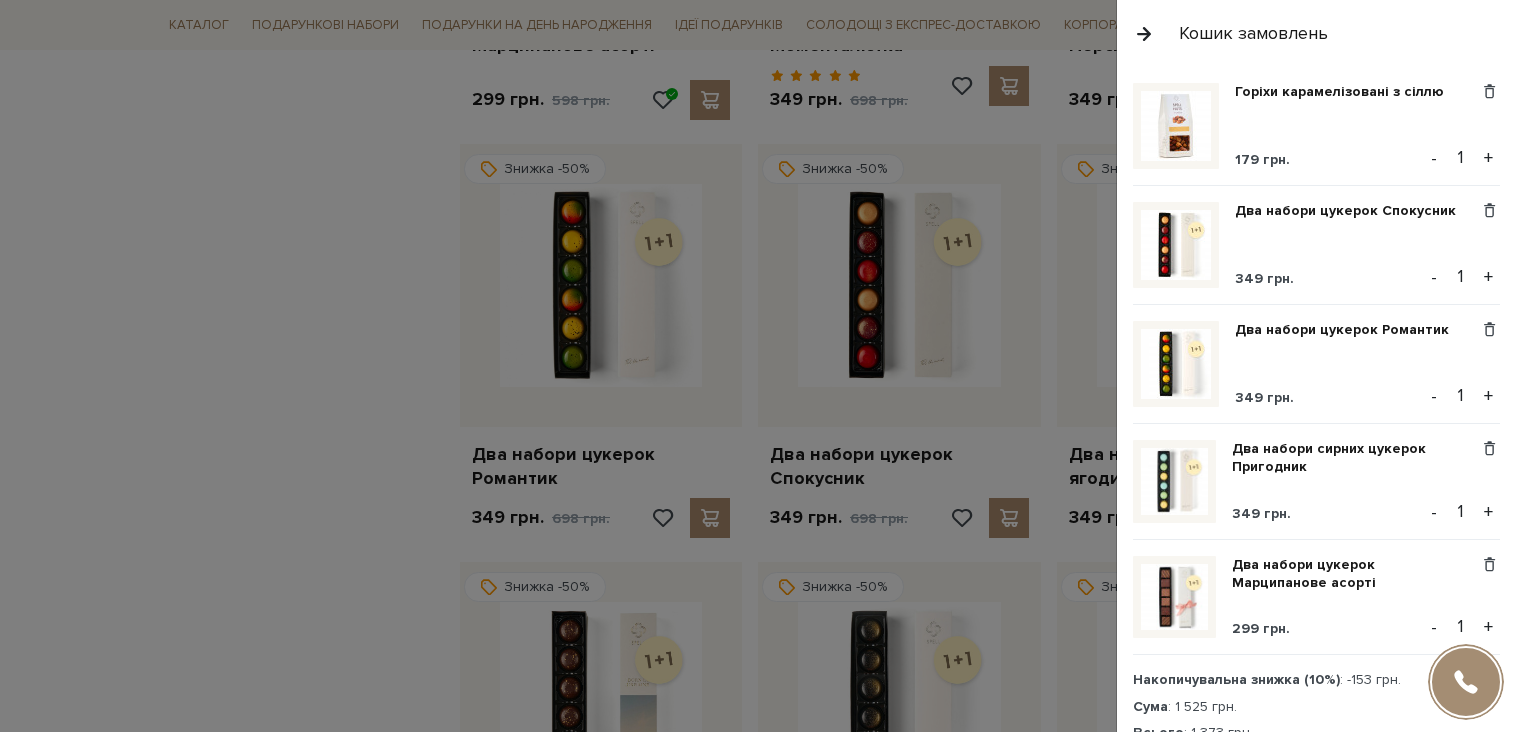 click at bounding box center (758, 366) 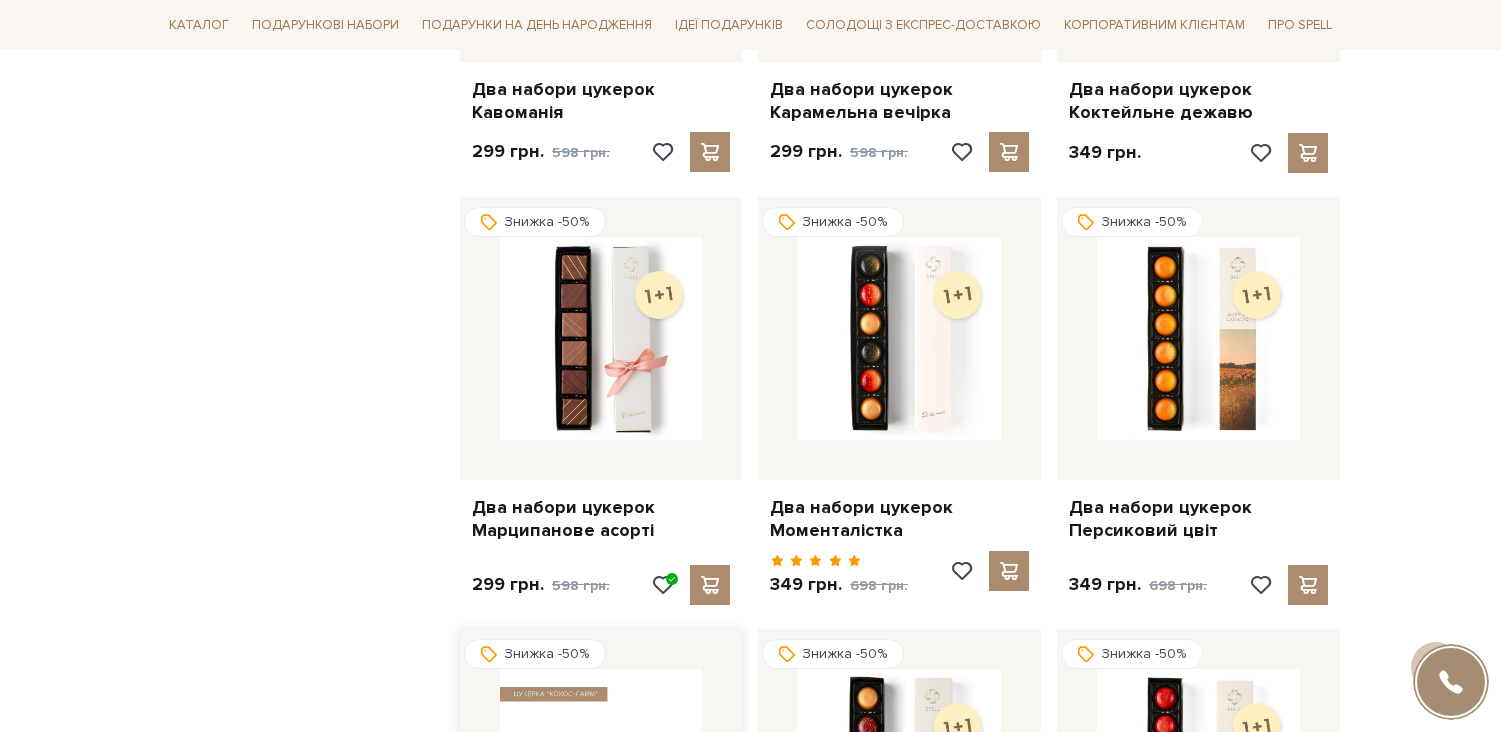 scroll, scrollTop: 1340, scrollLeft: 0, axis: vertical 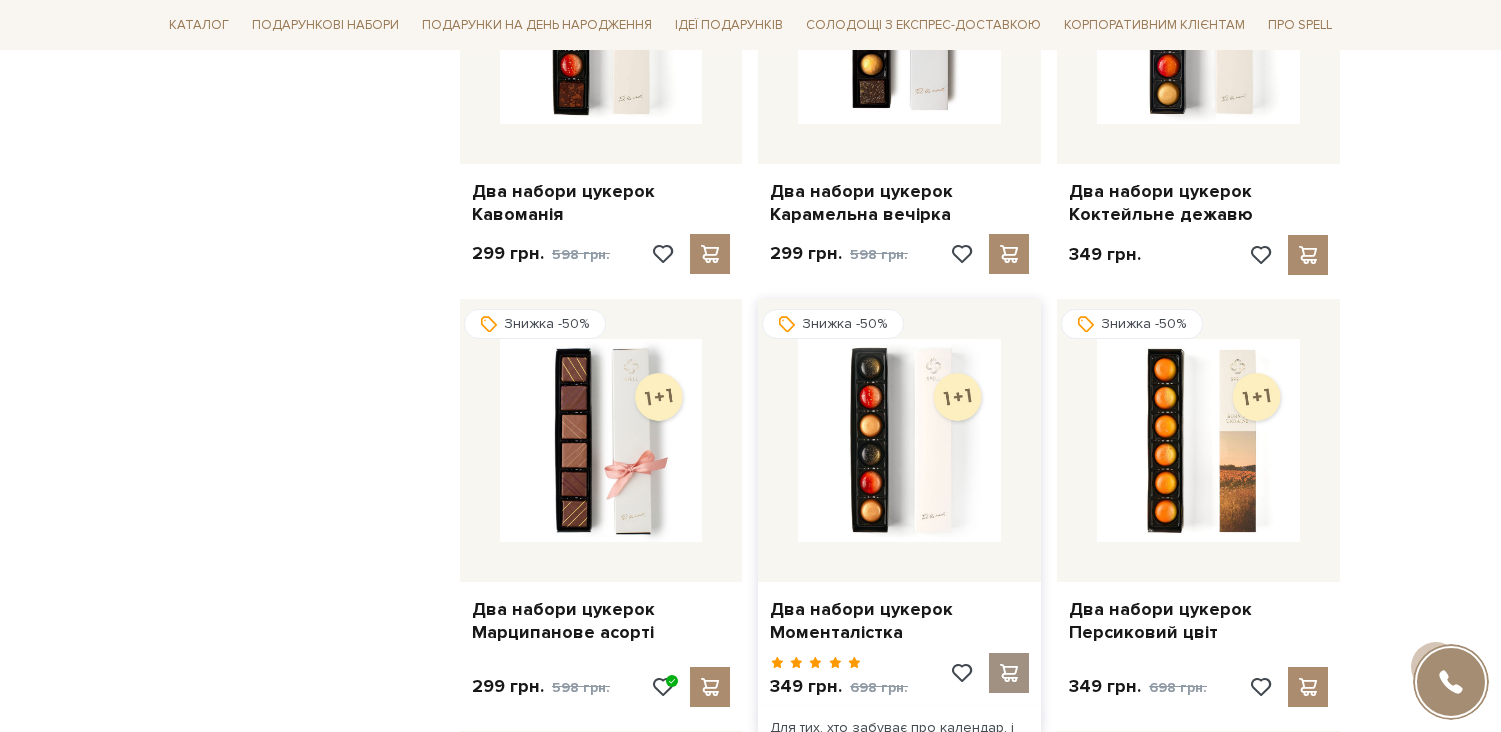 click at bounding box center (1009, 673) 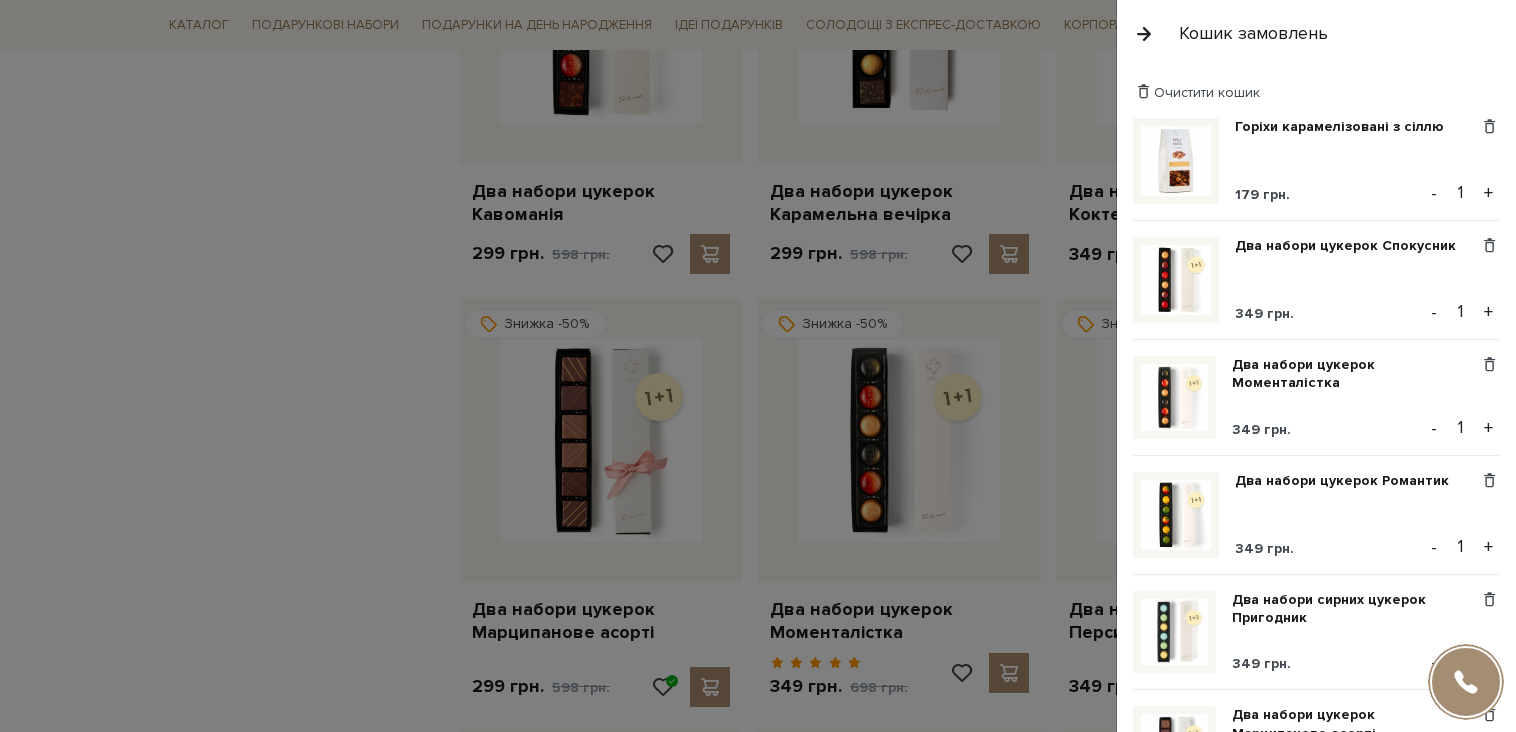 click at bounding box center [758, 366] 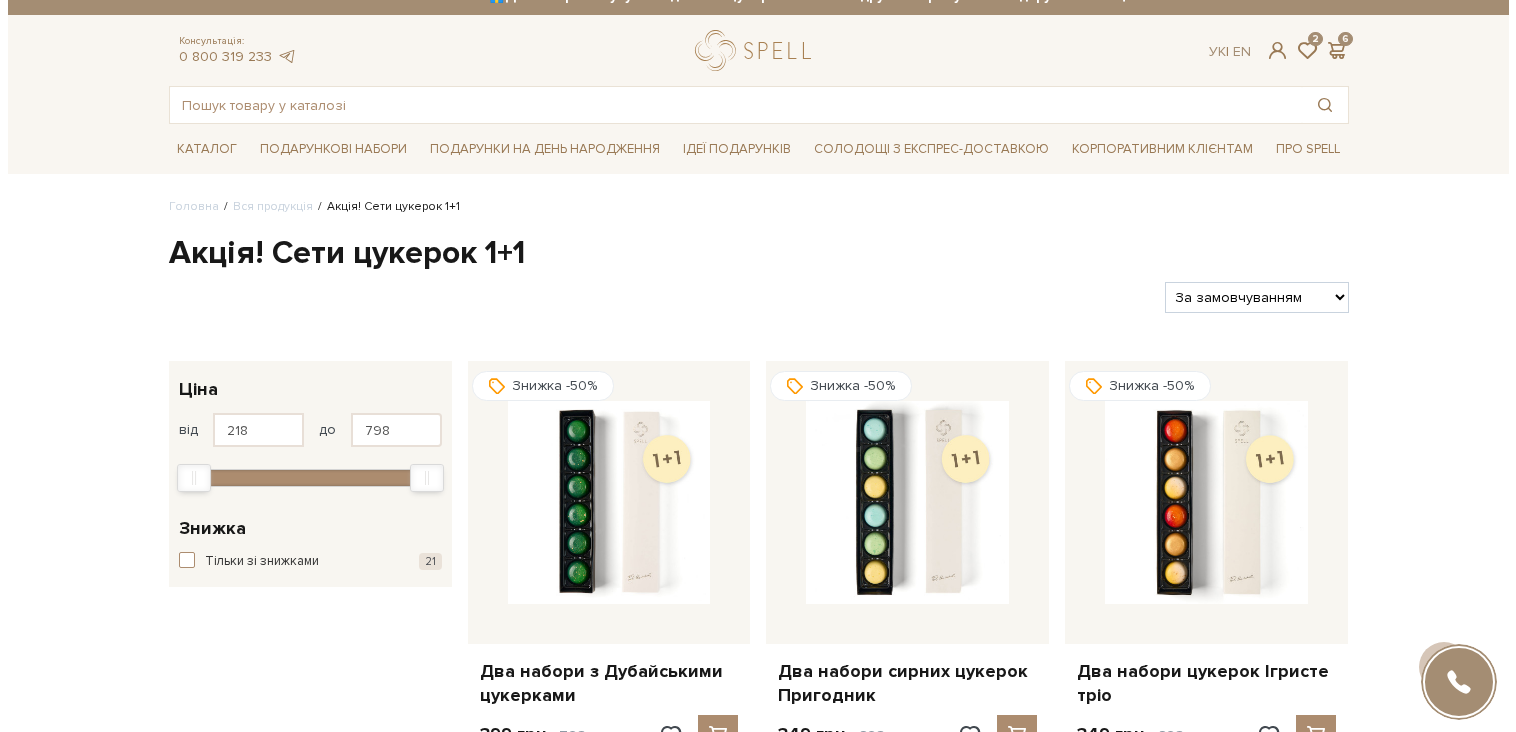 scroll, scrollTop: 0, scrollLeft: 0, axis: both 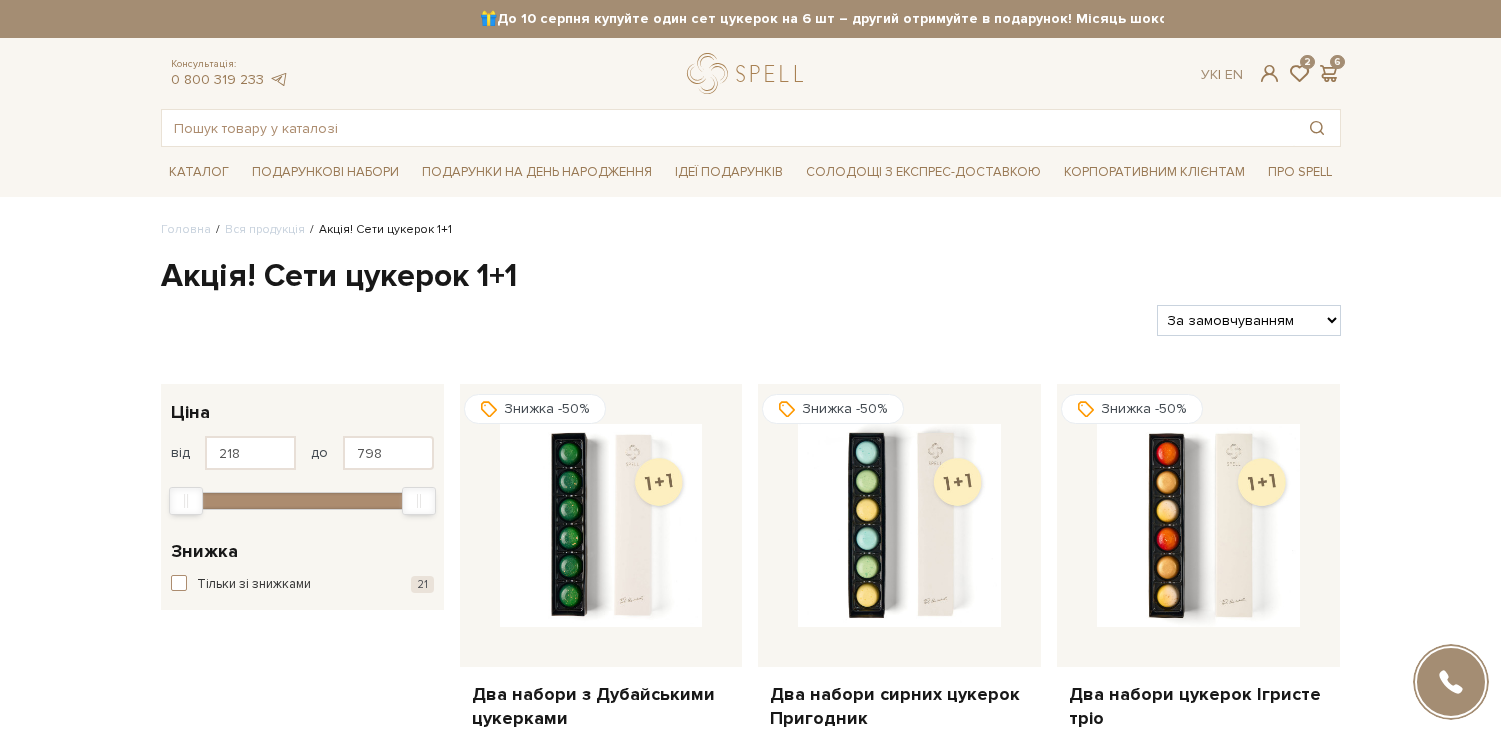 click on "Ук                 |
En
|
2
6" at bounding box center [1270, 74] 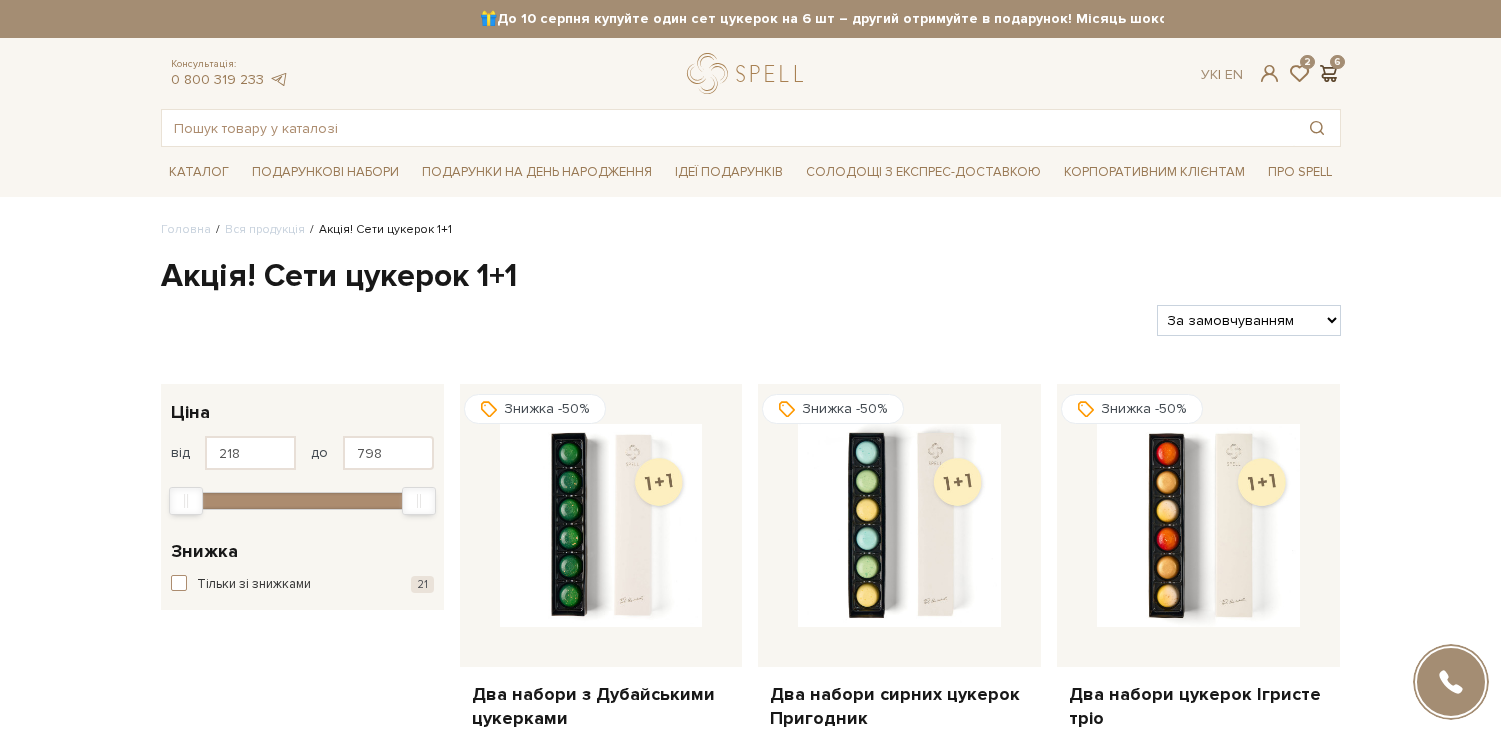click on "Ук                 |
En
|
2
6" at bounding box center [1270, 74] 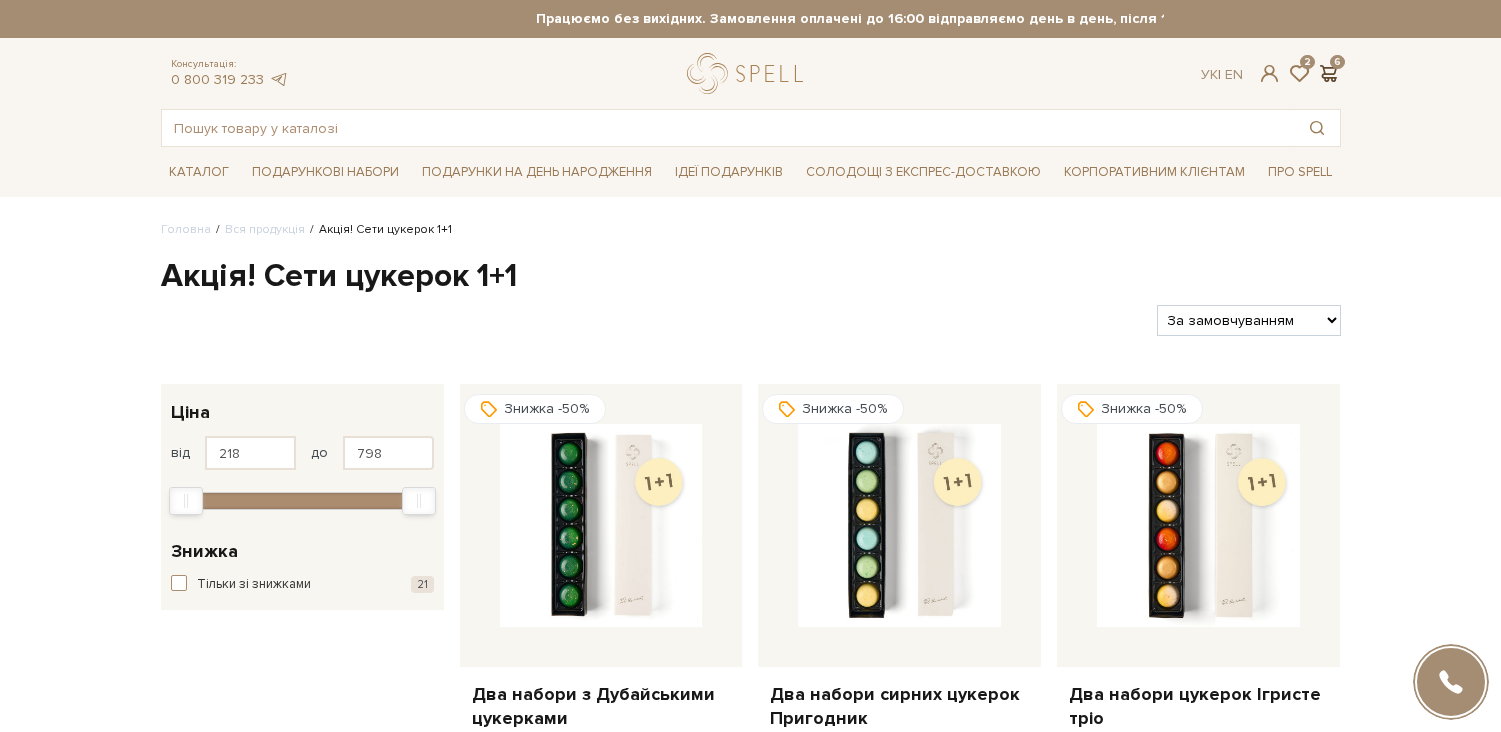 click at bounding box center [1329, 73] 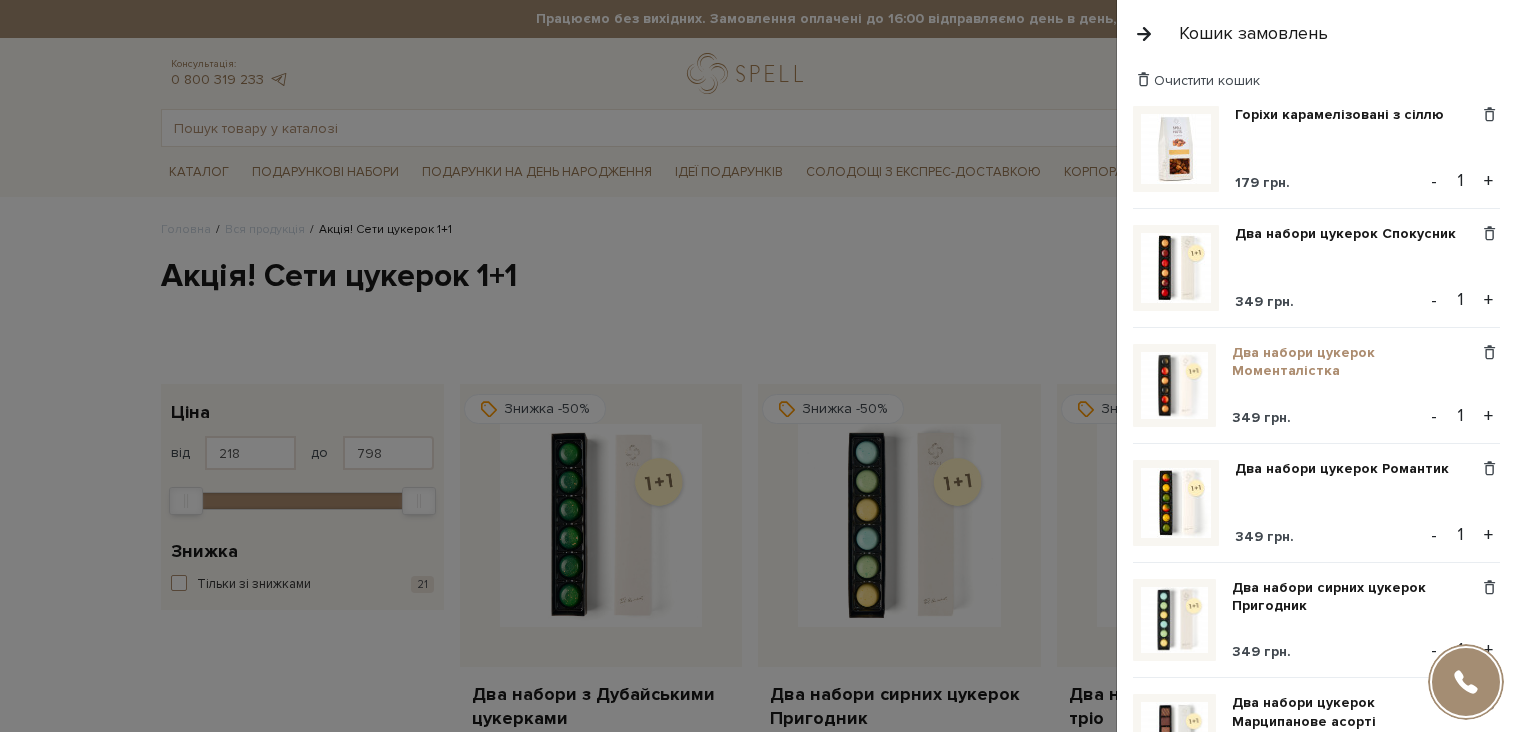 scroll, scrollTop: 91, scrollLeft: 0, axis: vertical 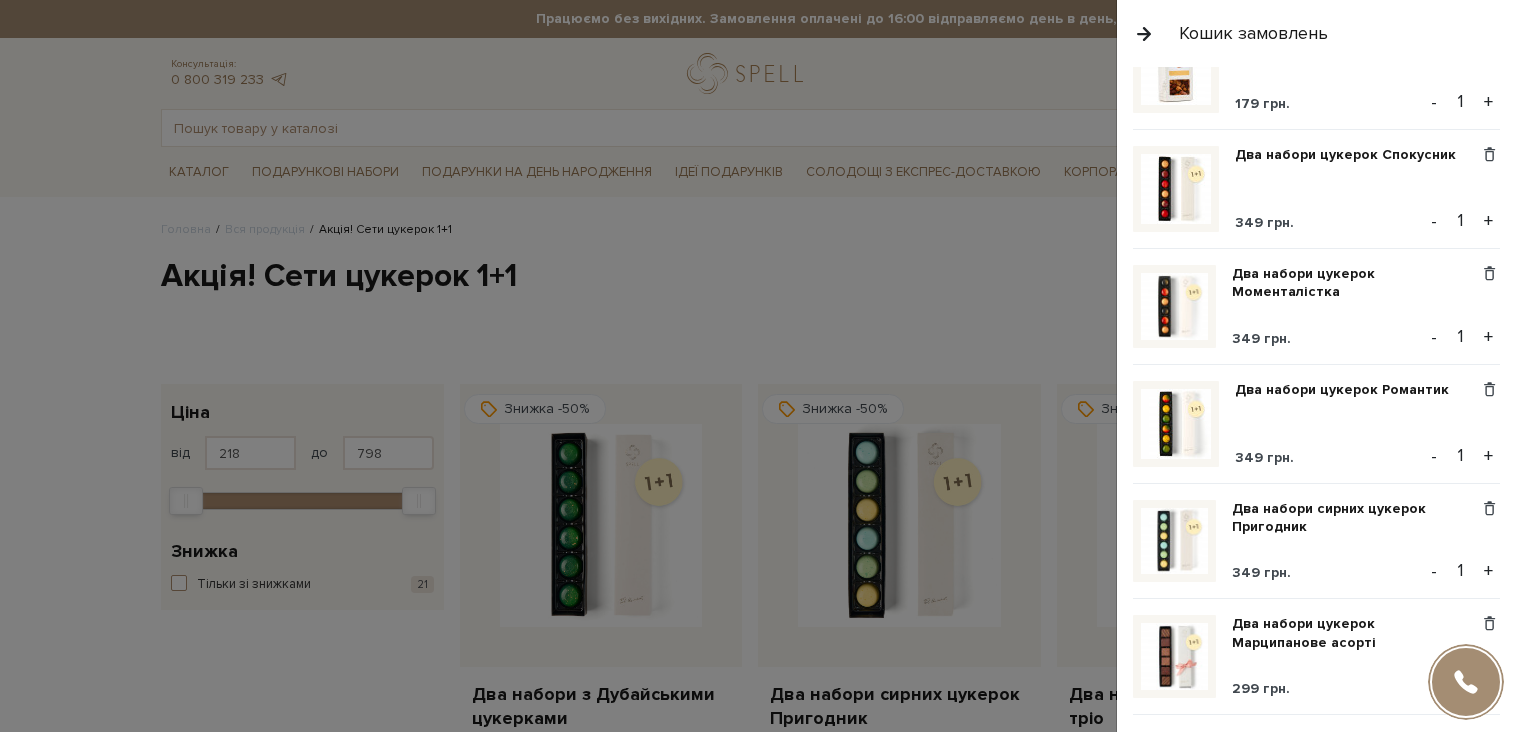 click at bounding box center (758, 366) 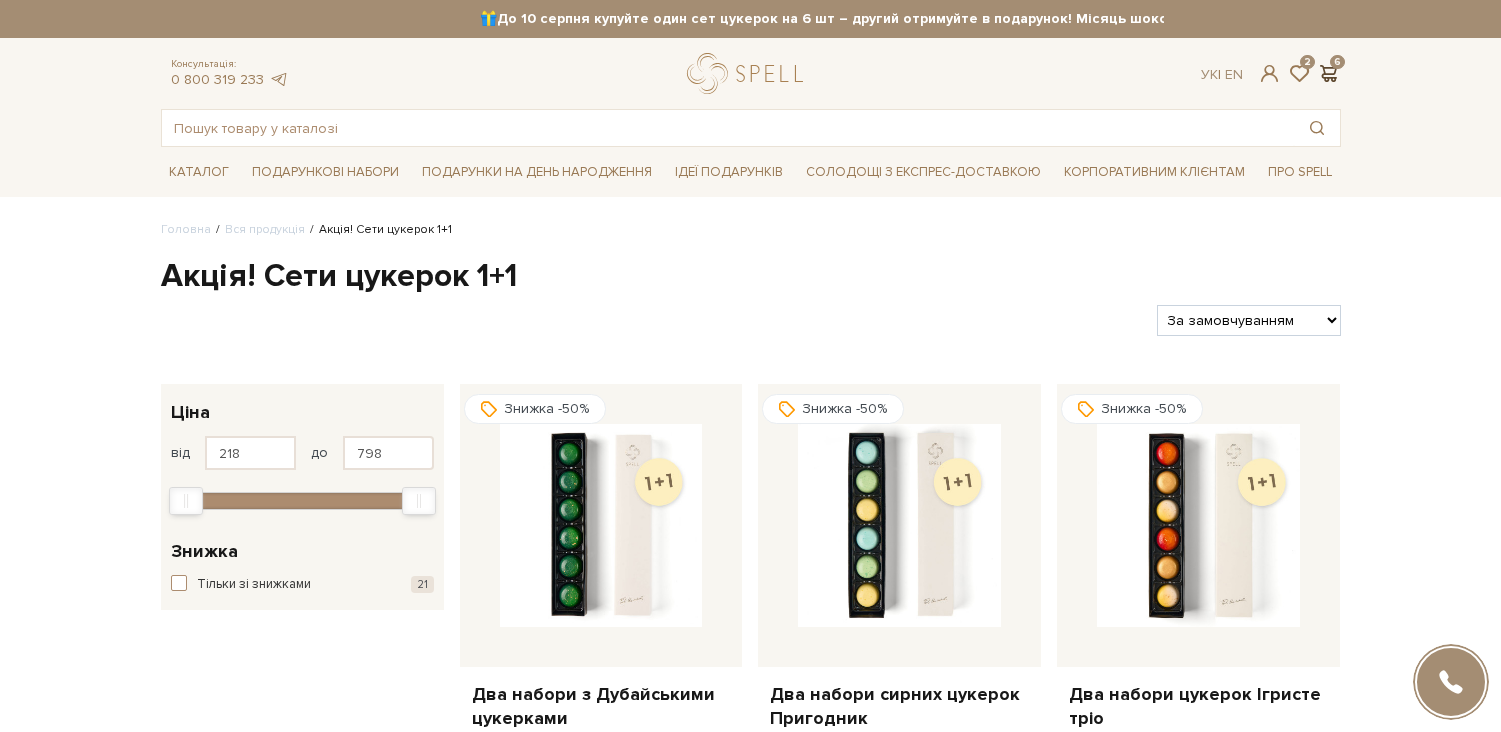 click at bounding box center [1329, 73] 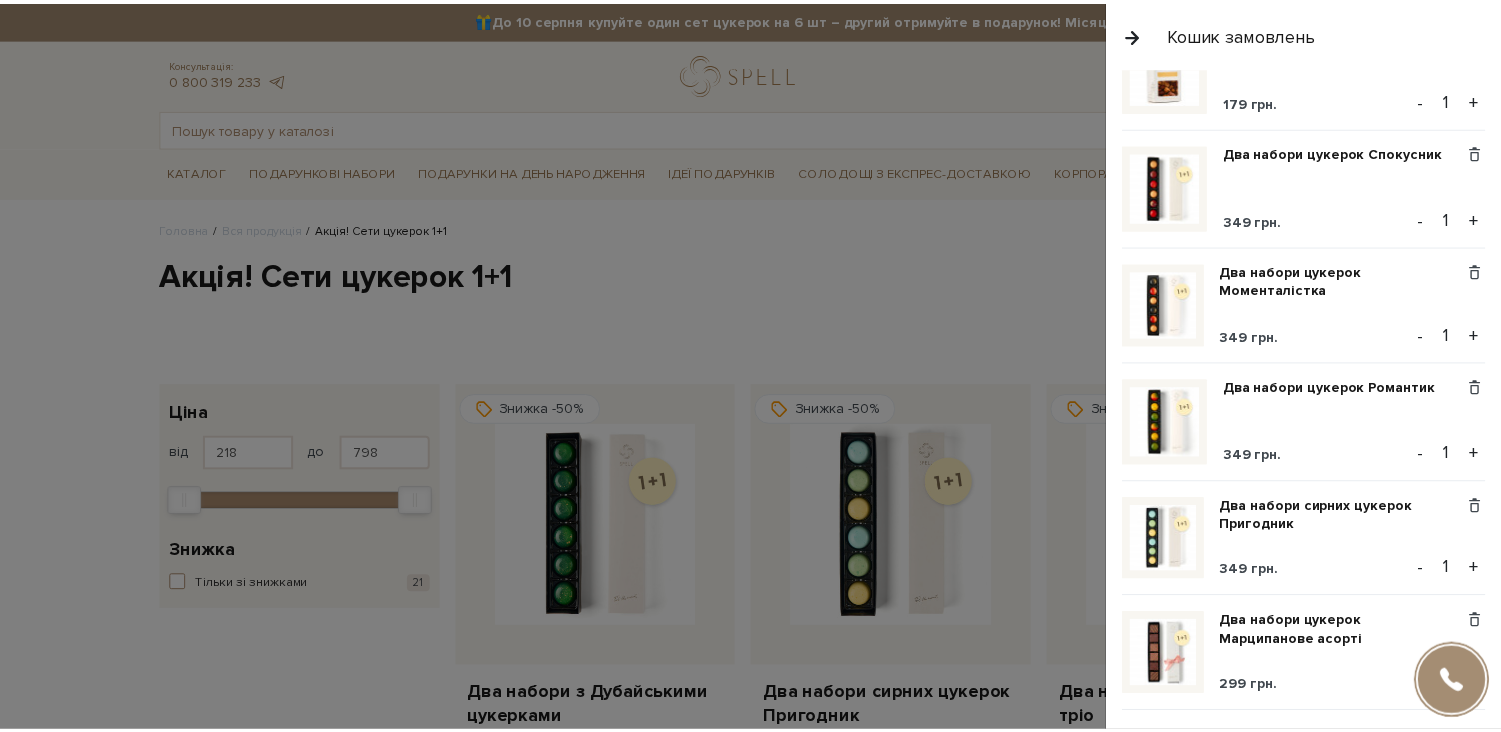 scroll, scrollTop: 379, scrollLeft: 0, axis: vertical 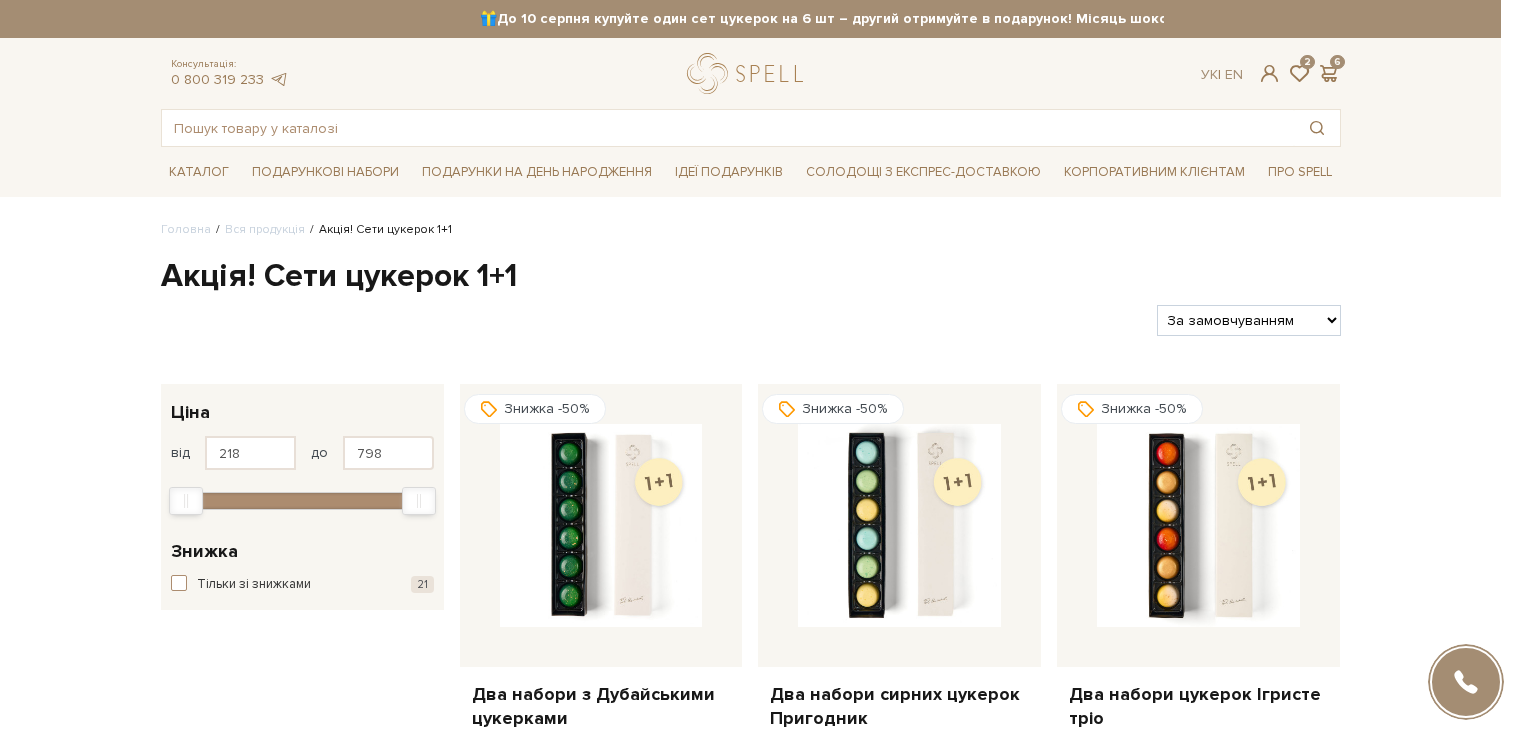 click at bounding box center [758, 366] 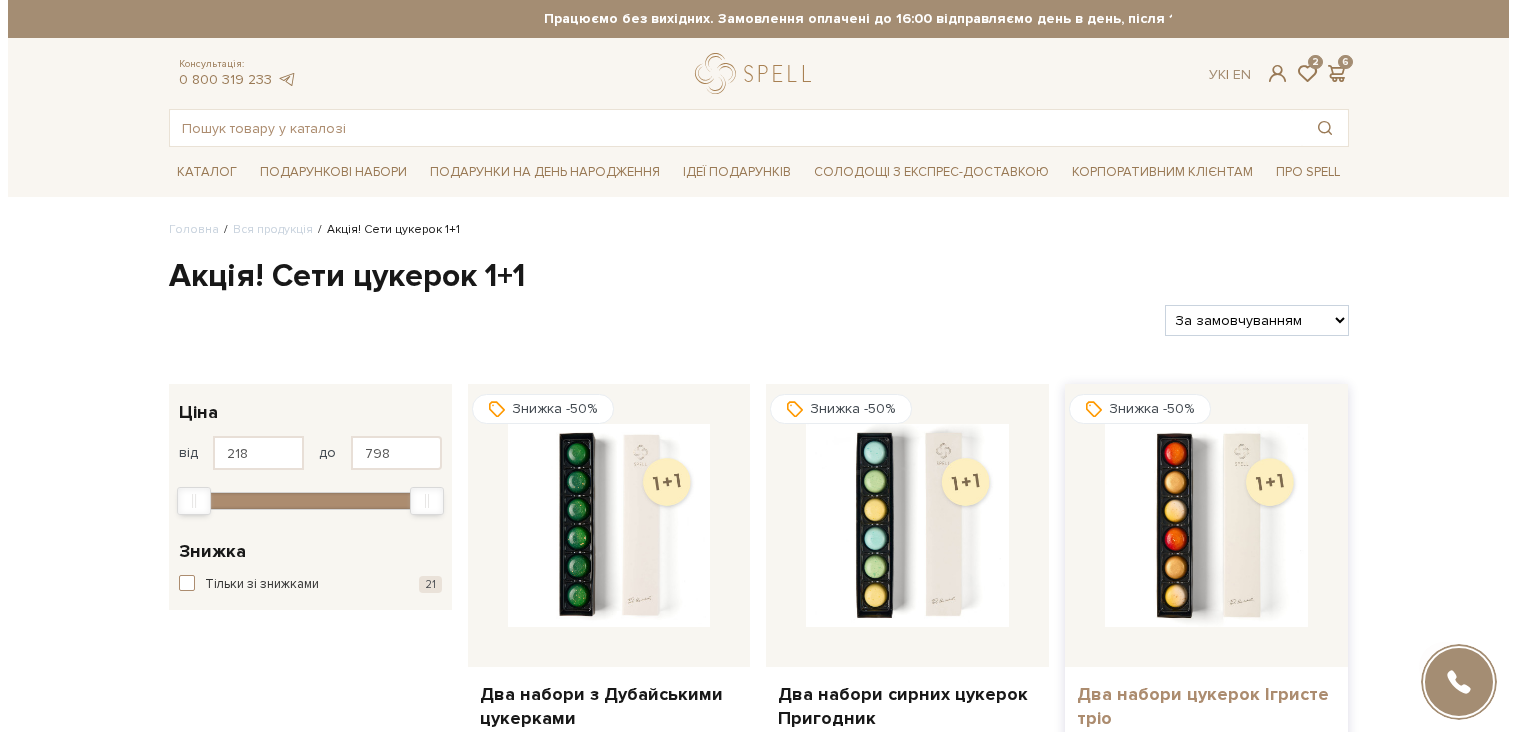 scroll, scrollTop: 243, scrollLeft: 0, axis: vertical 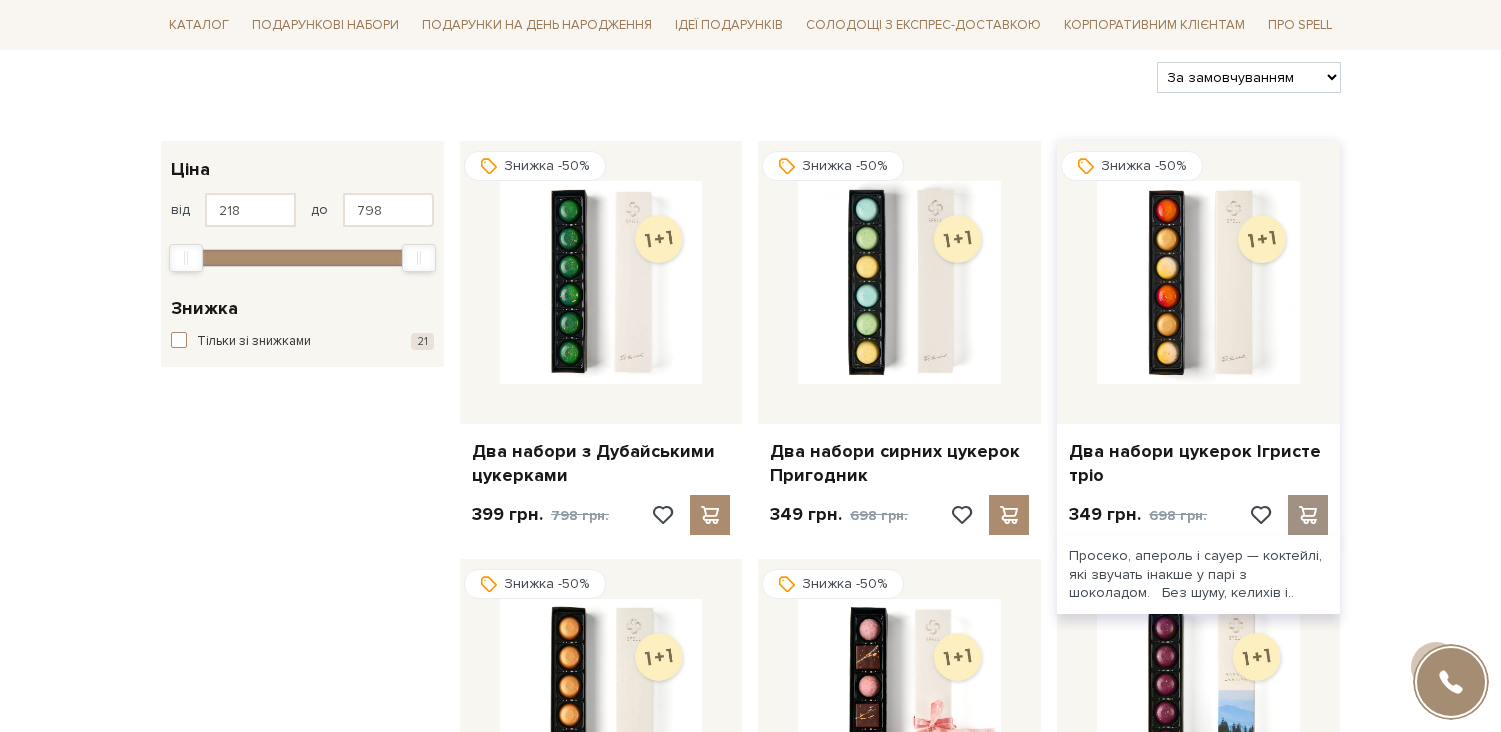 click at bounding box center (1308, 515) 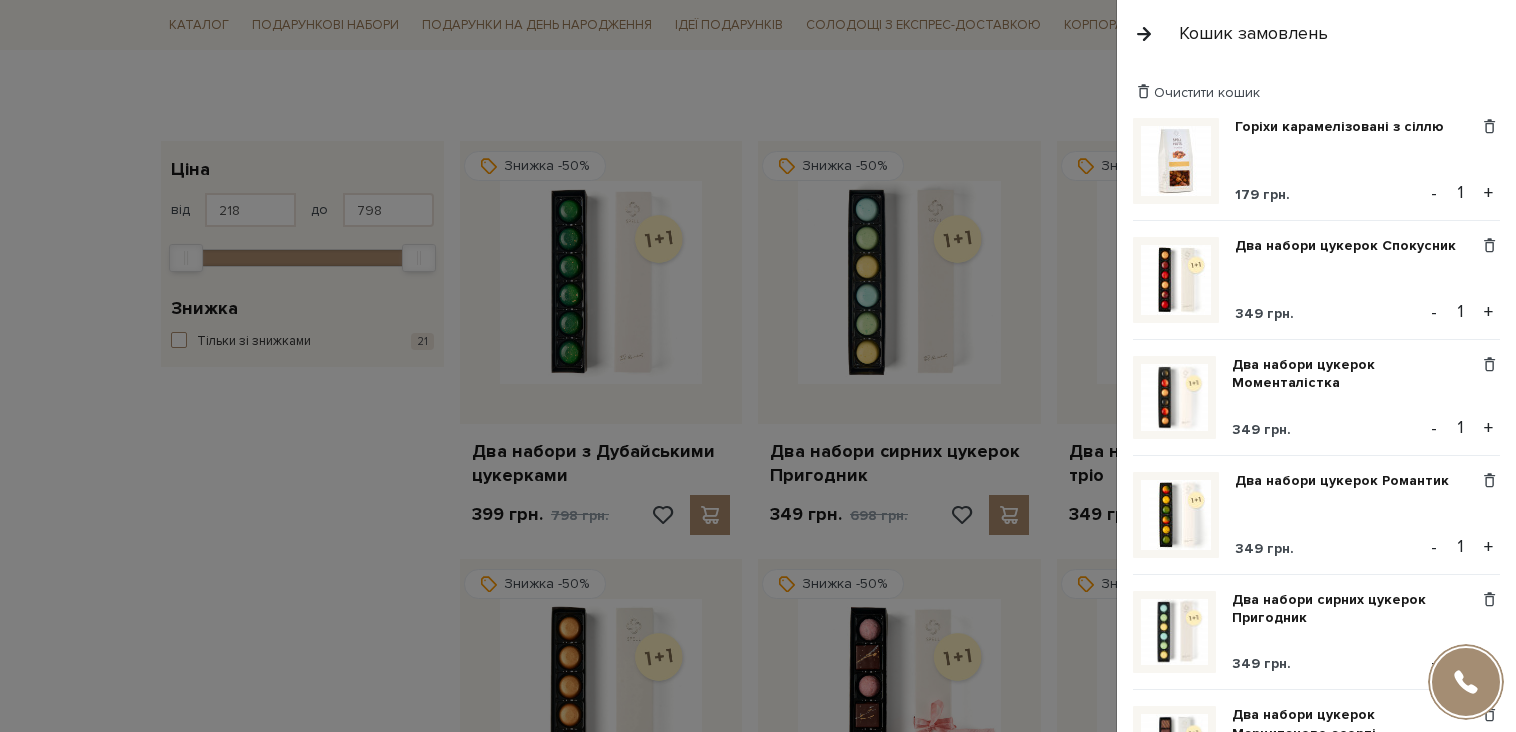 click at bounding box center (758, 366) 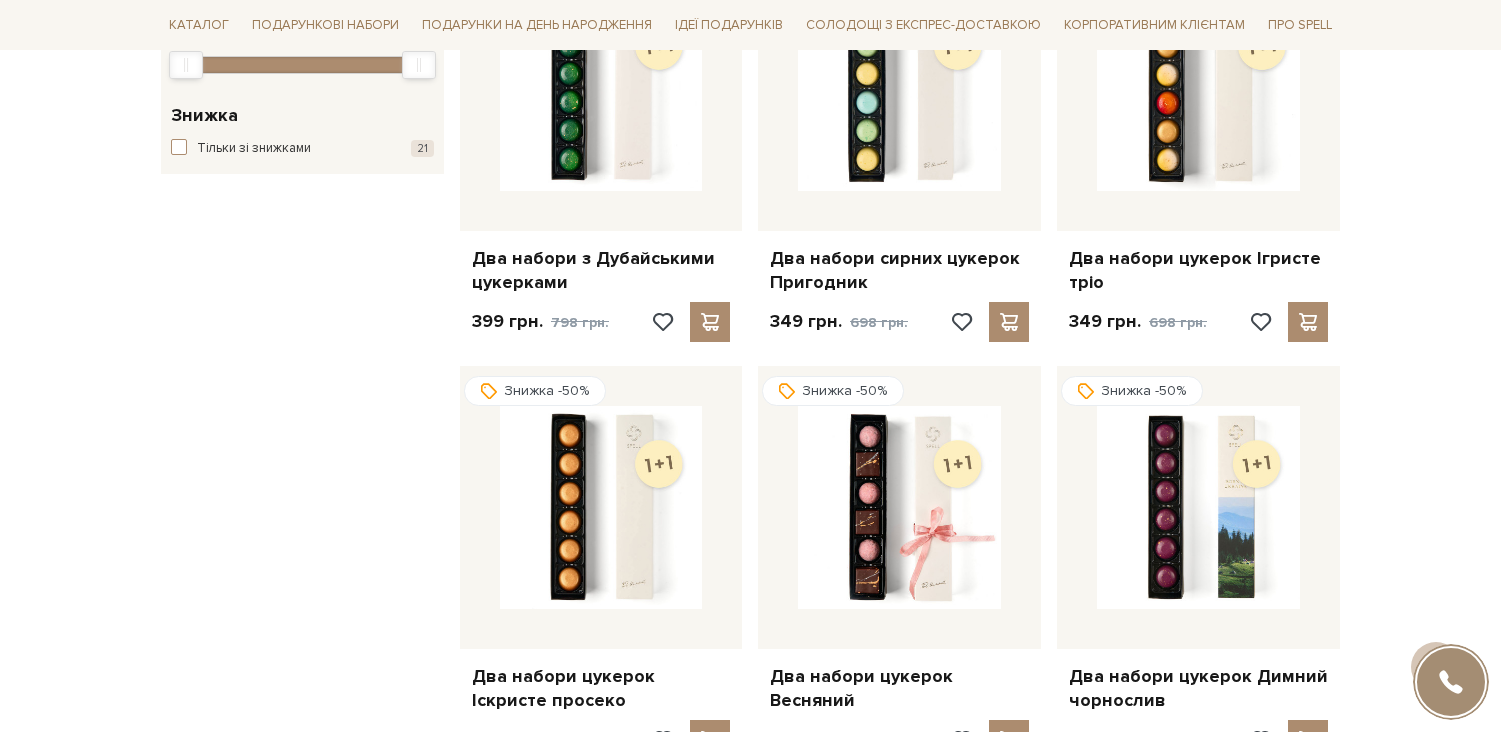 scroll, scrollTop: 0, scrollLeft: 0, axis: both 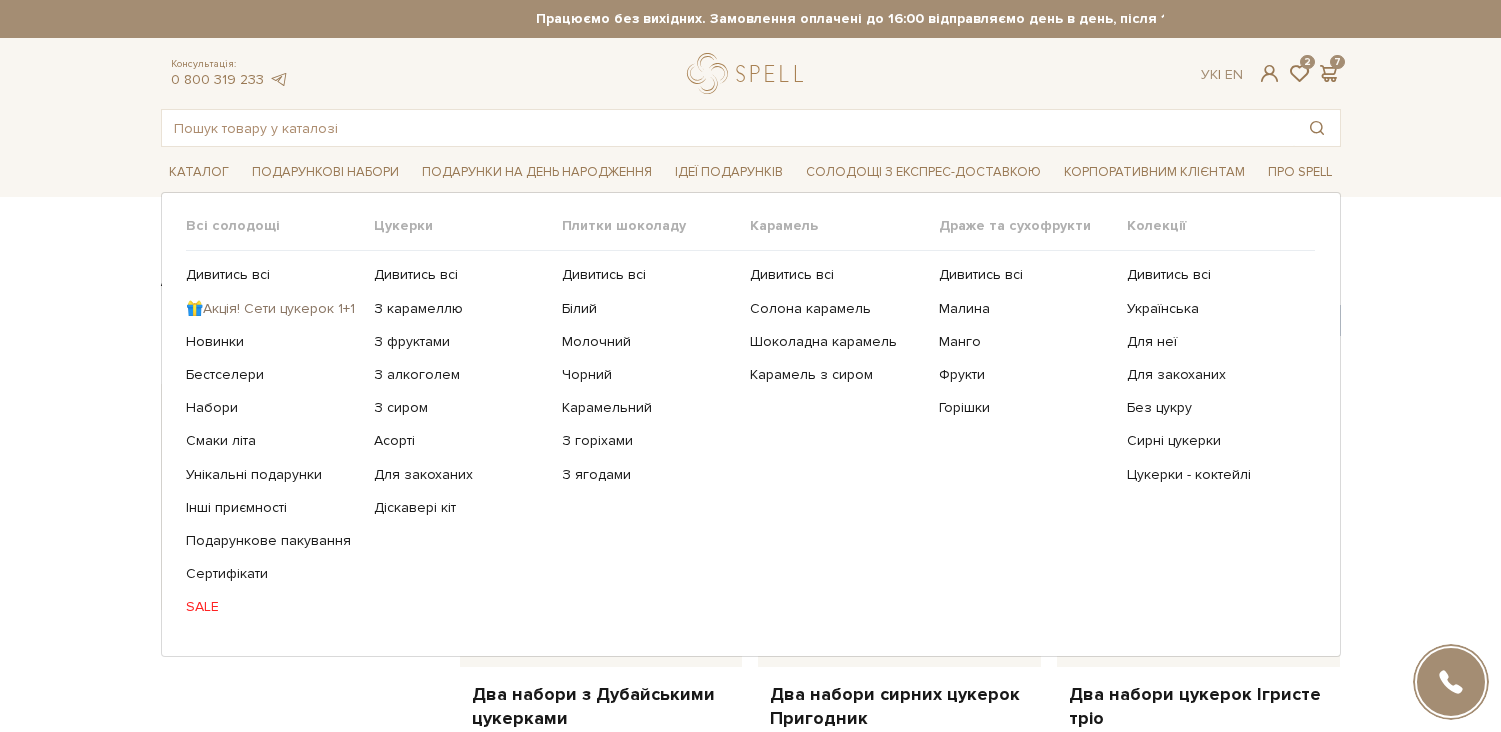 click on "🎁Акція! Сети цукерок 1+1" at bounding box center (272, 309) 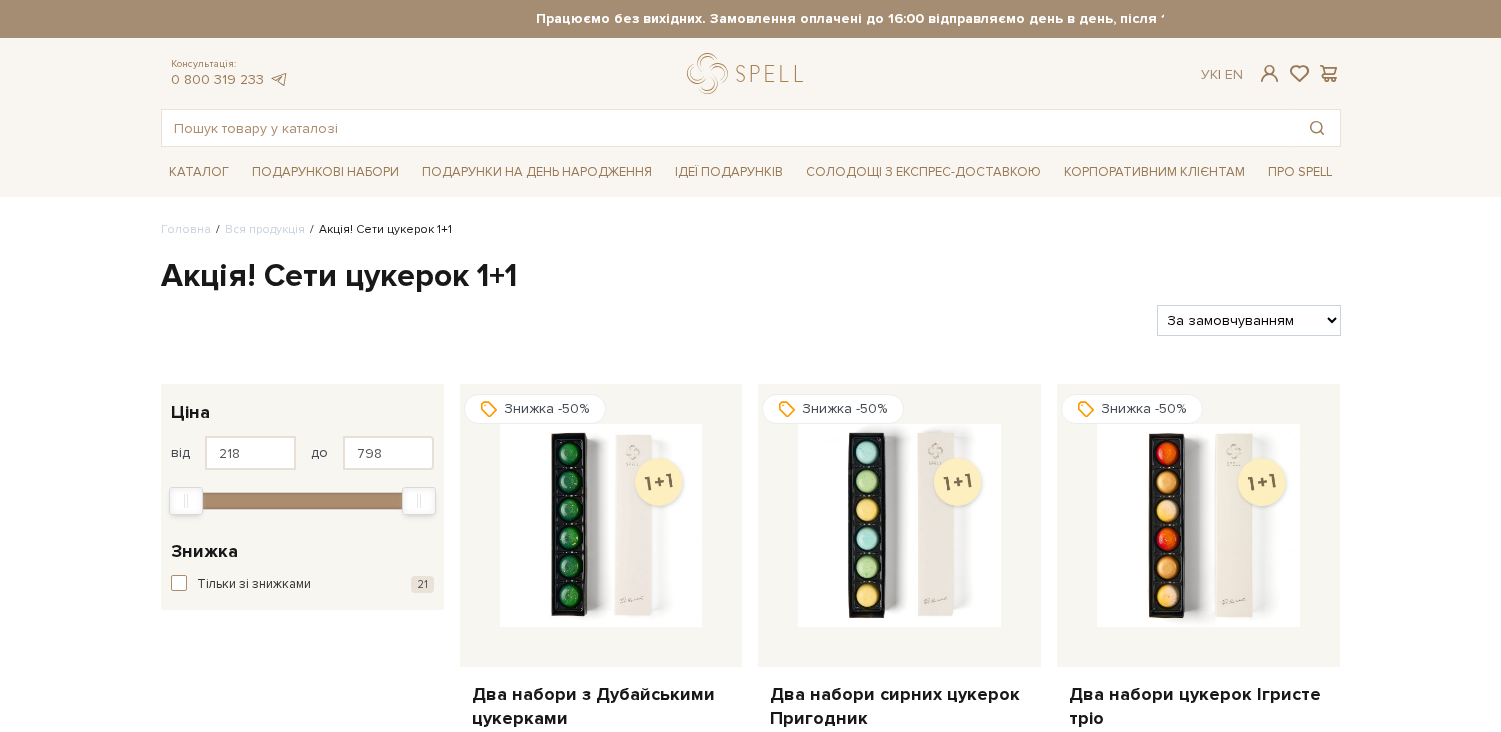 scroll, scrollTop: 0, scrollLeft: 0, axis: both 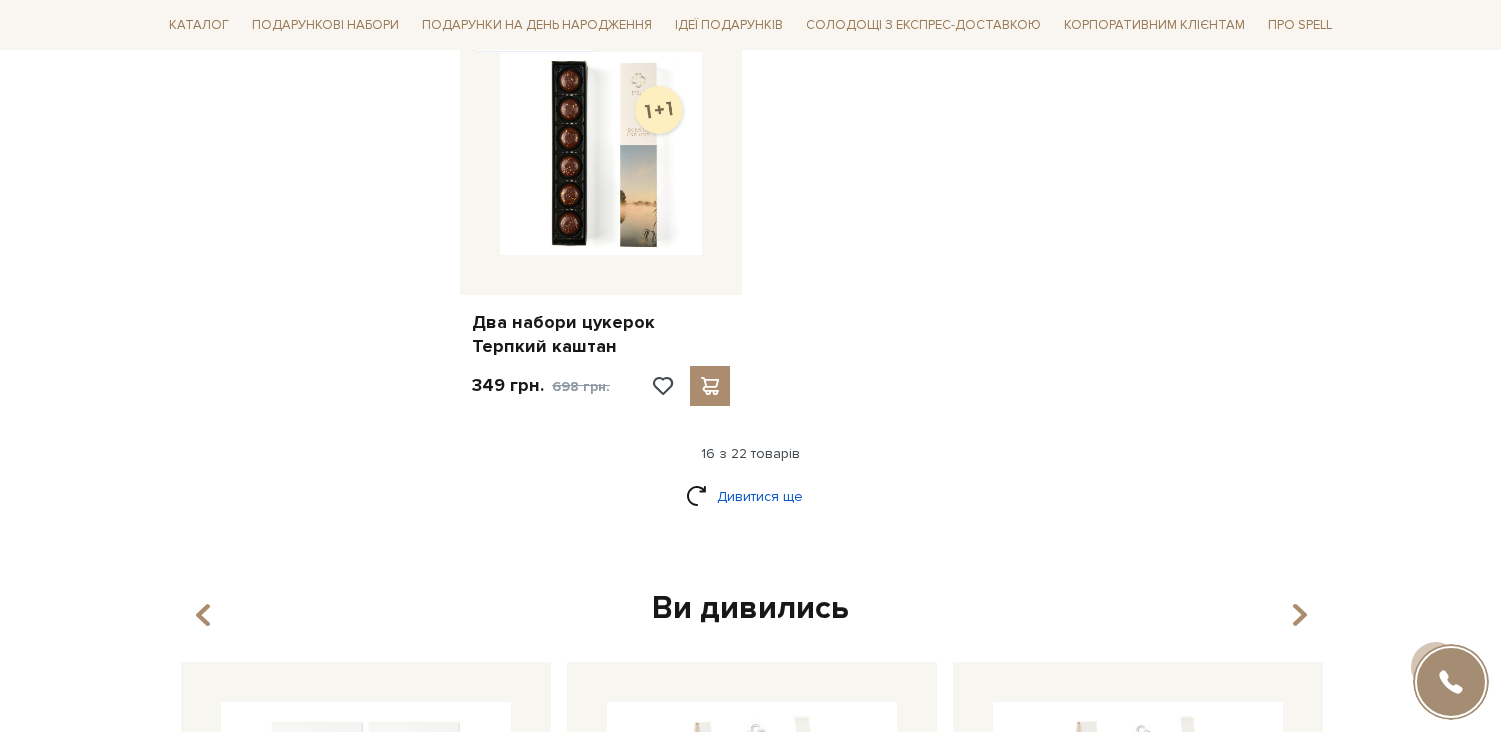 click on "Дивитися ще" at bounding box center (751, 496) 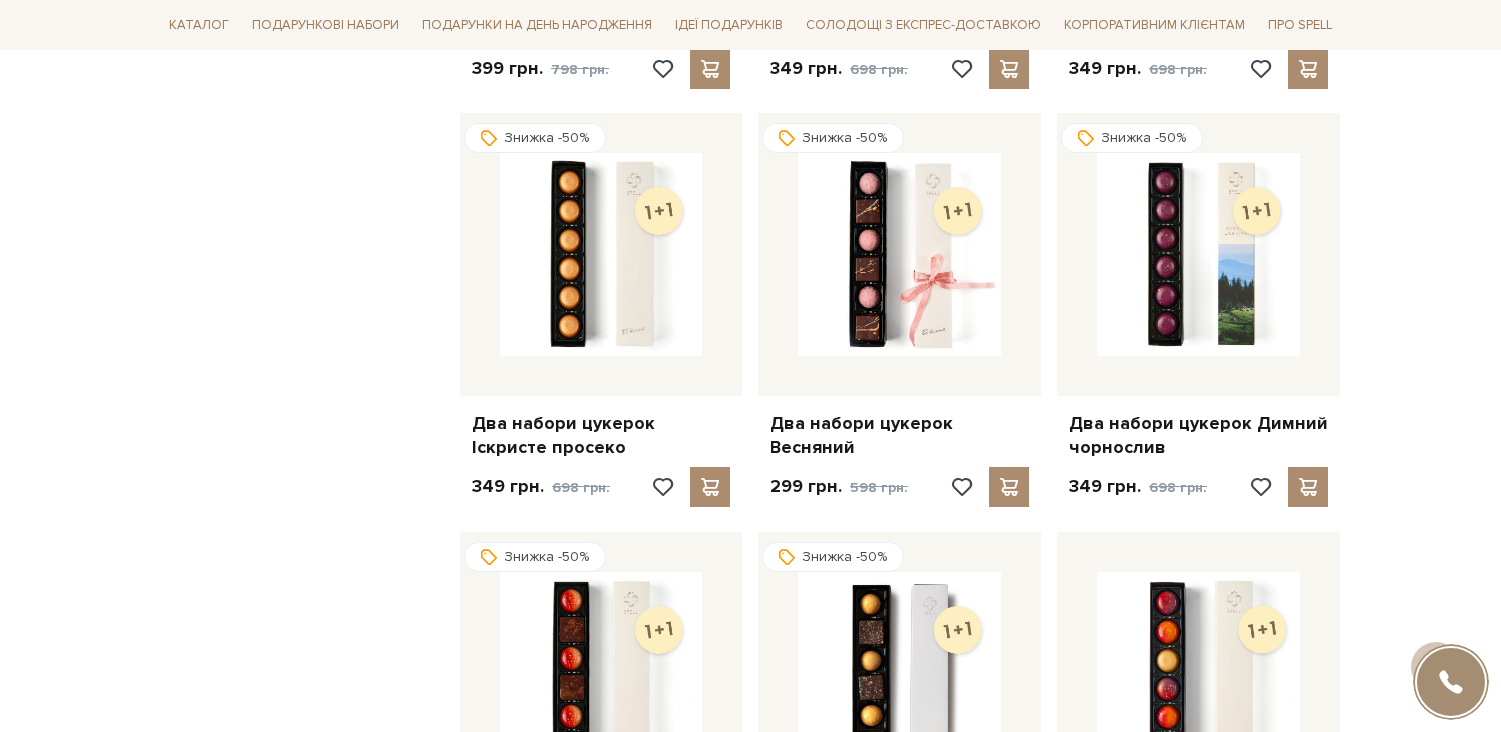 scroll, scrollTop: 59, scrollLeft: 0, axis: vertical 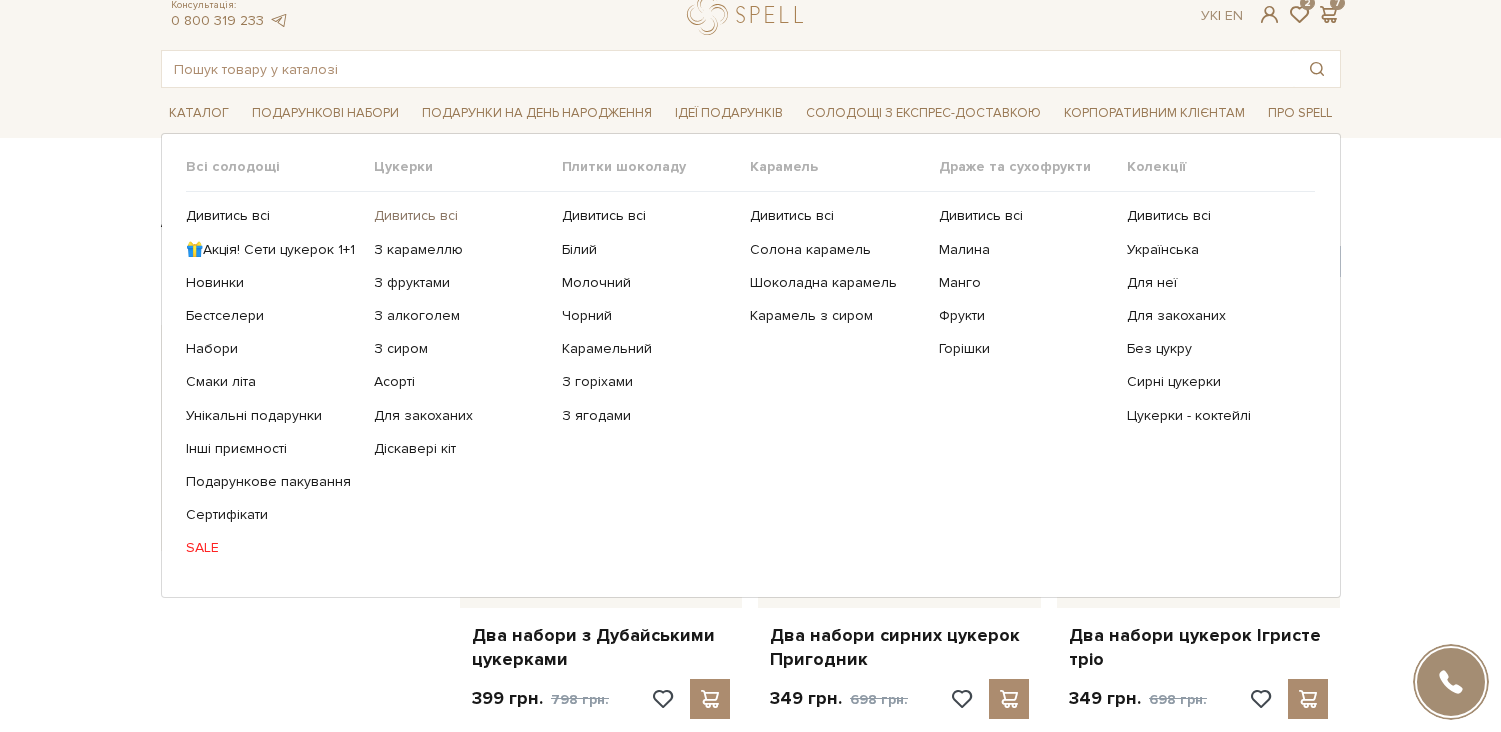 click on "Дивитись всі" at bounding box center (460, 216) 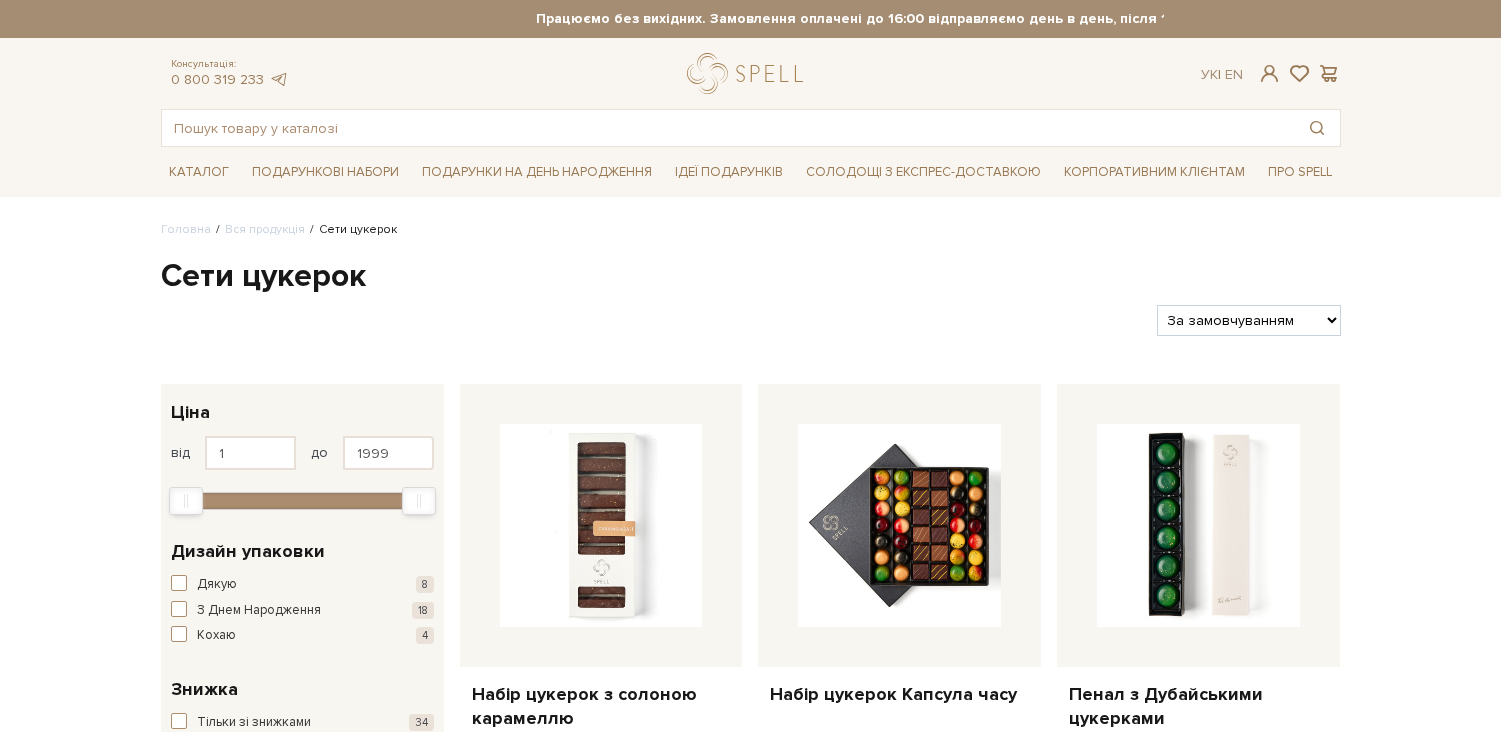 scroll, scrollTop: 0, scrollLeft: 0, axis: both 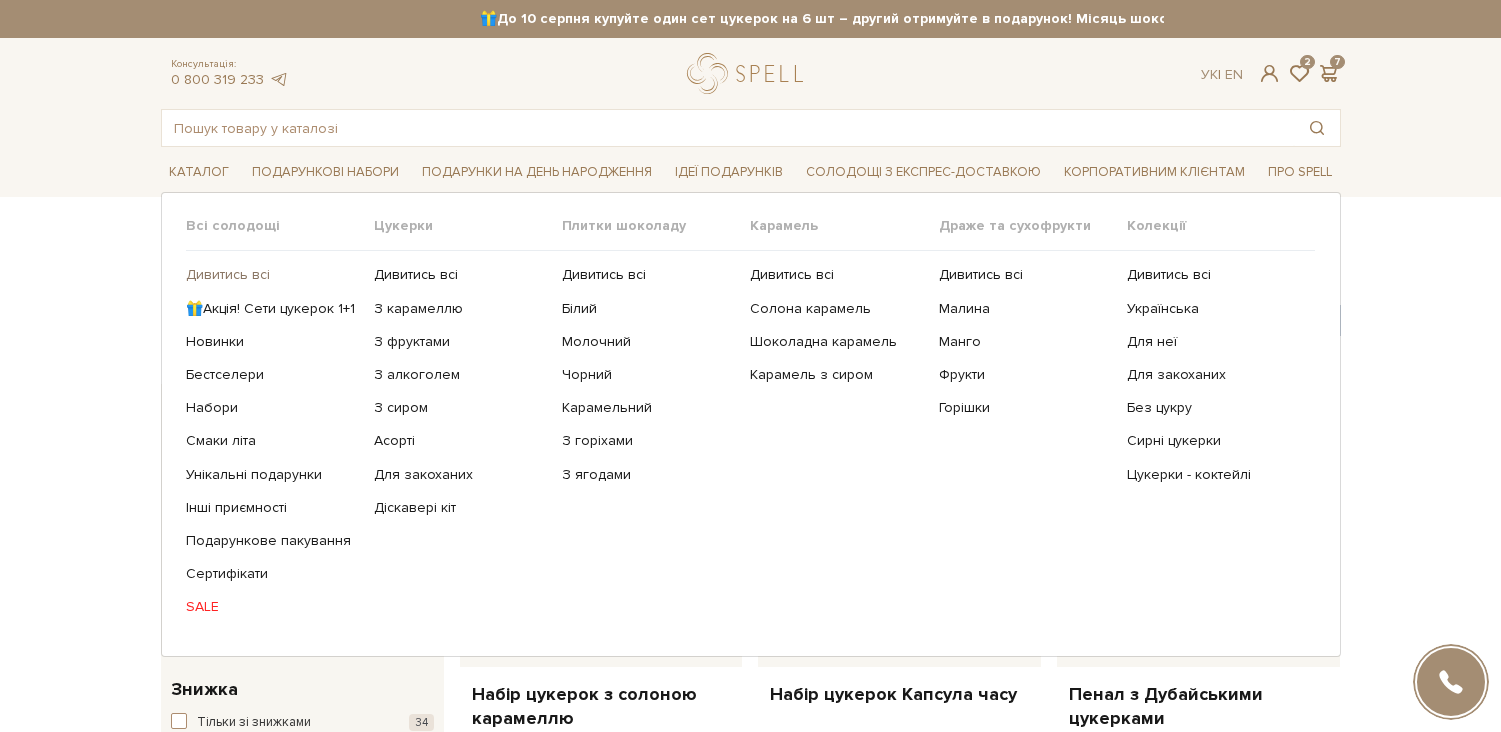 click on "Дивитись всі" at bounding box center (272, 275) 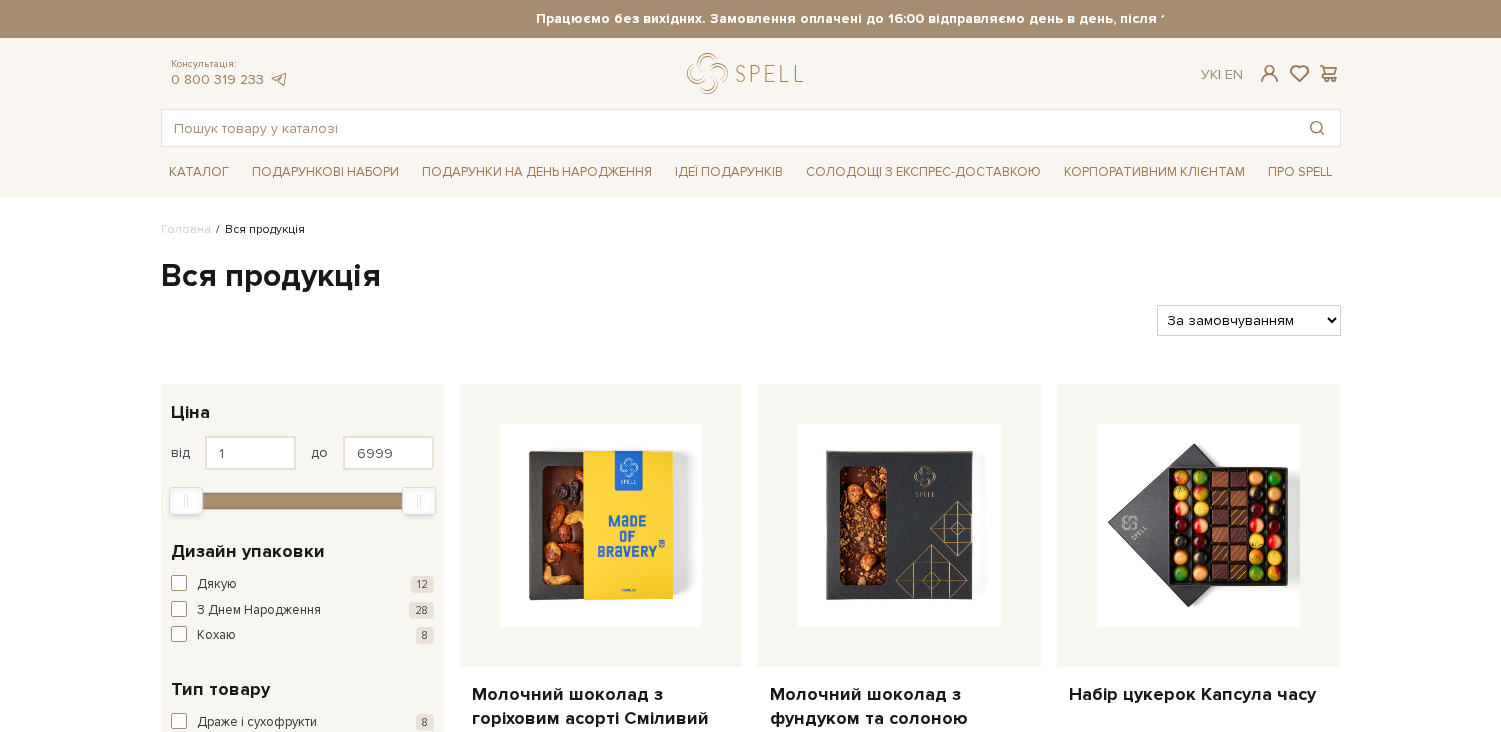 scroll, scrollTop: 0, scrollLeft: 0, axis: both 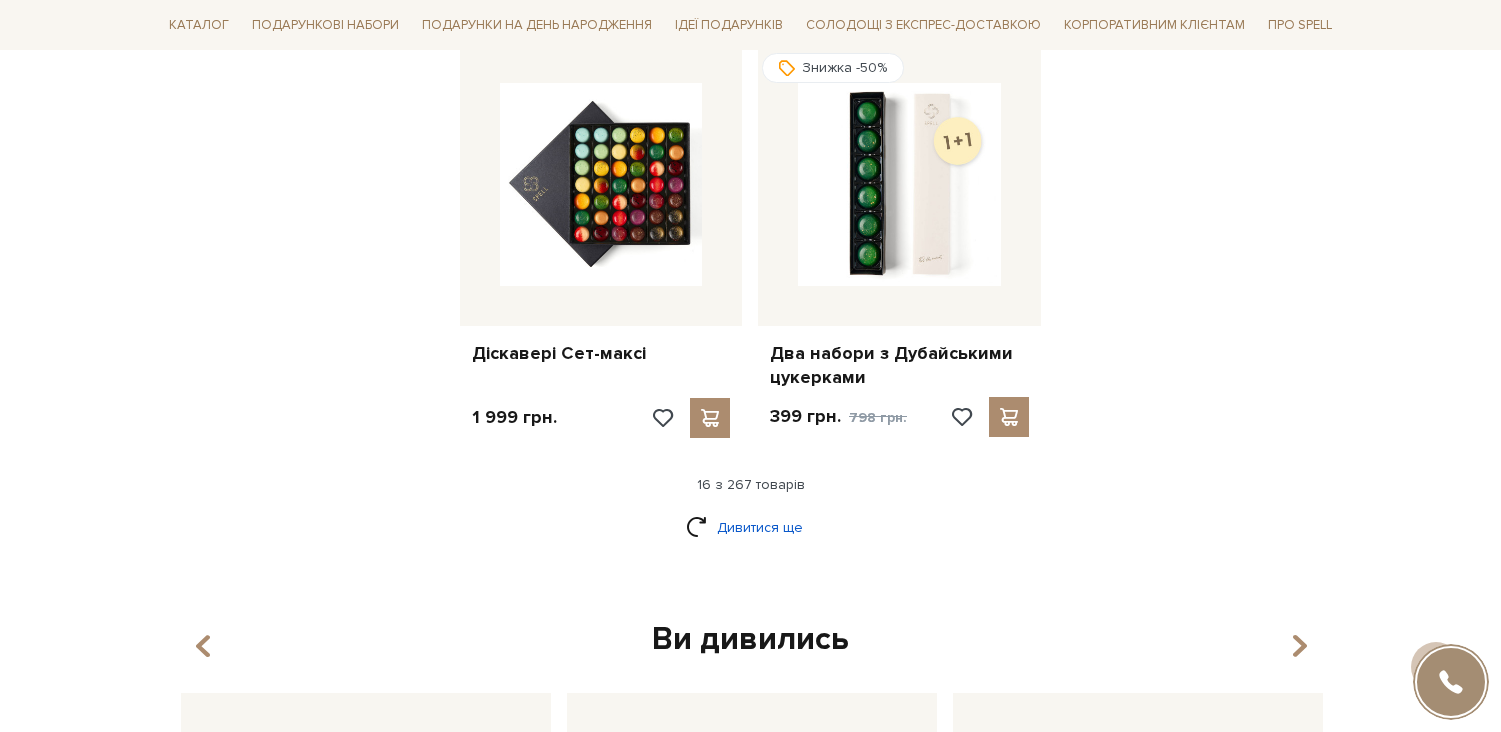 click on "Дивитися ще" at bounding box center [751, 527] 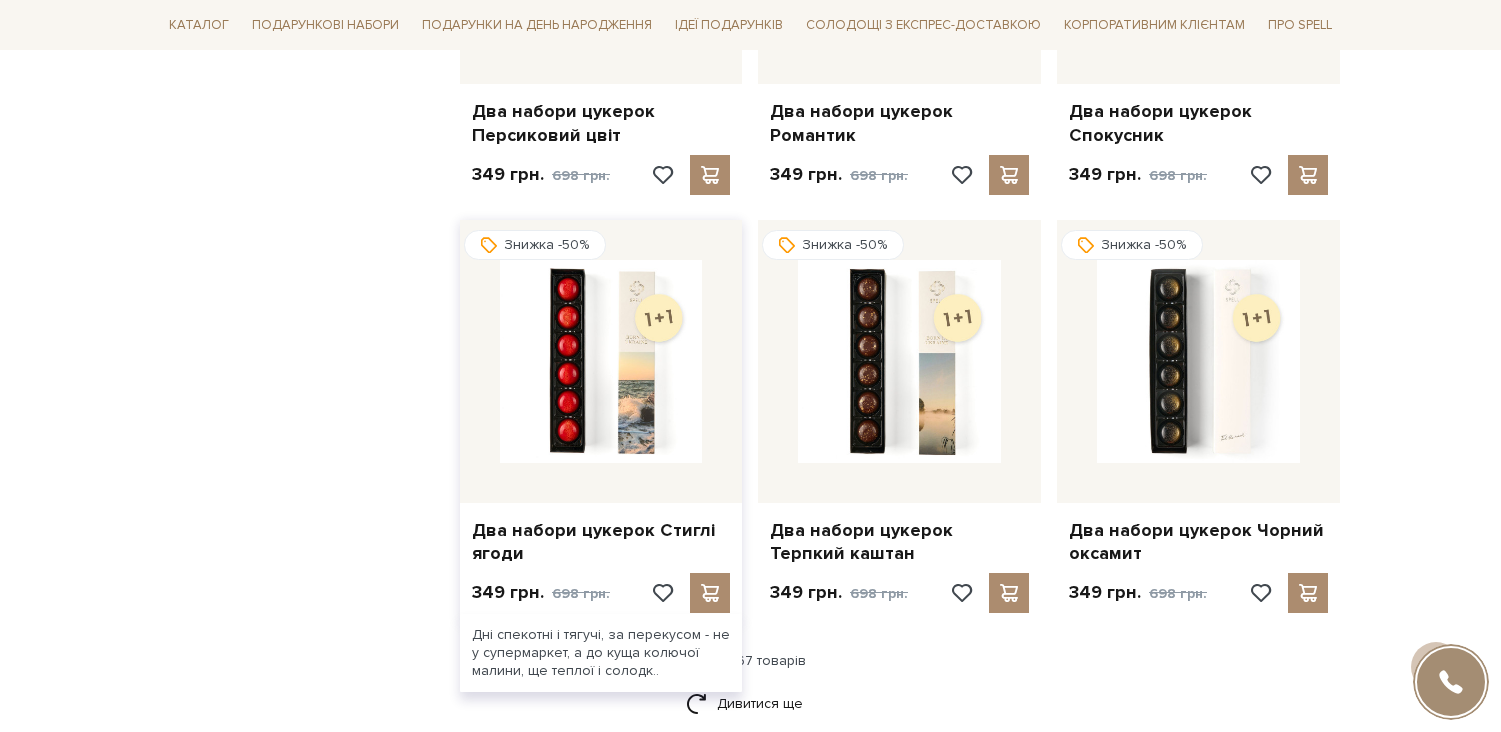 scroll, scrollTop: 4847, scrollLeft: 0, axis: vertical 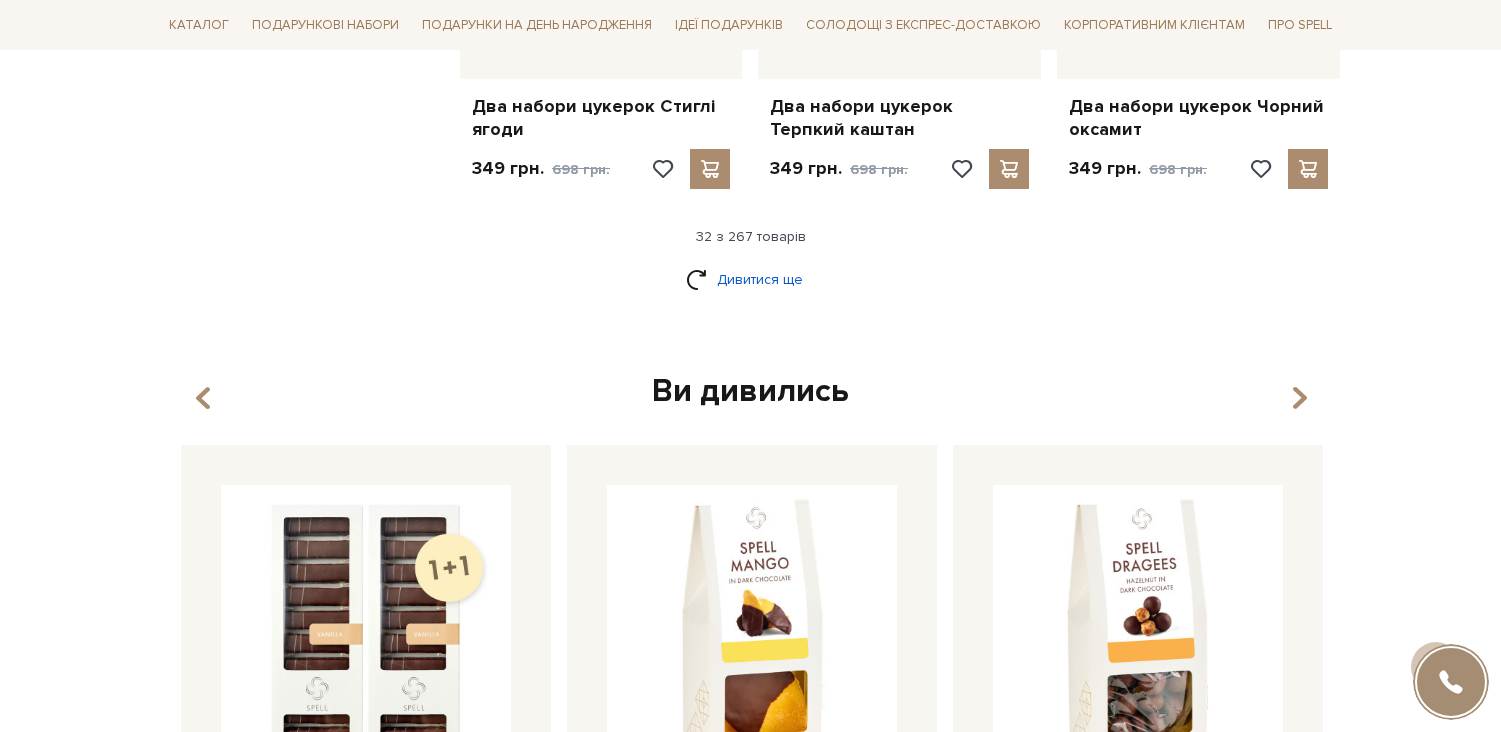 click on "Дивитися ще" at bounding box center [751, 279] 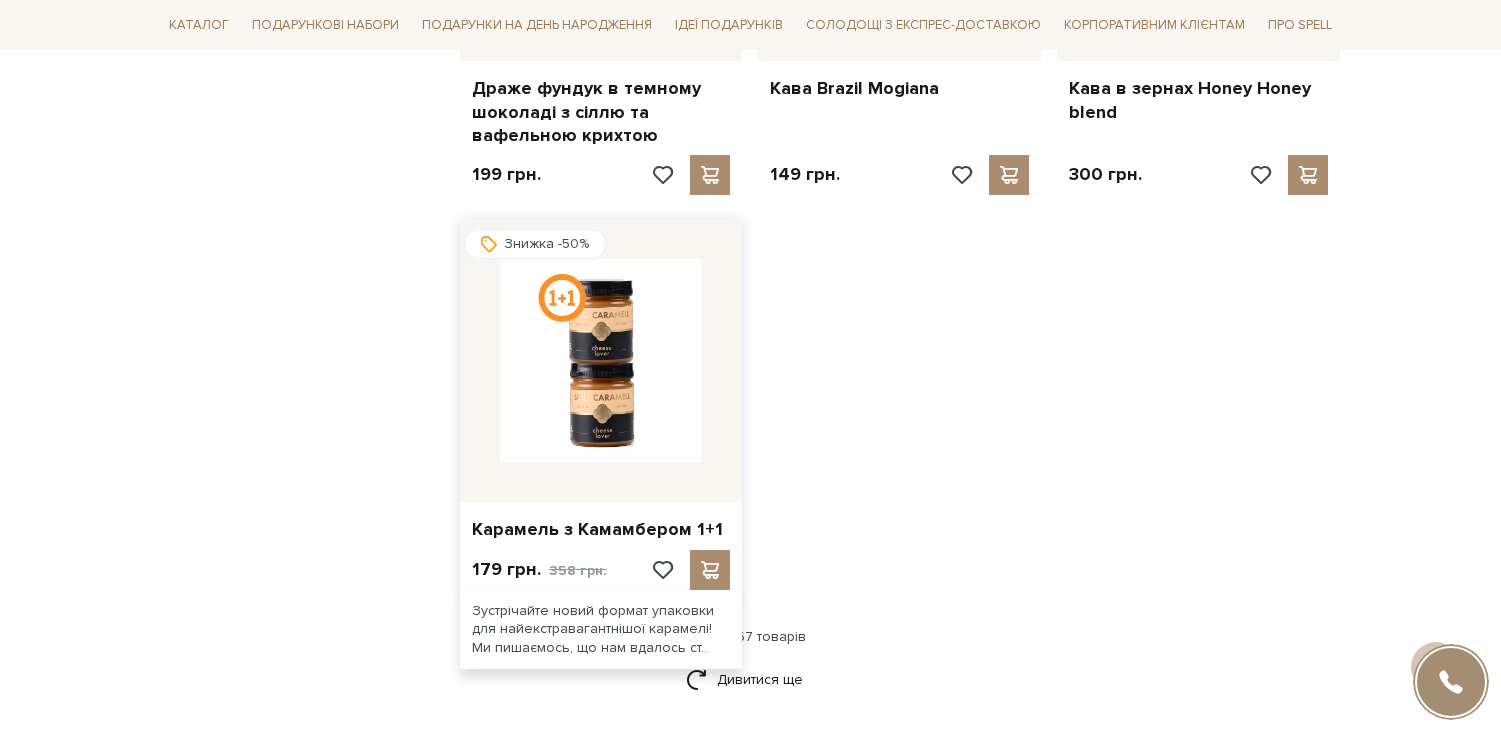 scroll, scrollTop: 7067, scrollLeft: 0, axis: vertical 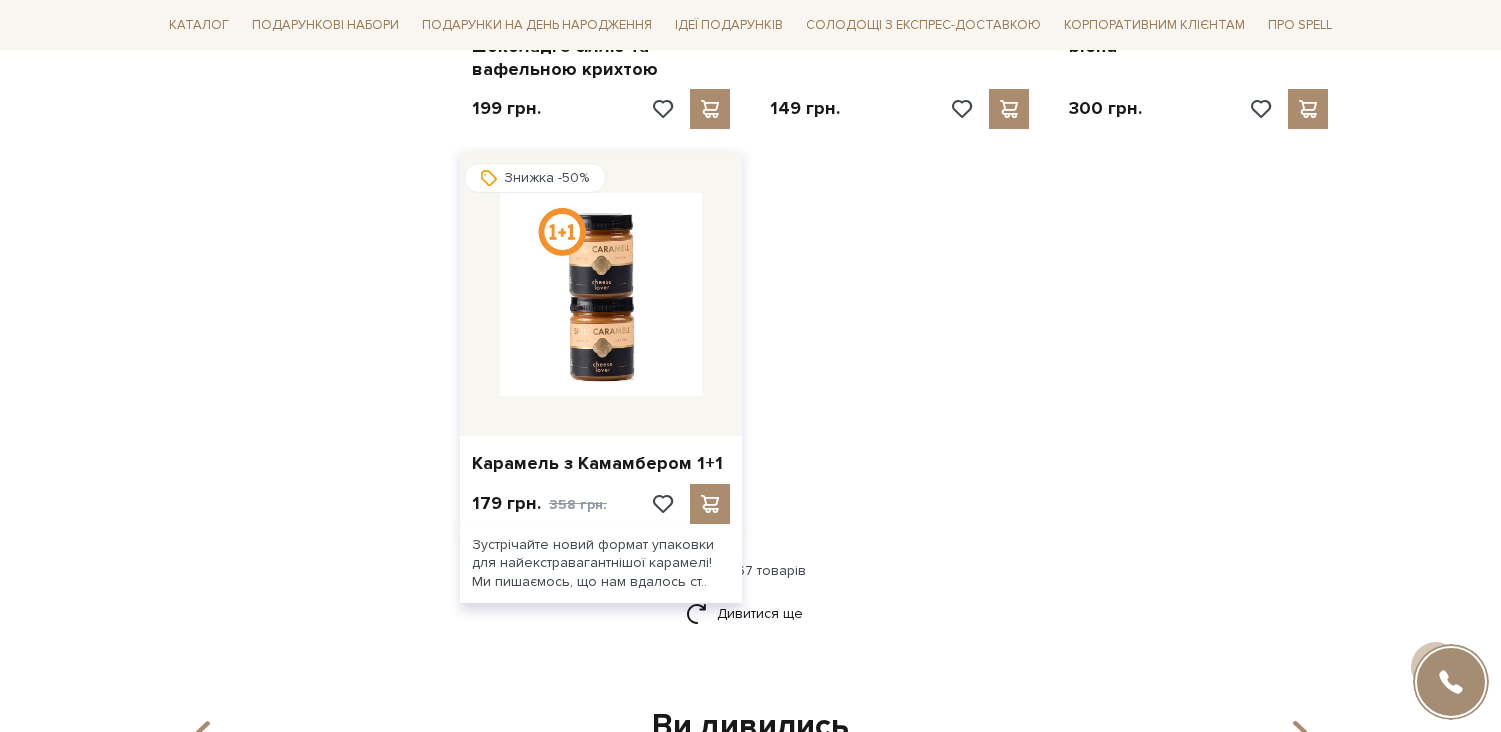 click on "Дивитися ще" at bounding box center [751, 613] 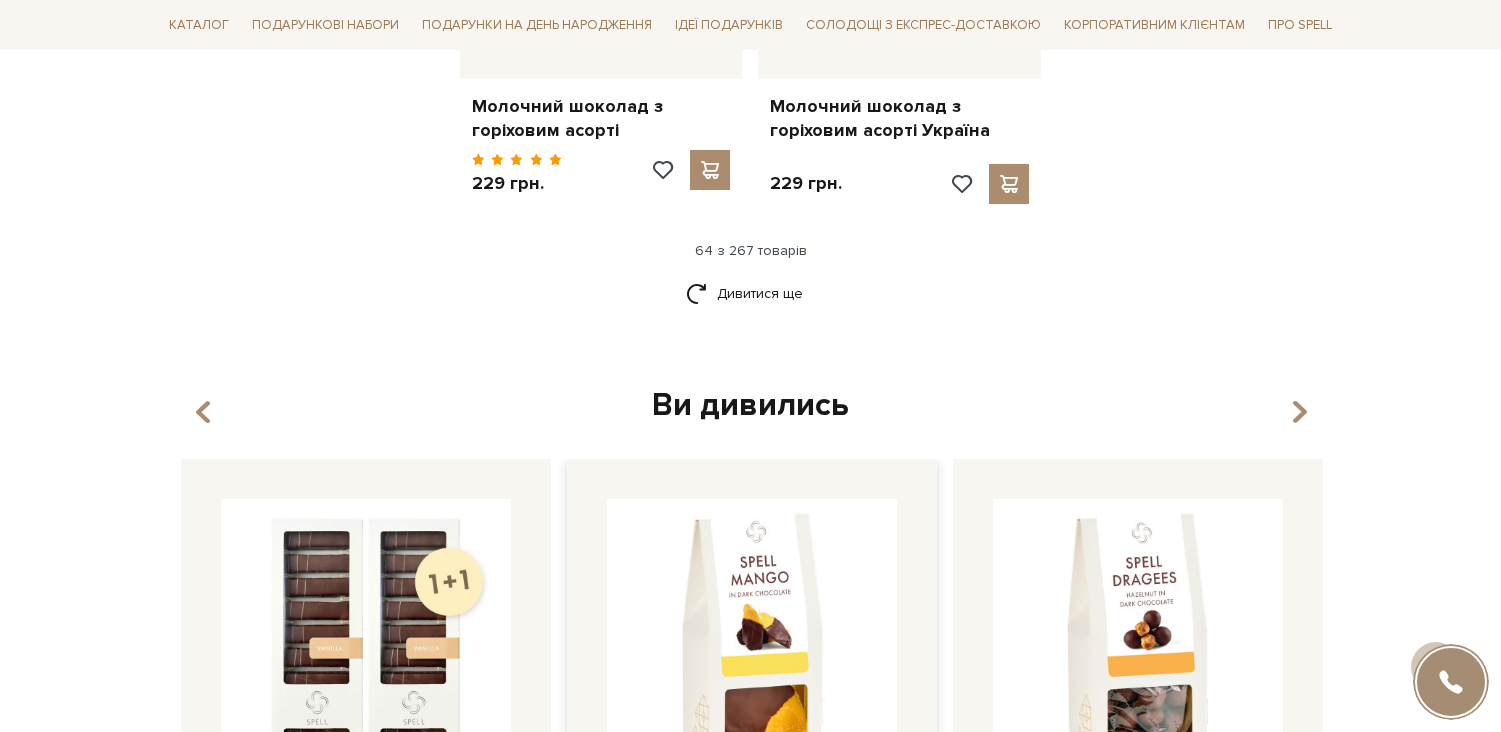 scroll, scrollTop: 9841, scrollLeft: 0, axis: vertical 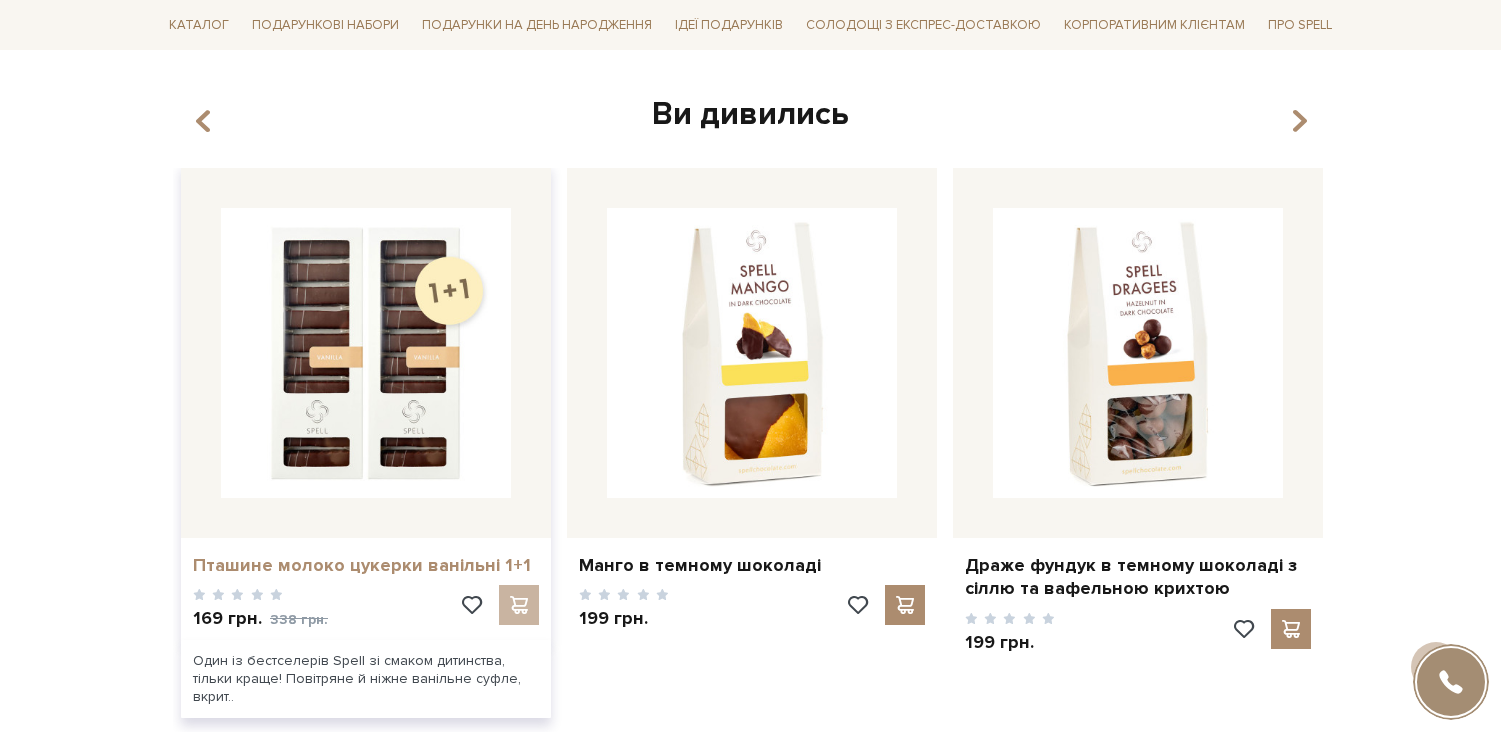 click on "Пташине молоко цукерки ванільні 1+1" at bounding box center (366, 565) 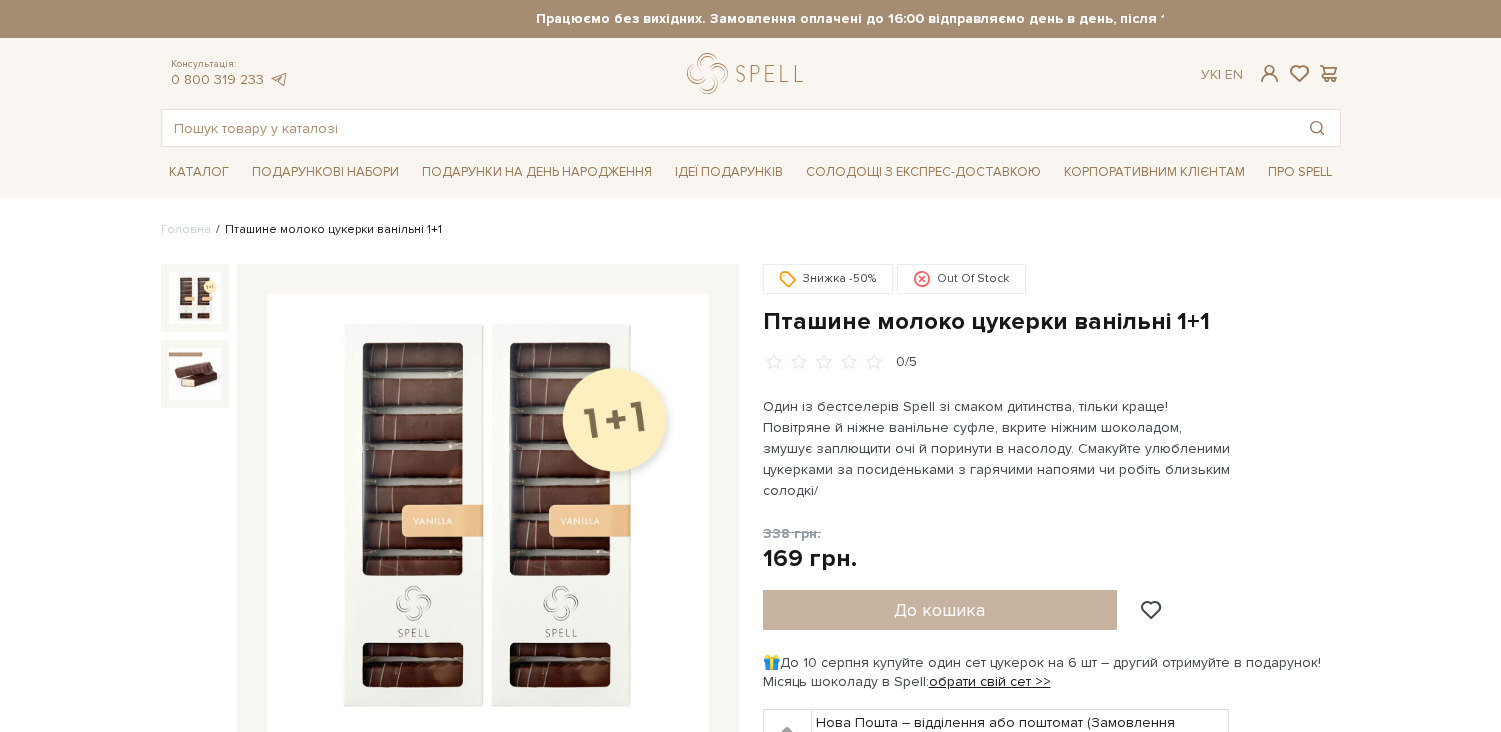 scroll, scrollTop: 0, scrollLeft: 0, axis: both 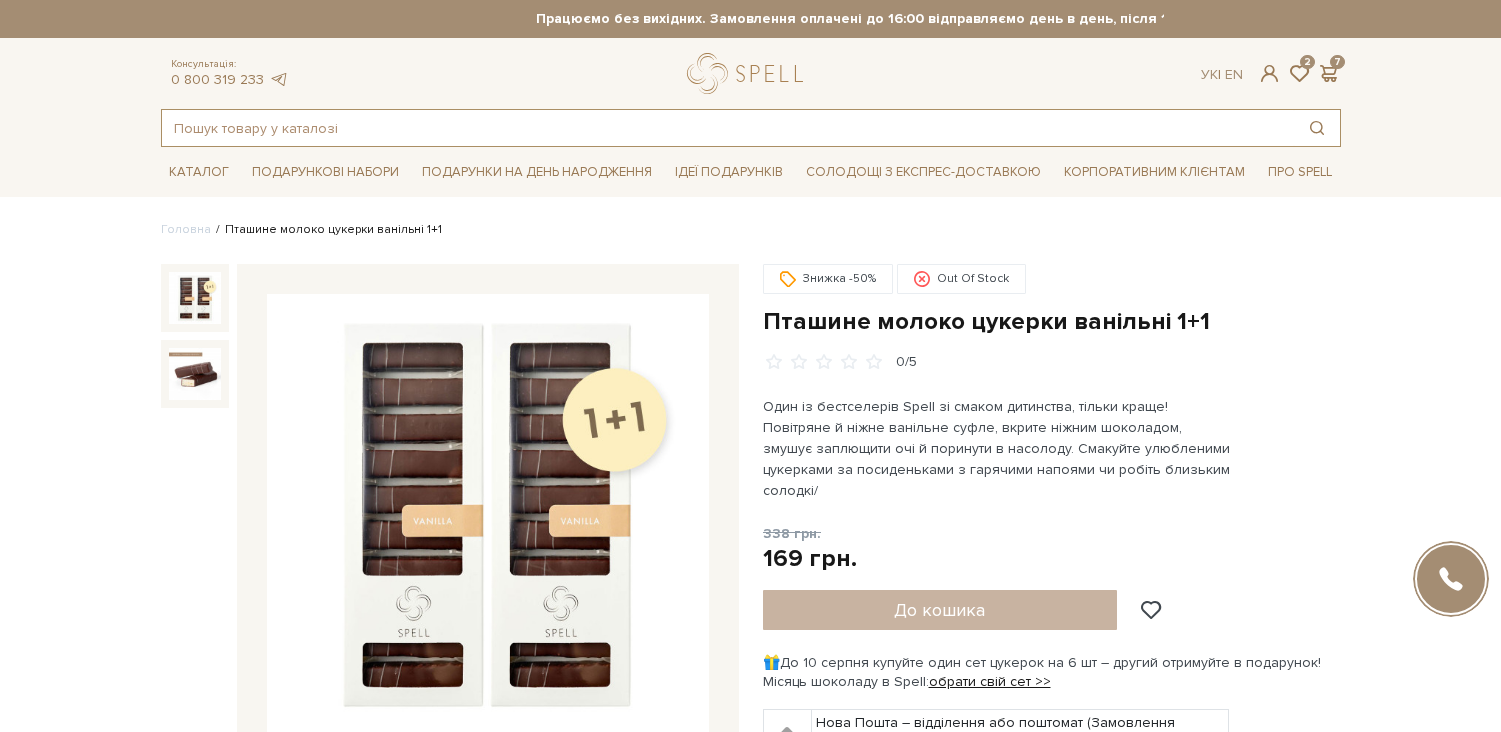 click at bounding box center [728, 128] 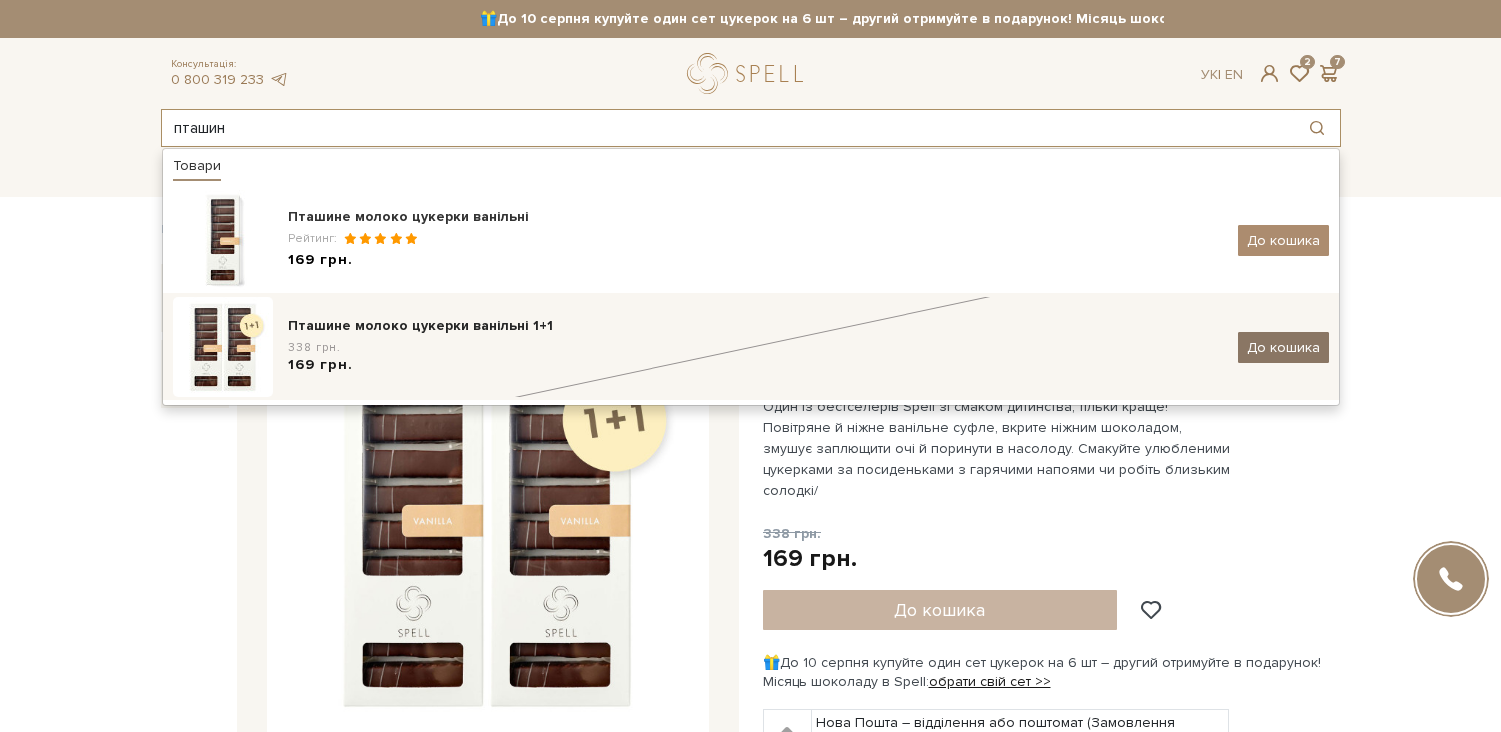 type on "пташин" 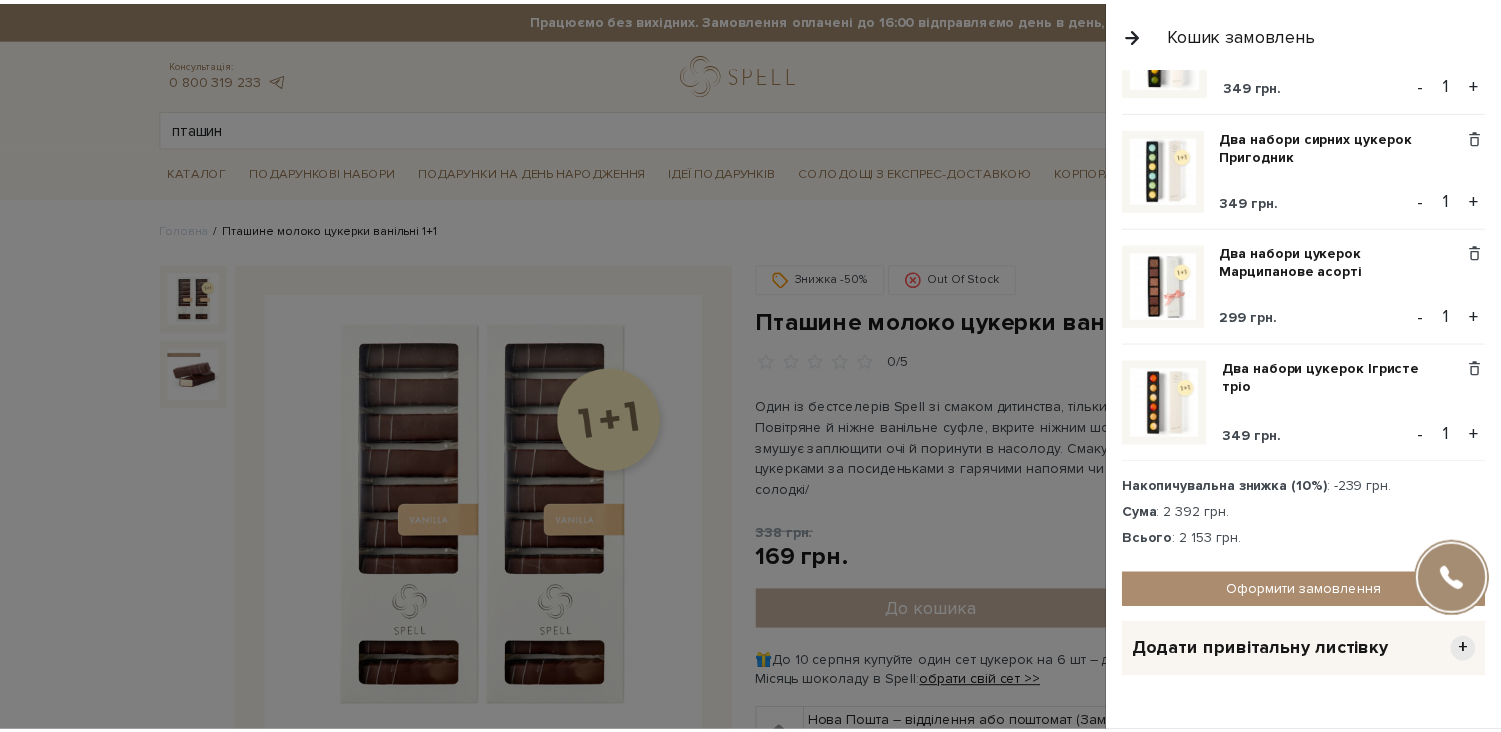scroll, scrollTop: 155, scrollLeft: 0, axis: vertical 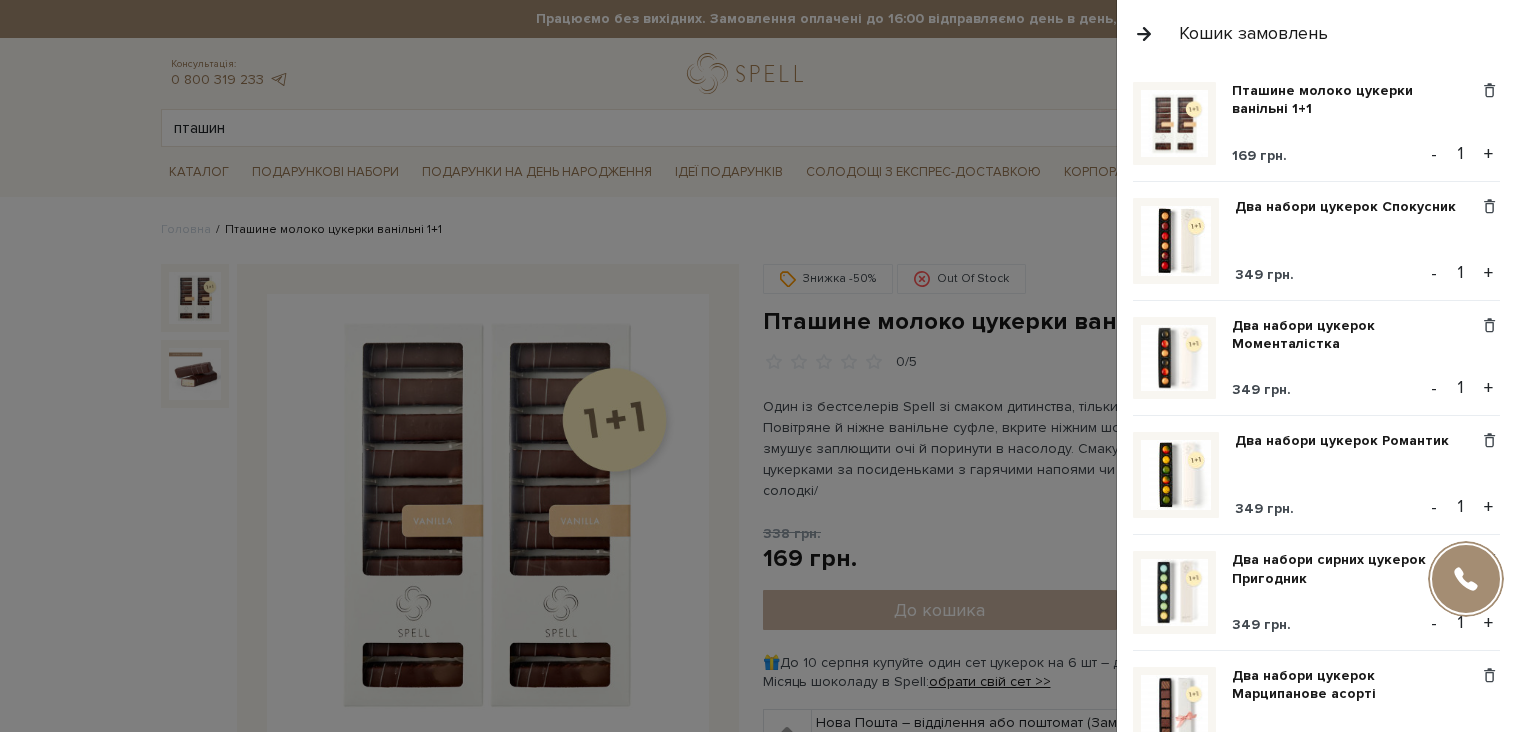 click at bounding box center [758, 366] 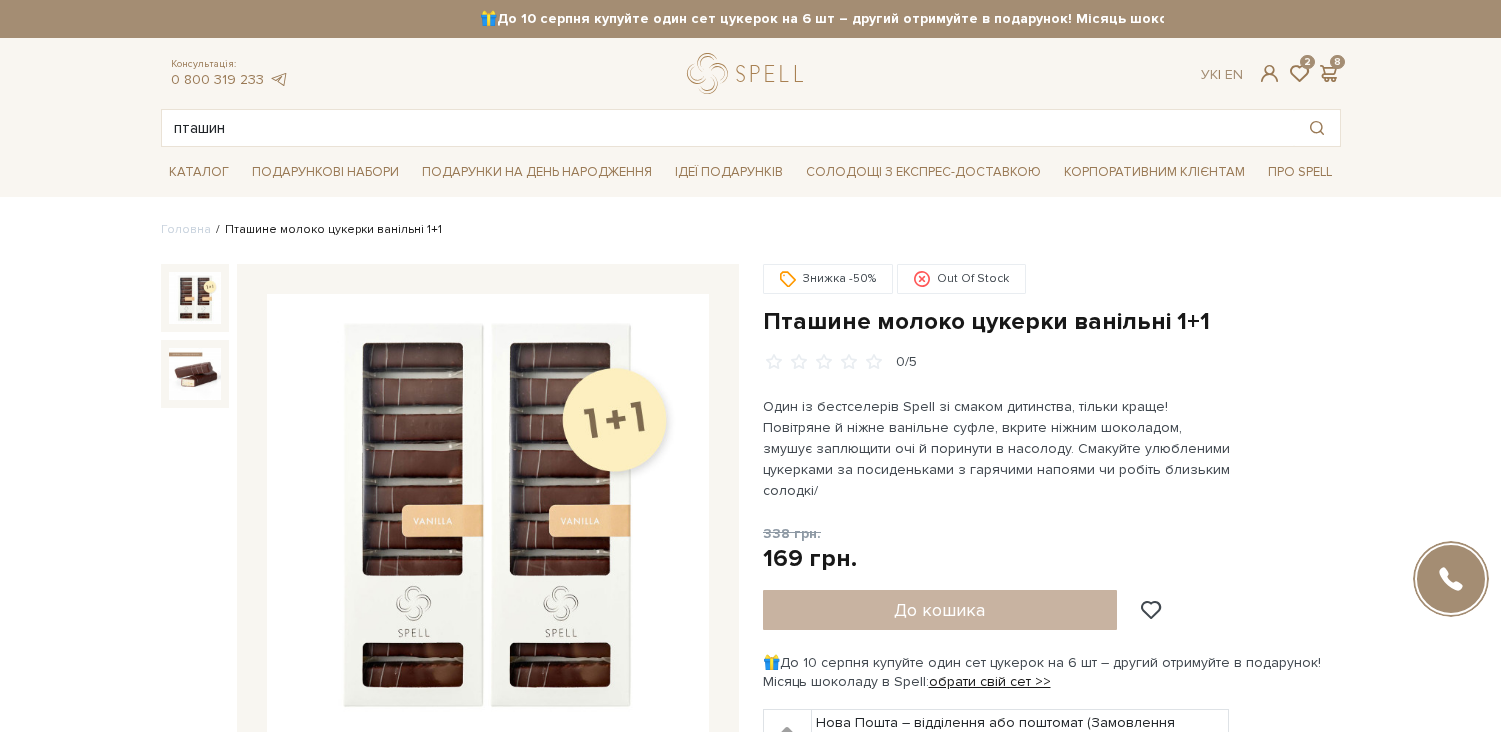 click on "До кошика" at bounding box center (973, 610) 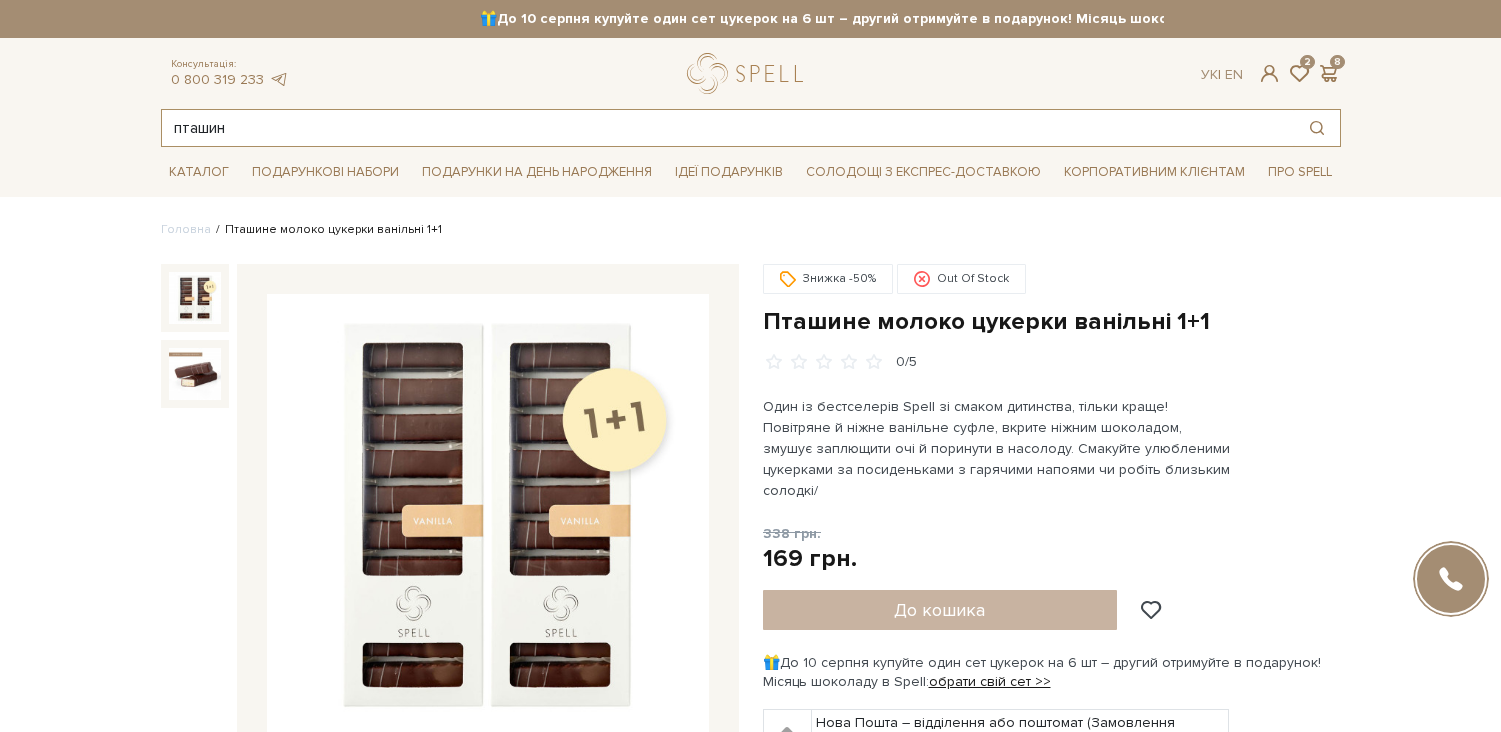 click on "пташин" at bounding box center (728, 128) 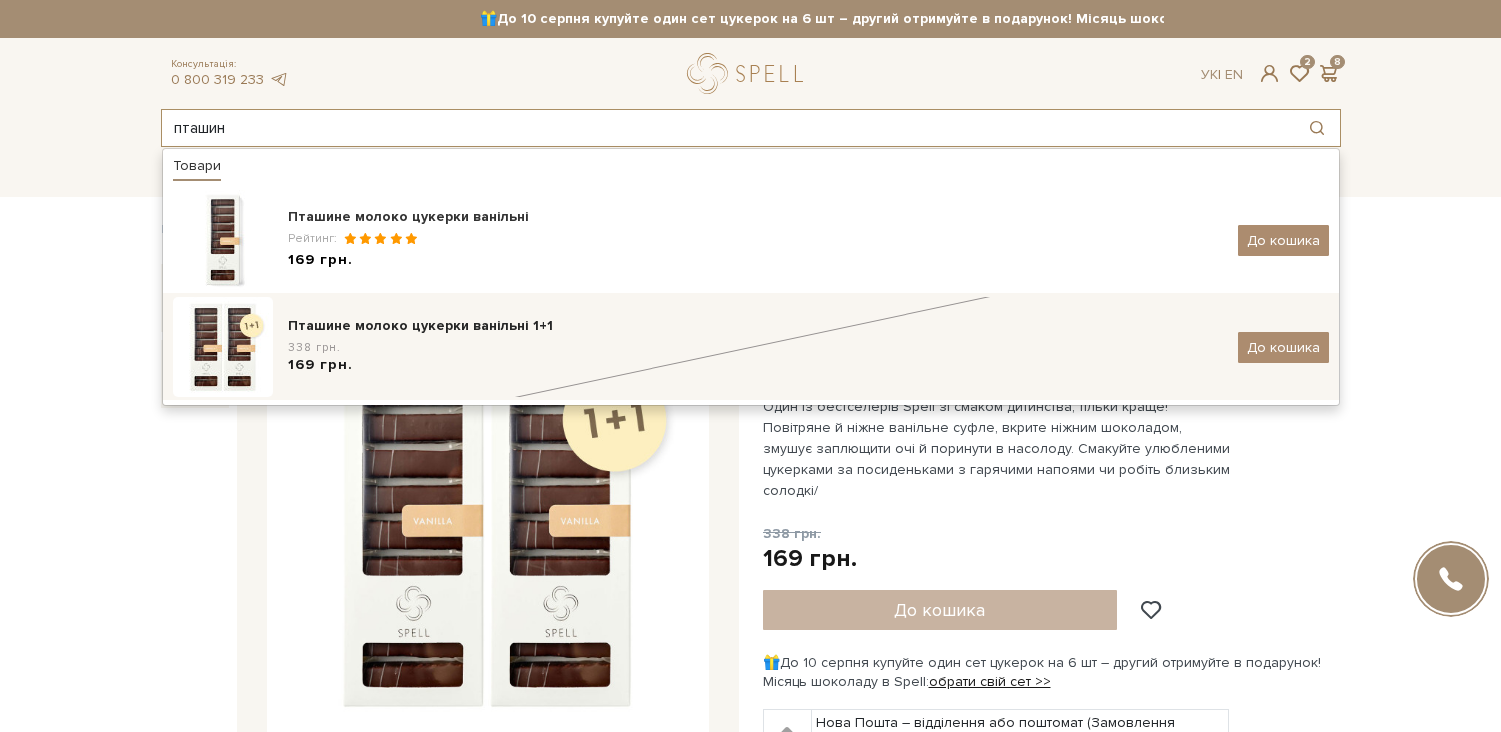click on "Пташине молоко цукерки ванільні 1+1" at bounding box center (755, 326) 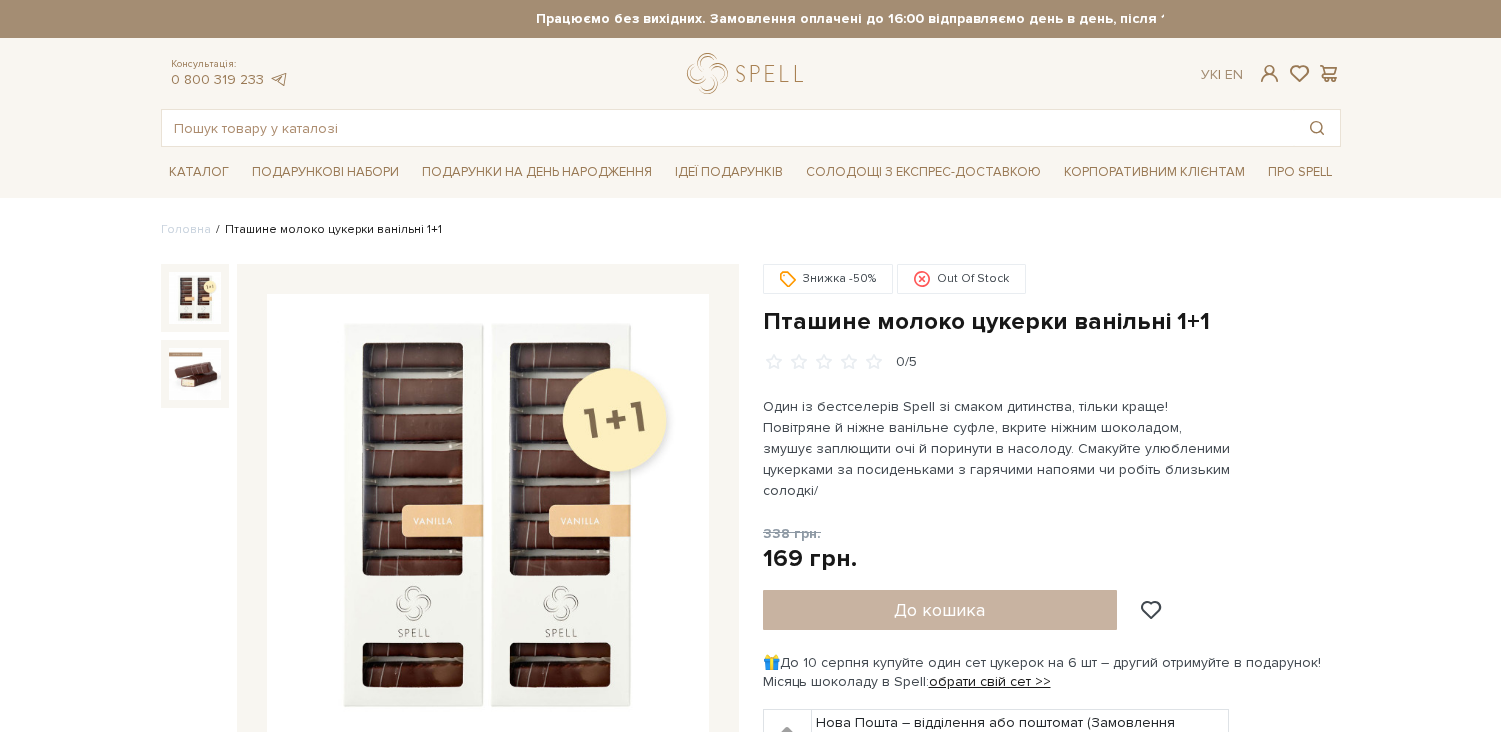 scroll, scrollTop: 0, scrollLeft: 0, axis: both 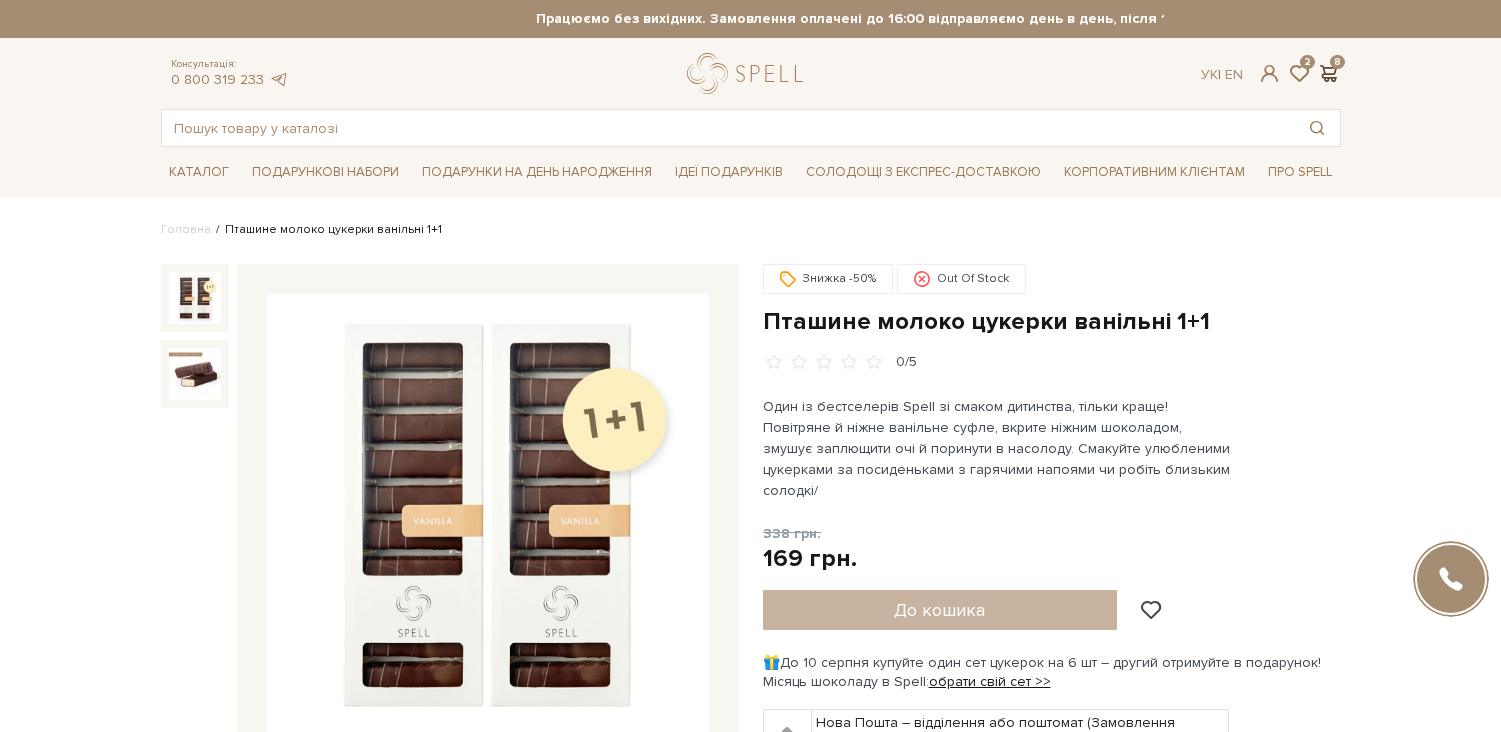 click at bounding box center (1329, 73) 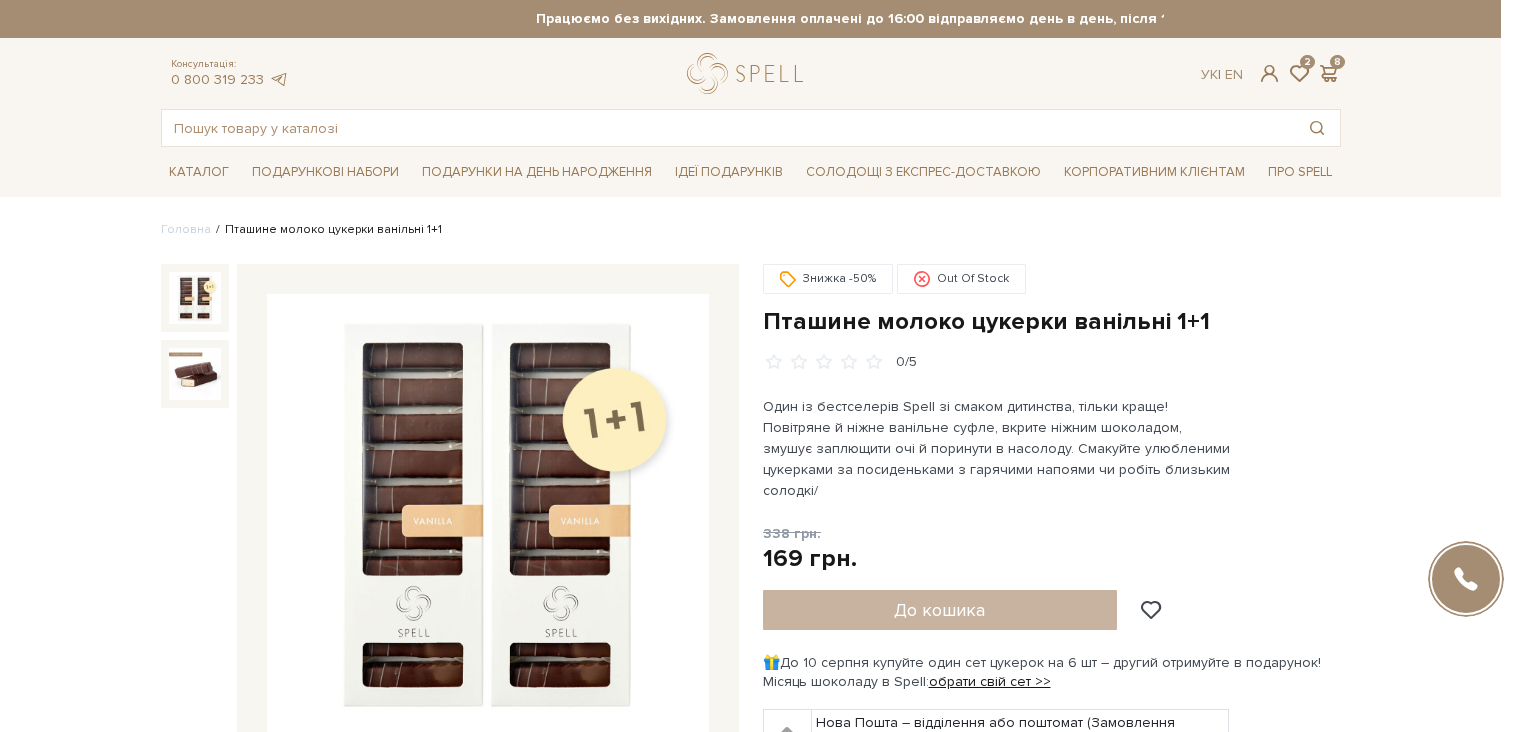 click at bounding box center [758, 366] 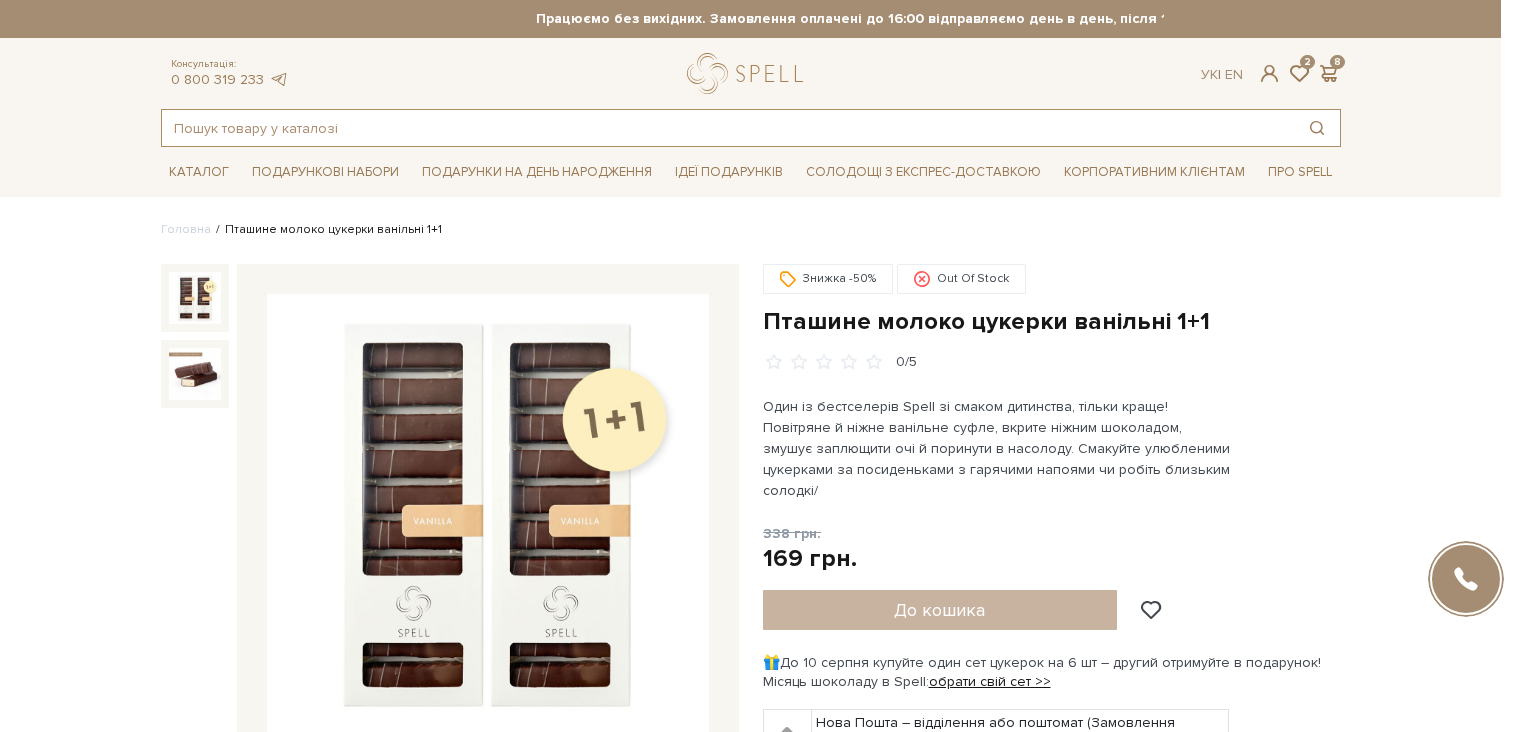click at bounding box center (728, 128) 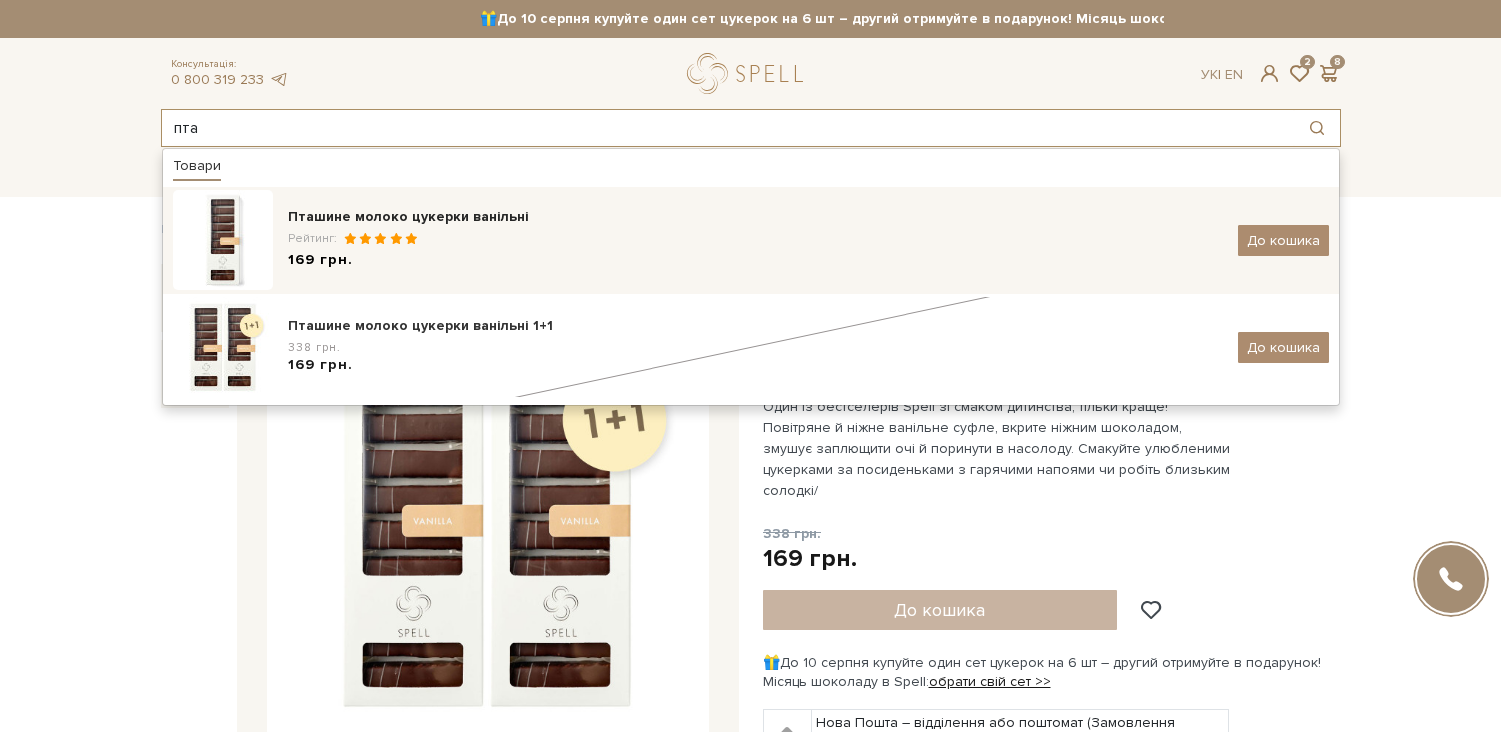 type on "пта" 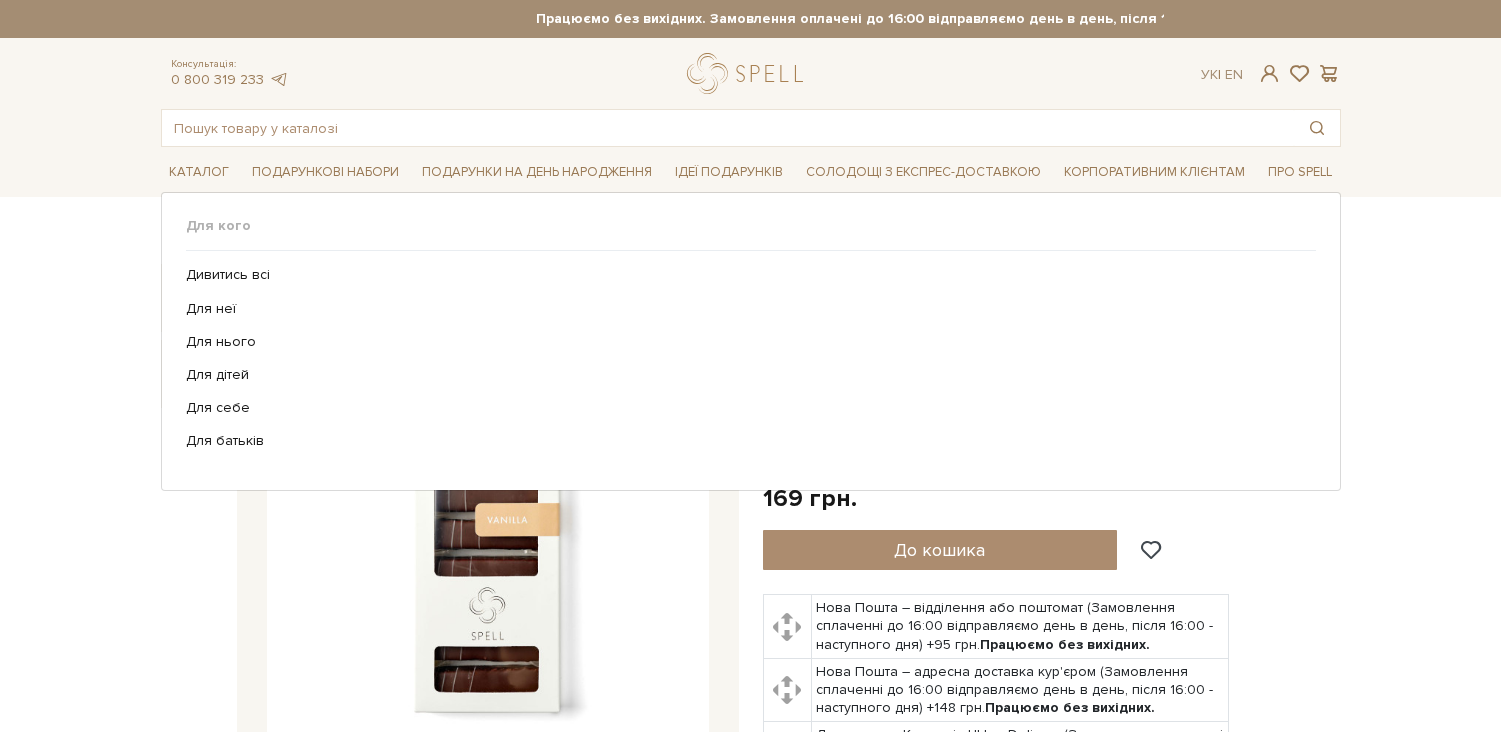 scroll, scrollTop: 0, scrollLeft: 0, axis: both 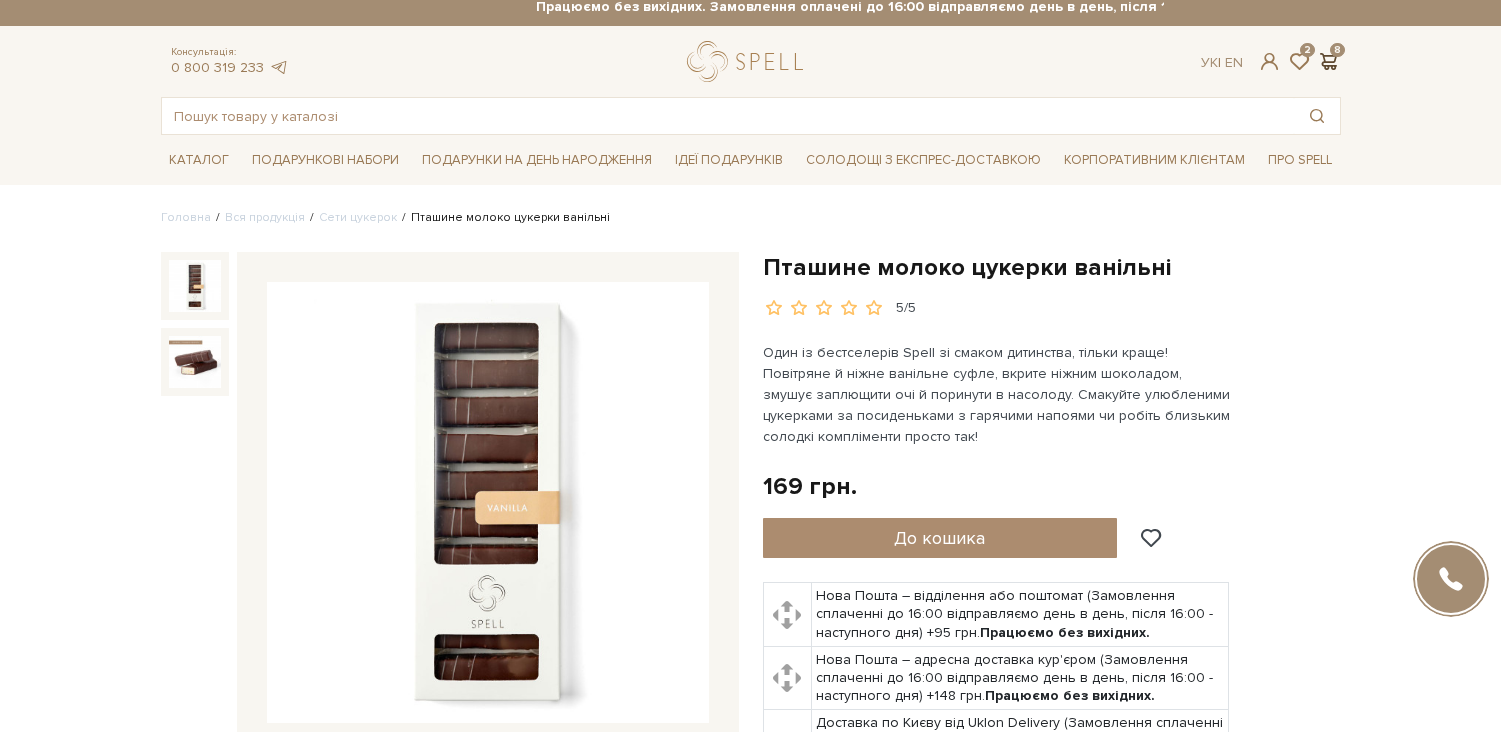 click at bounding box center [1329, 61] 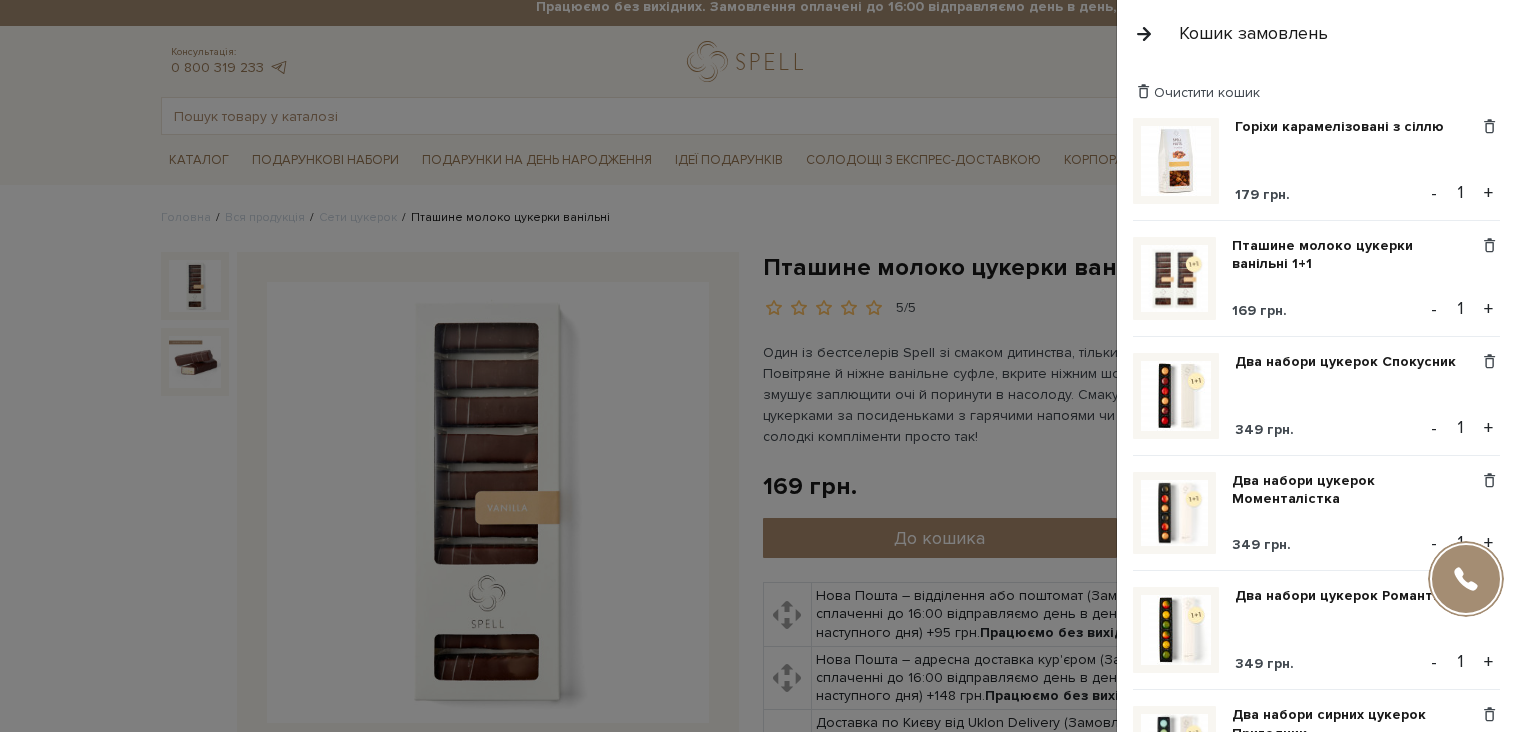 scroll, scrollTop: 611, scrollLeft: 0, axis: vertical 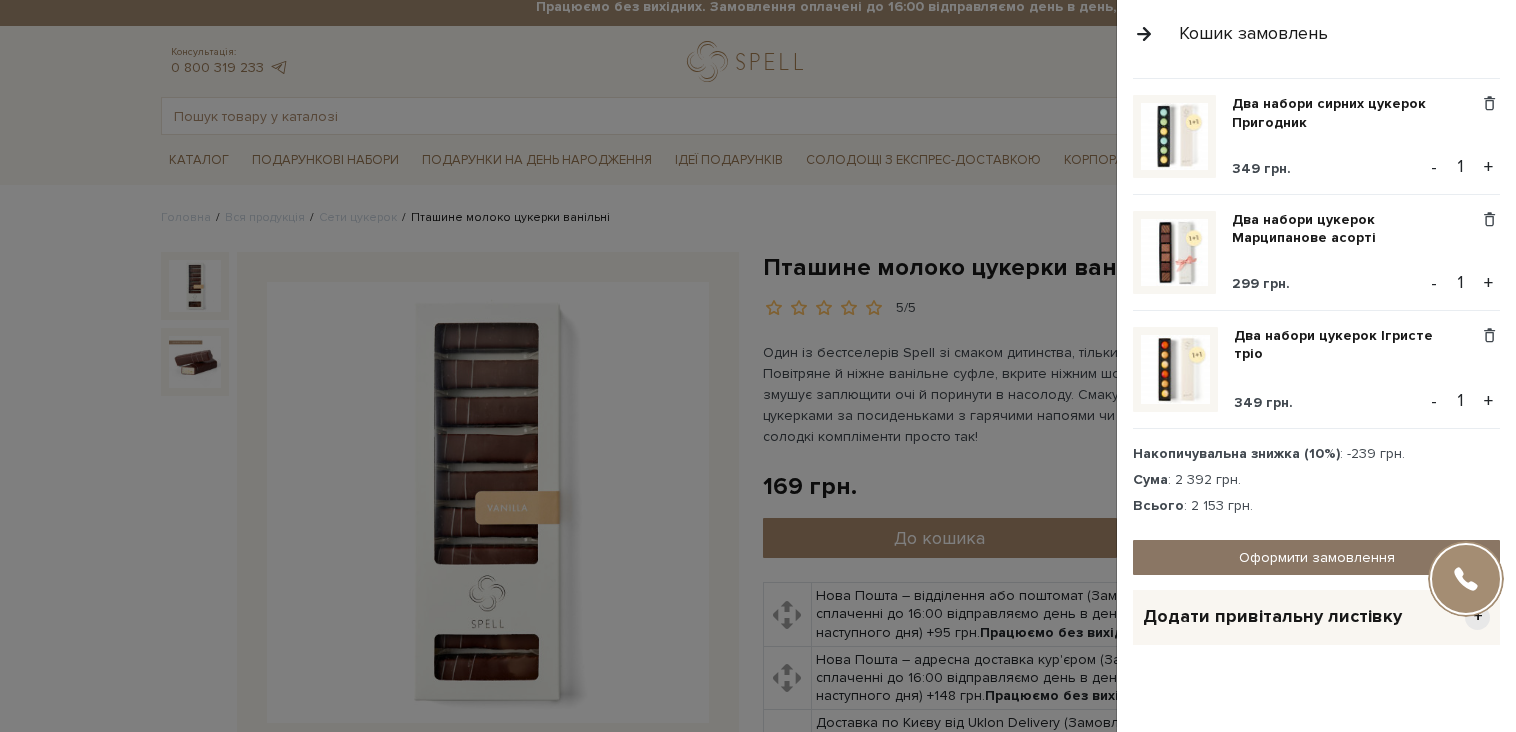 click on "Оформити замовлення" at bounding box center (1316, 557) 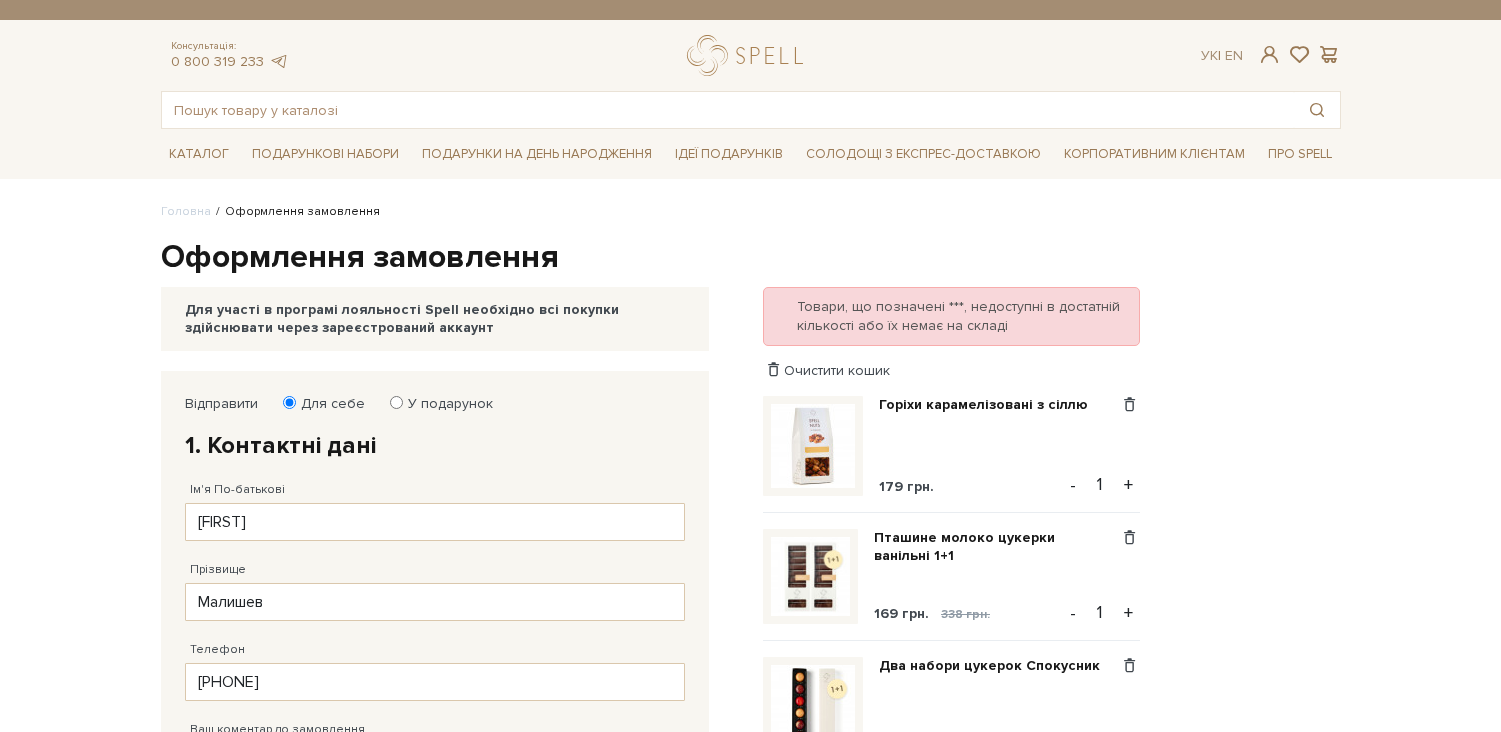 scroll, scrollTop: 0, scrollLeft: 0, axis: both 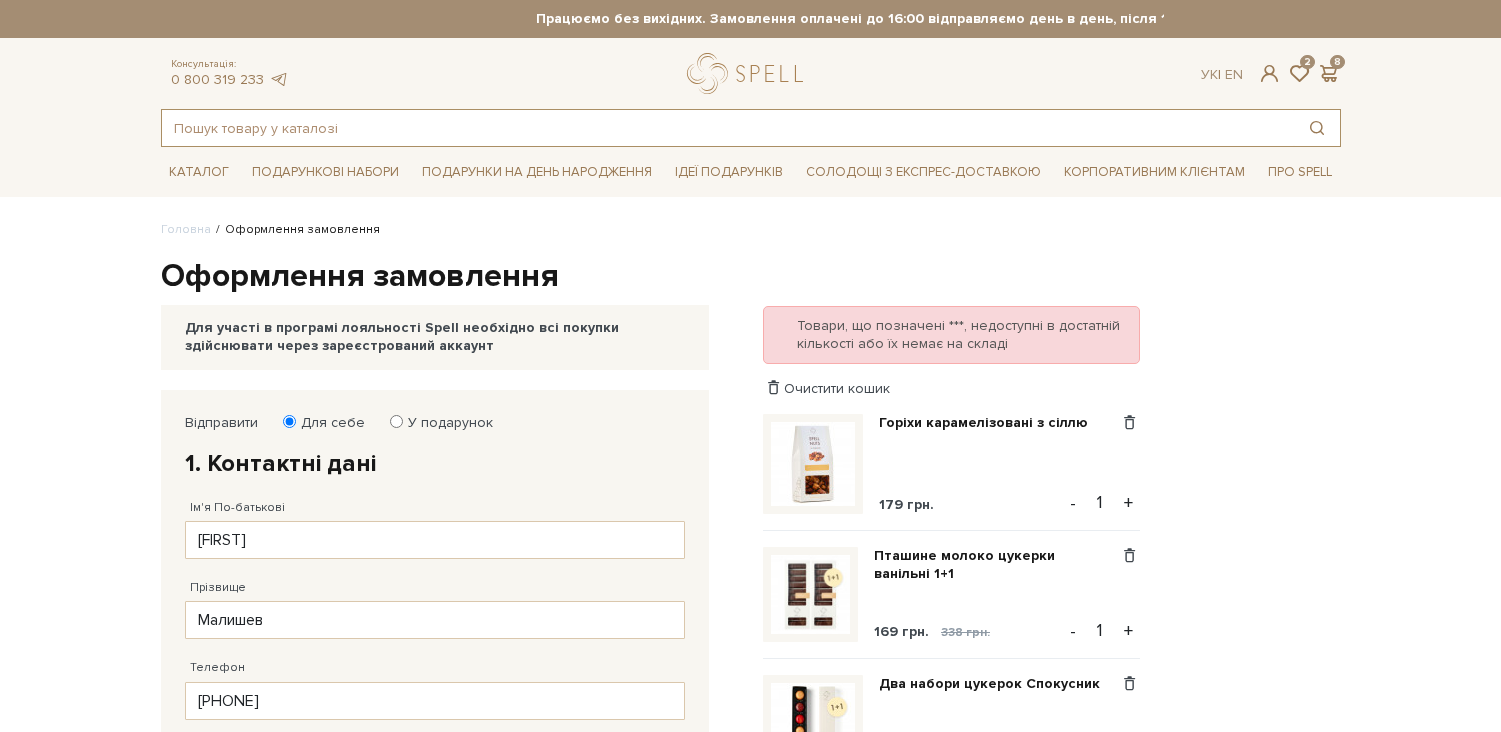 click at bounding box center (728, 128) 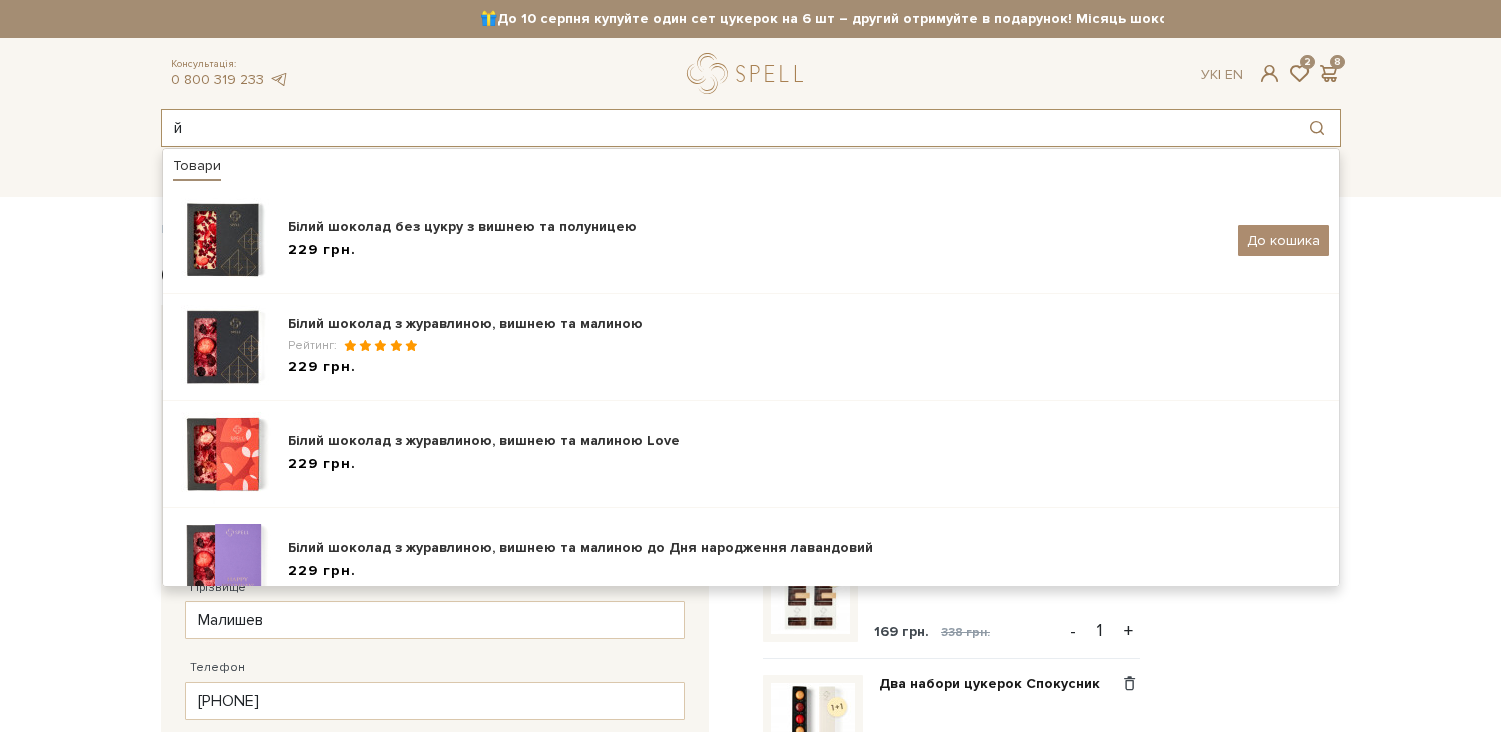 click on "й" at bounding box center (728, 128) 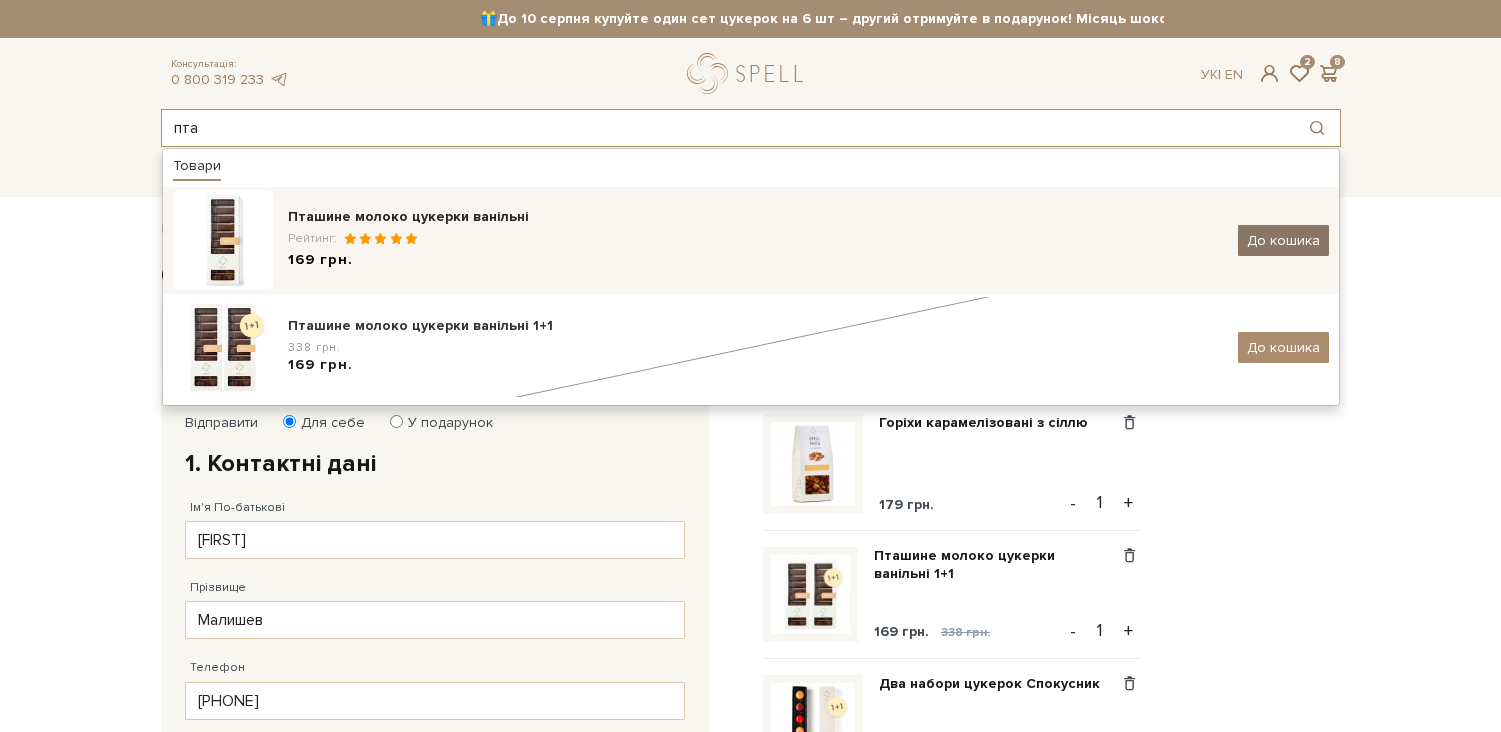 type on "пта" 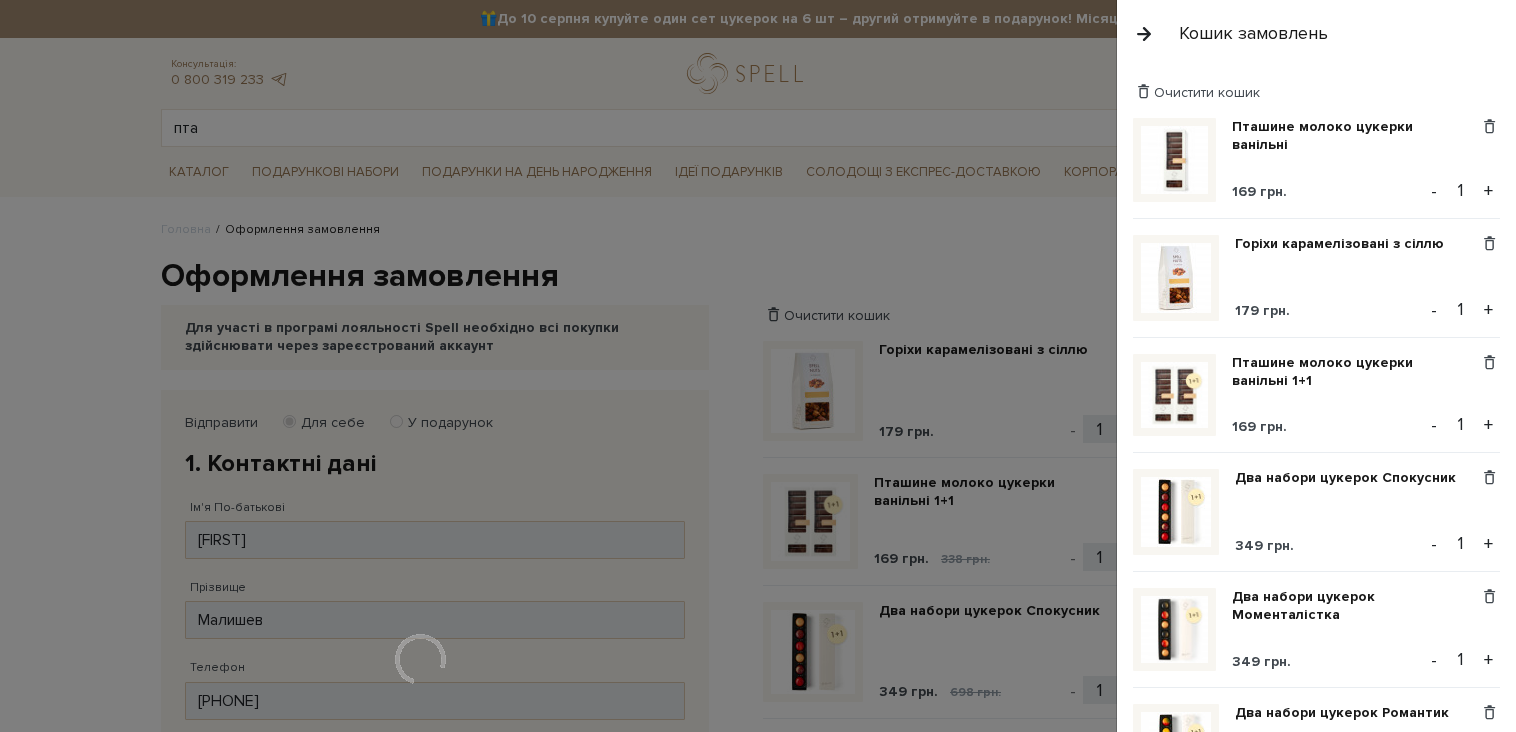 click at bounding box center [951, 964] 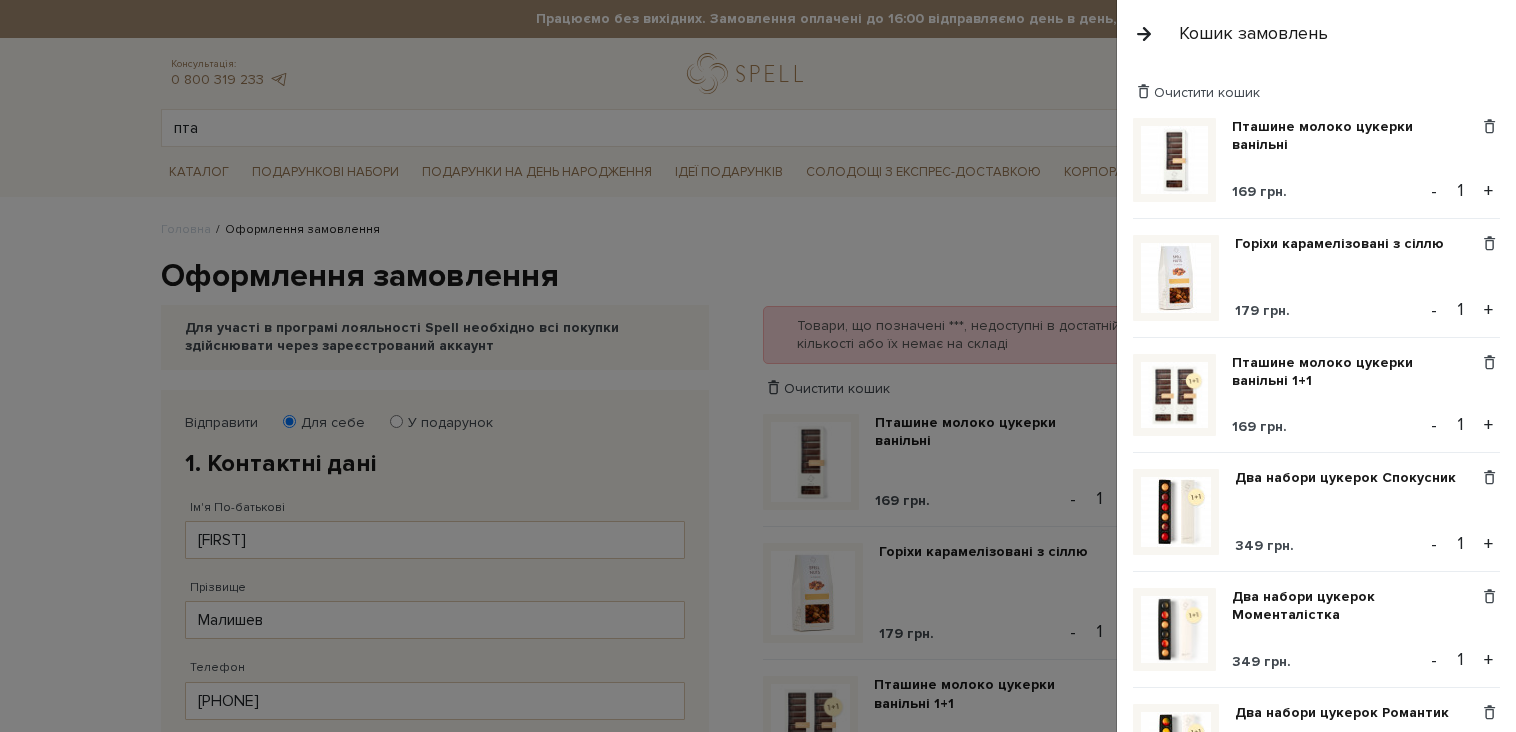 click at bounding box center [758, 366] 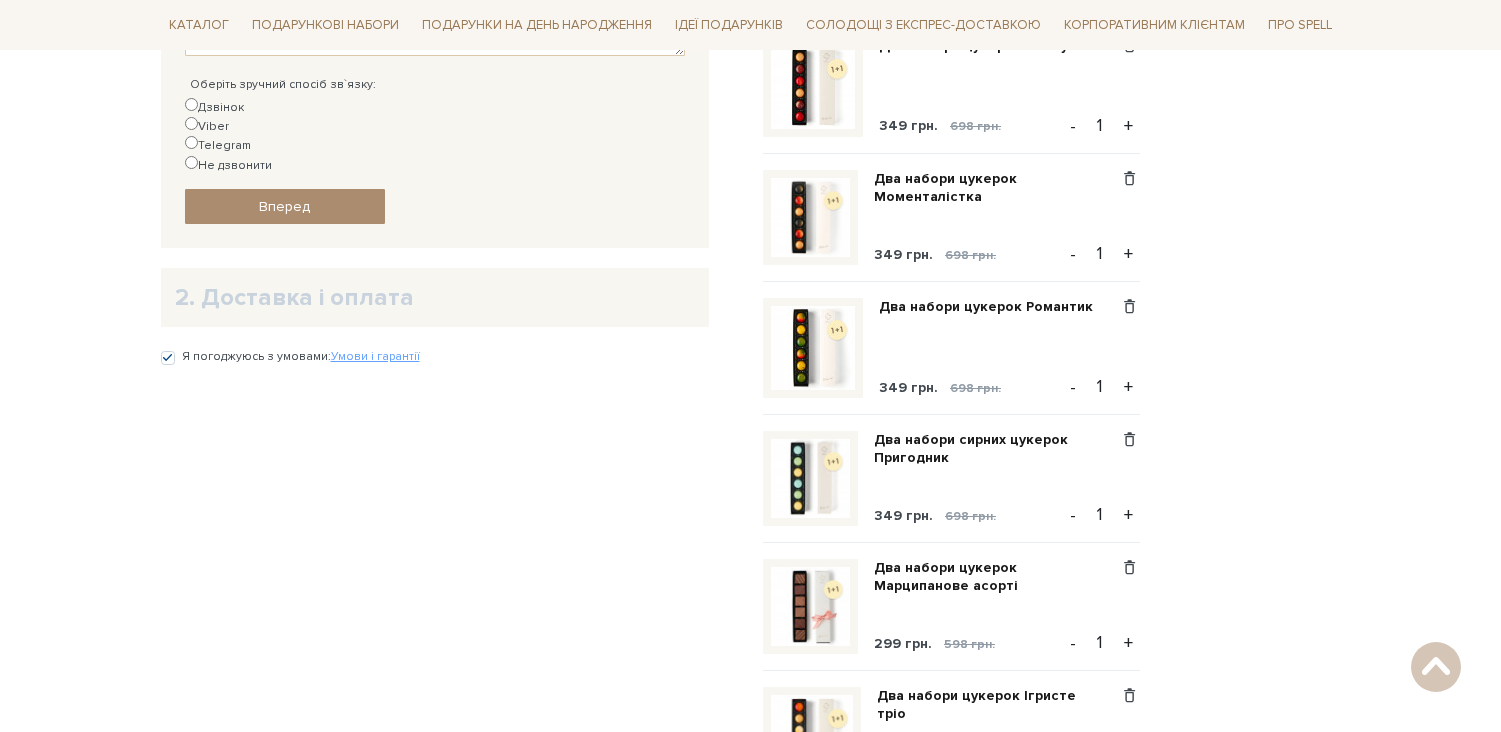 scroll, scrollTop: 545, scrollLeft: 0, axis: vertical 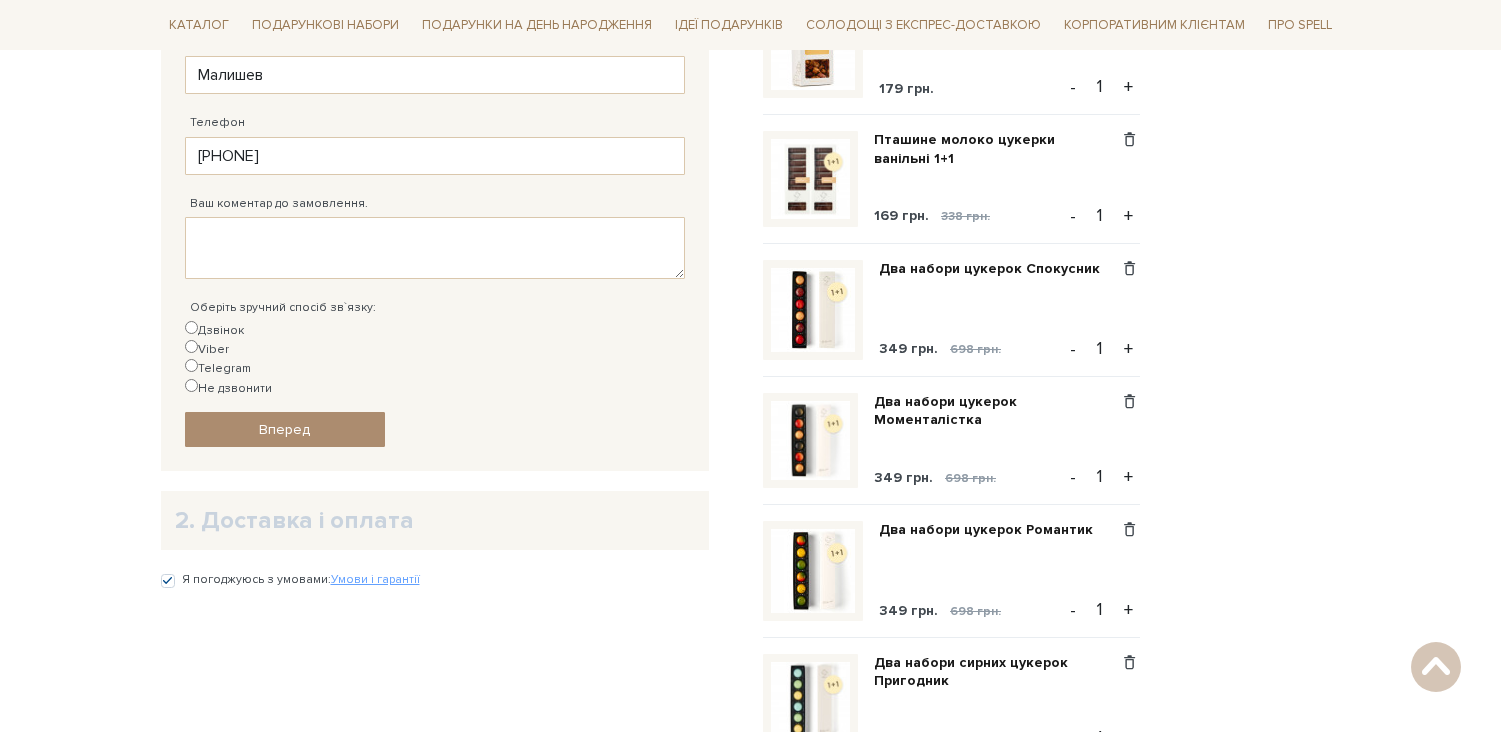 click on "Видалити
Додати в обрані" at bounding box center [1129, 178] 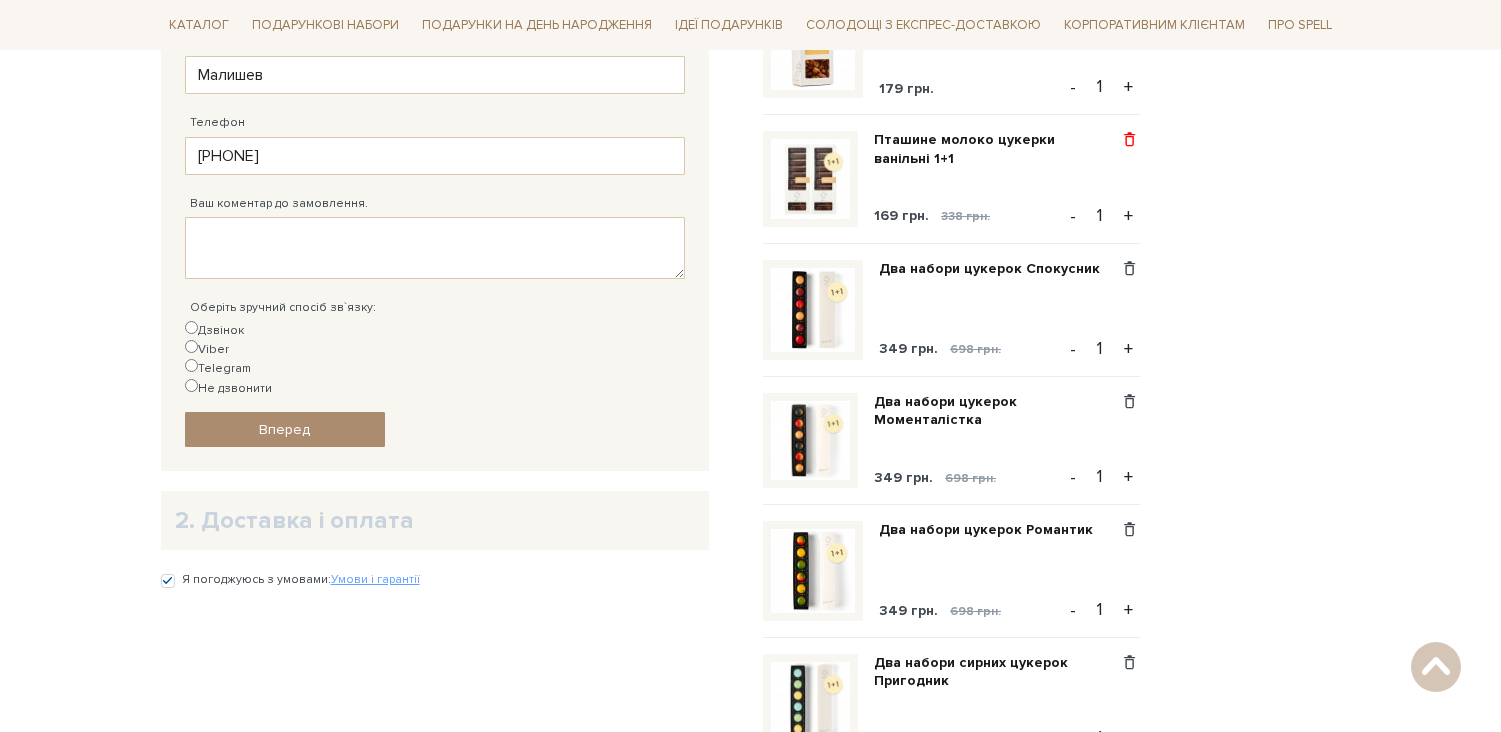 click at bounding box center [1129, 140] 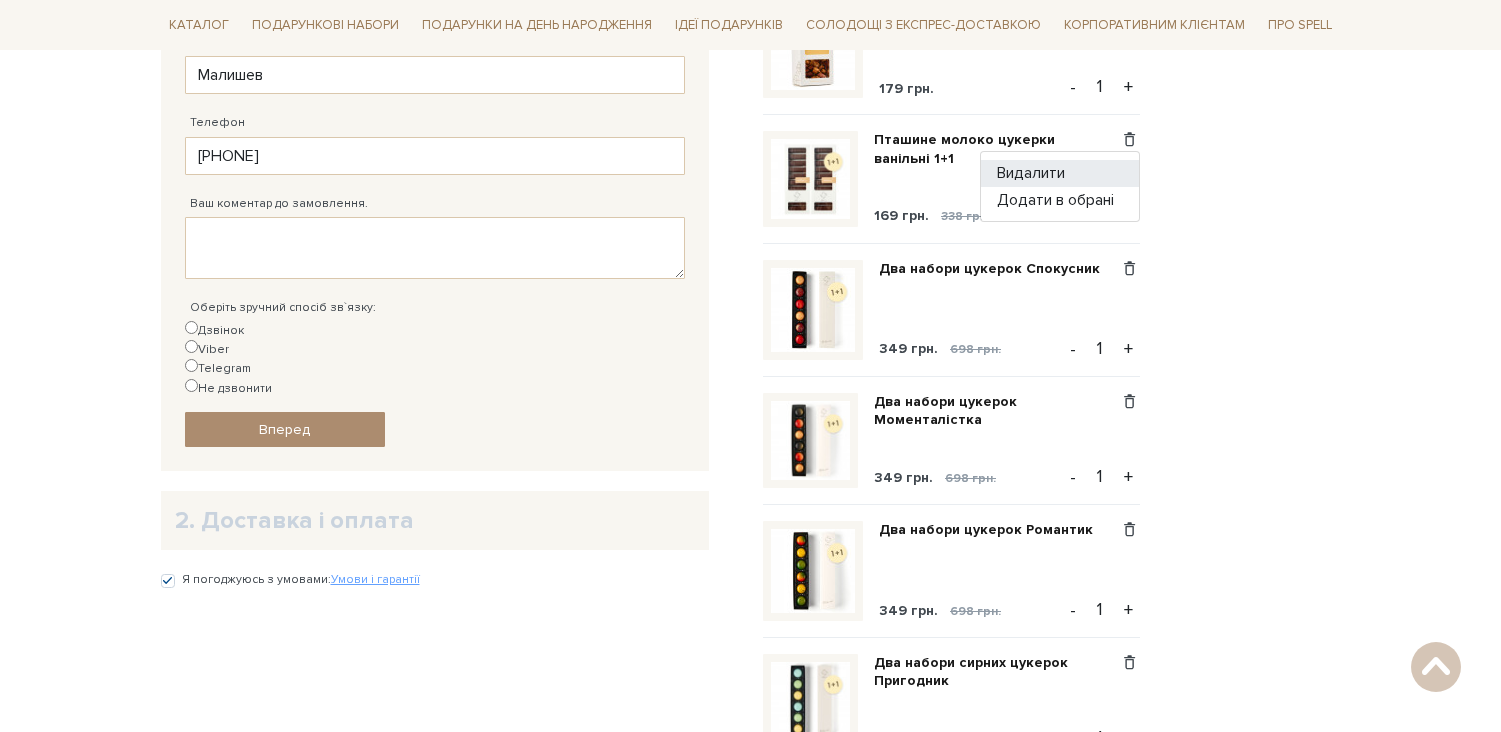 click on "Видалити" at bounding box center (1060, 173) 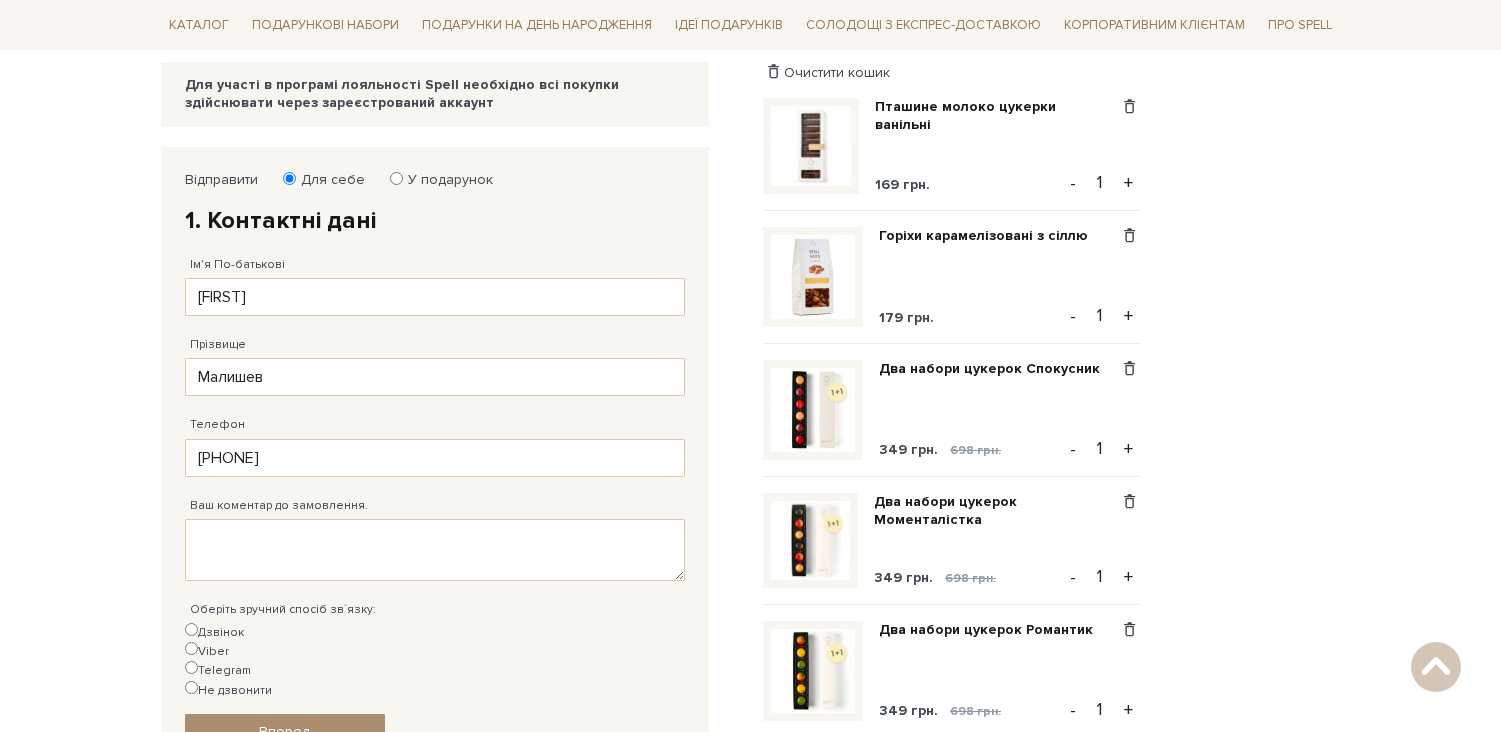 scroll, scrollTop: 140, scrollLeft: 0, axis: vertical 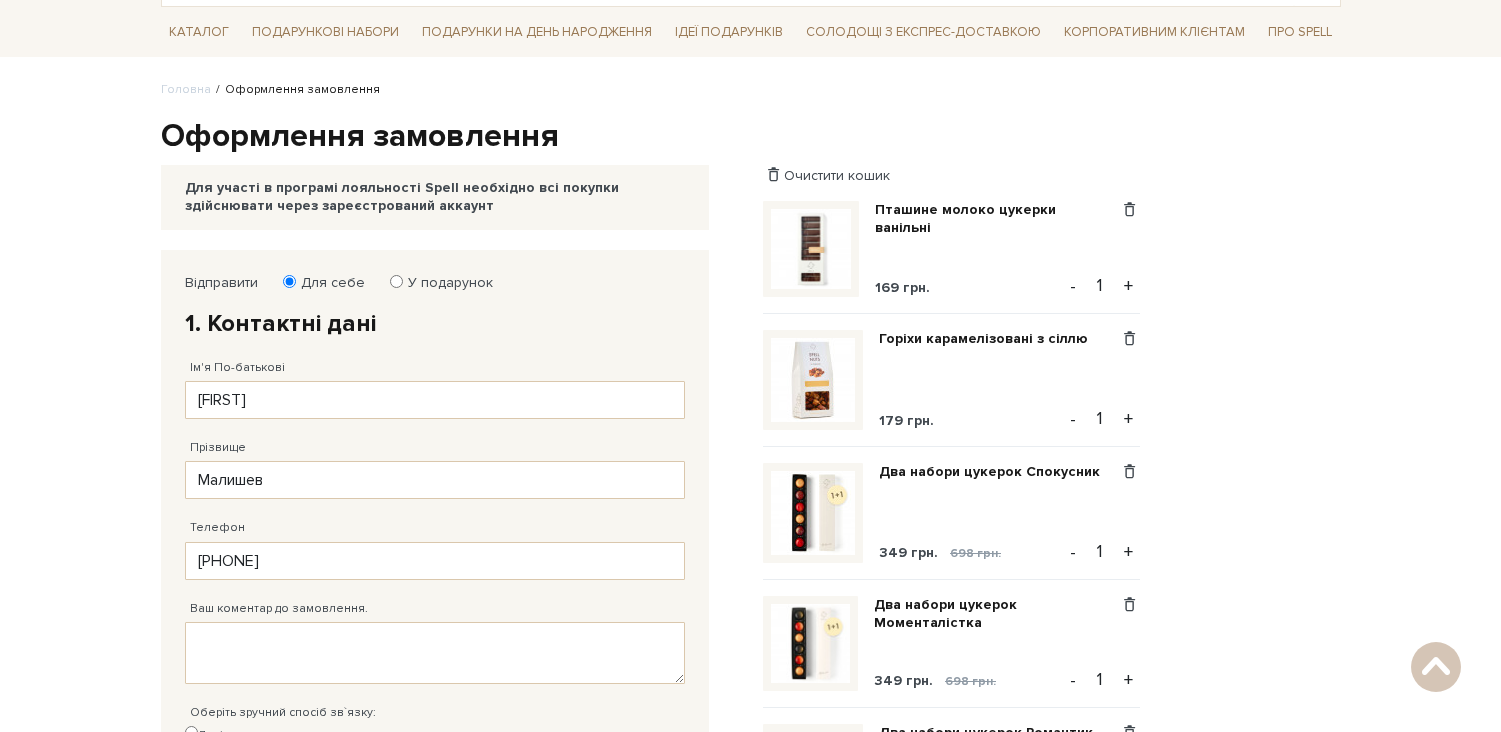 click on "+" at bounding box center (1128, 286) 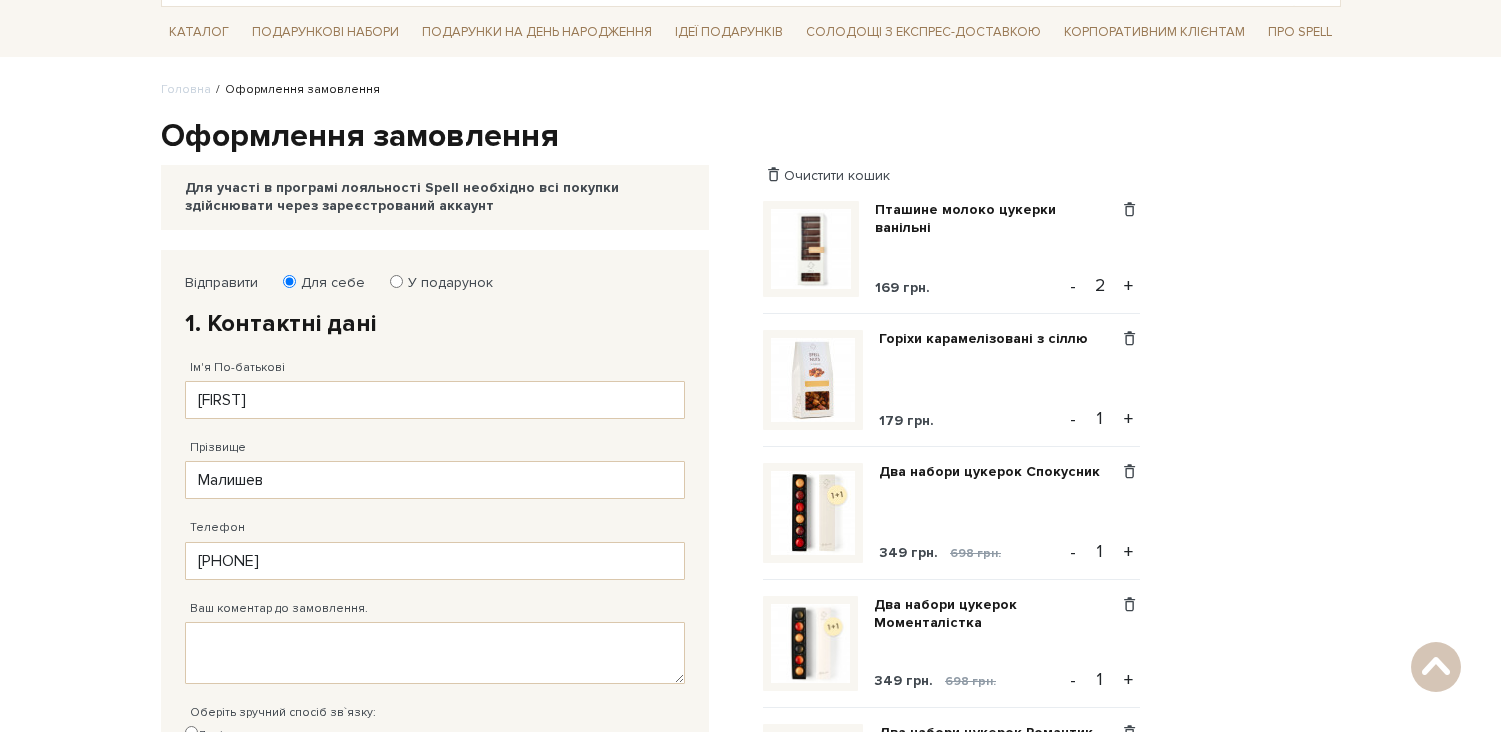 click on "+" at bounding box center [1128, 286] 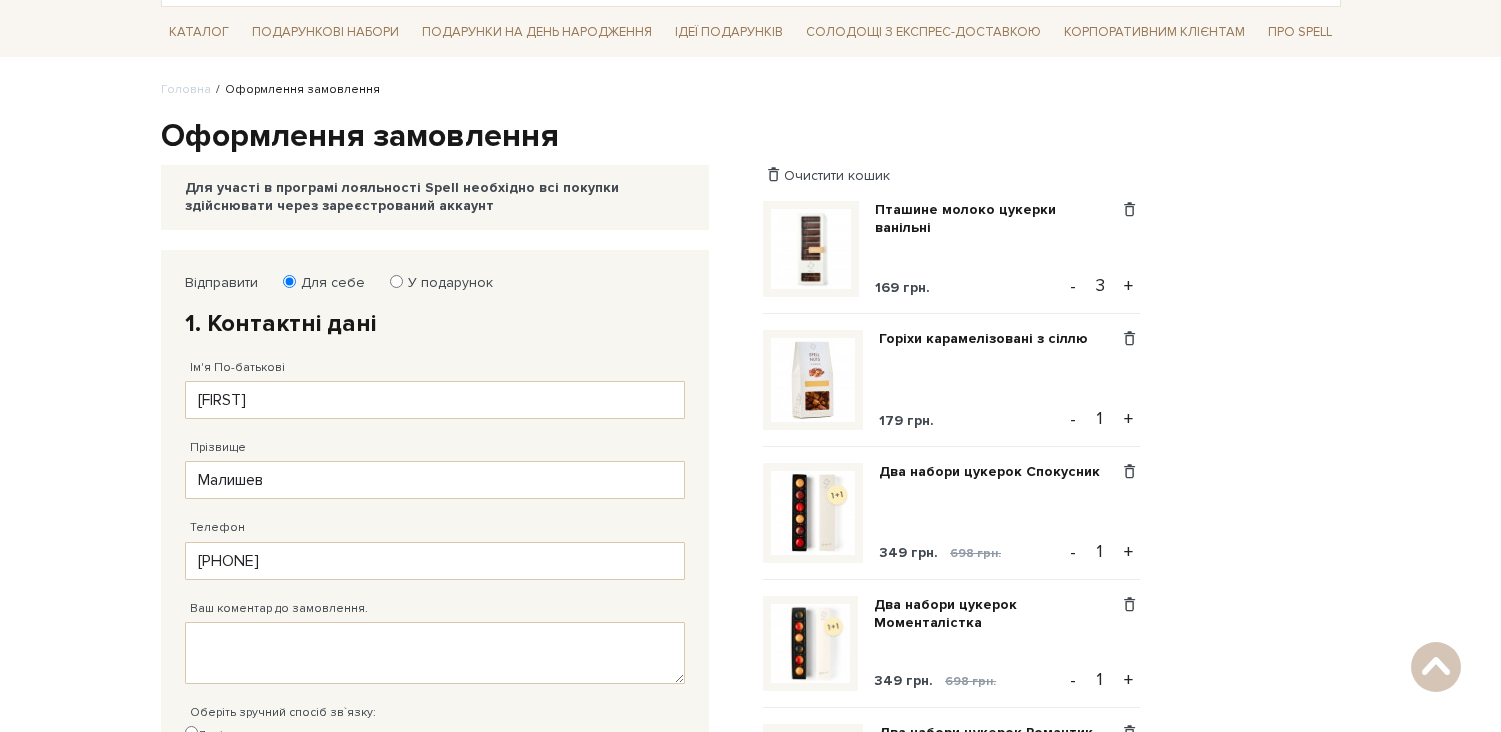 click on "+" at bounding box center [1128, 286] 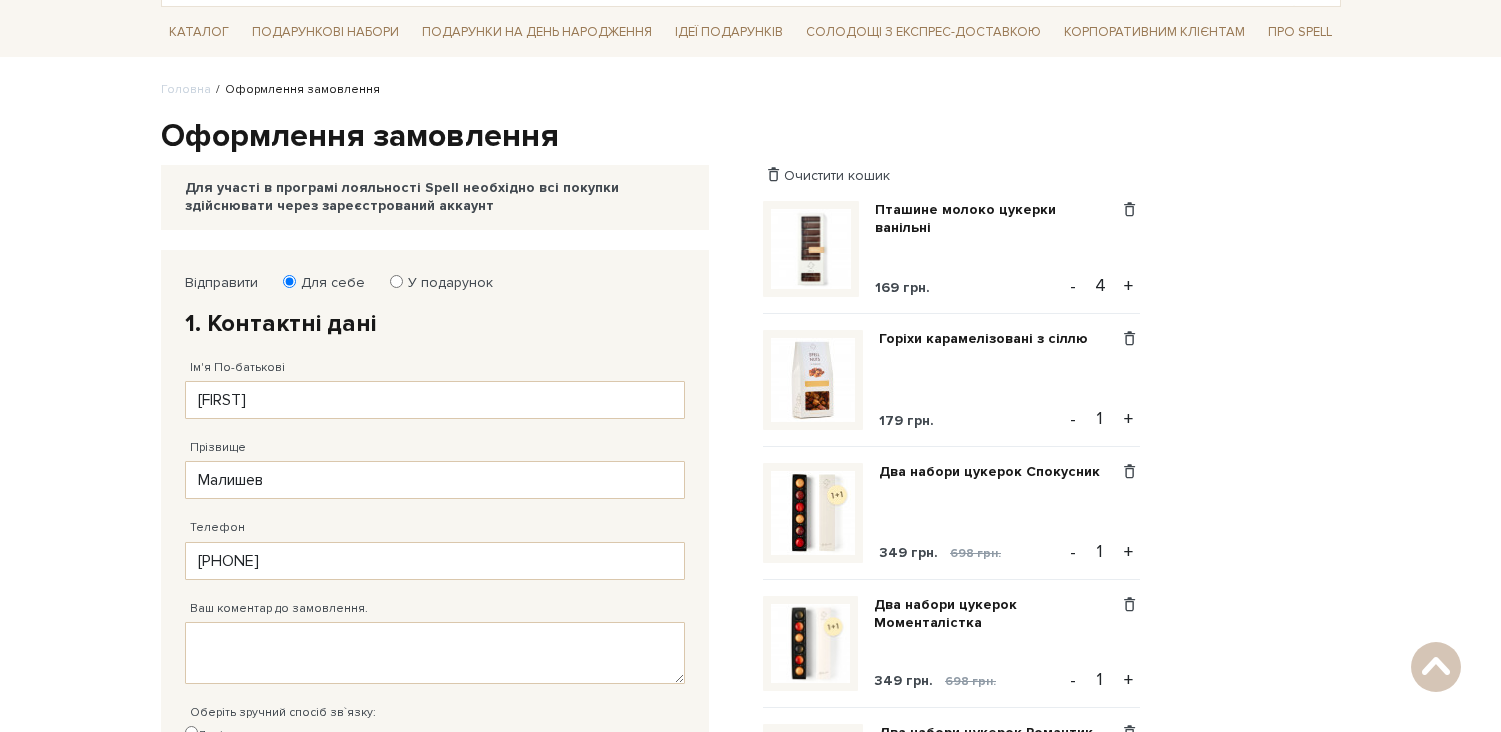 click on "+" at bounding box center (1128, 286) 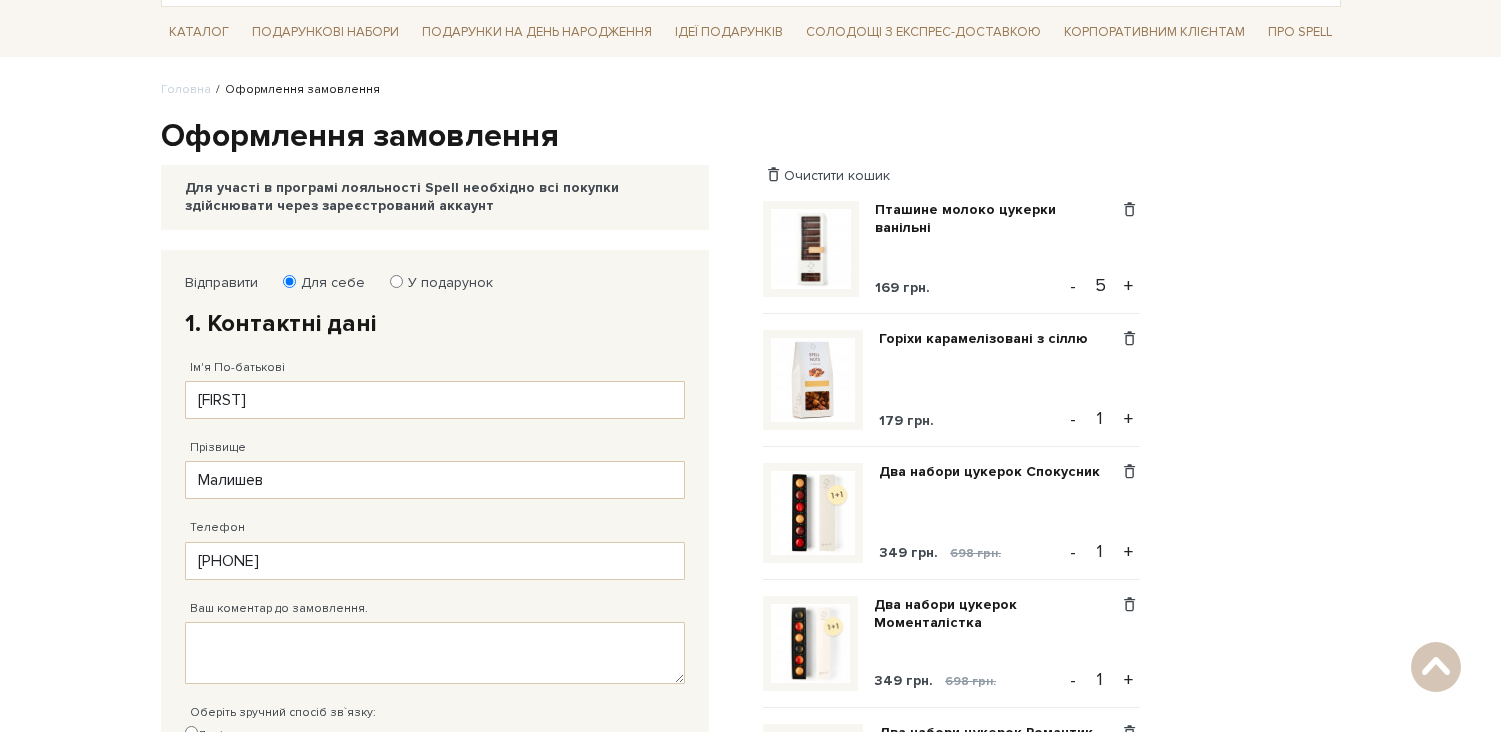 click on "+" at bounding box center (1128, 286) 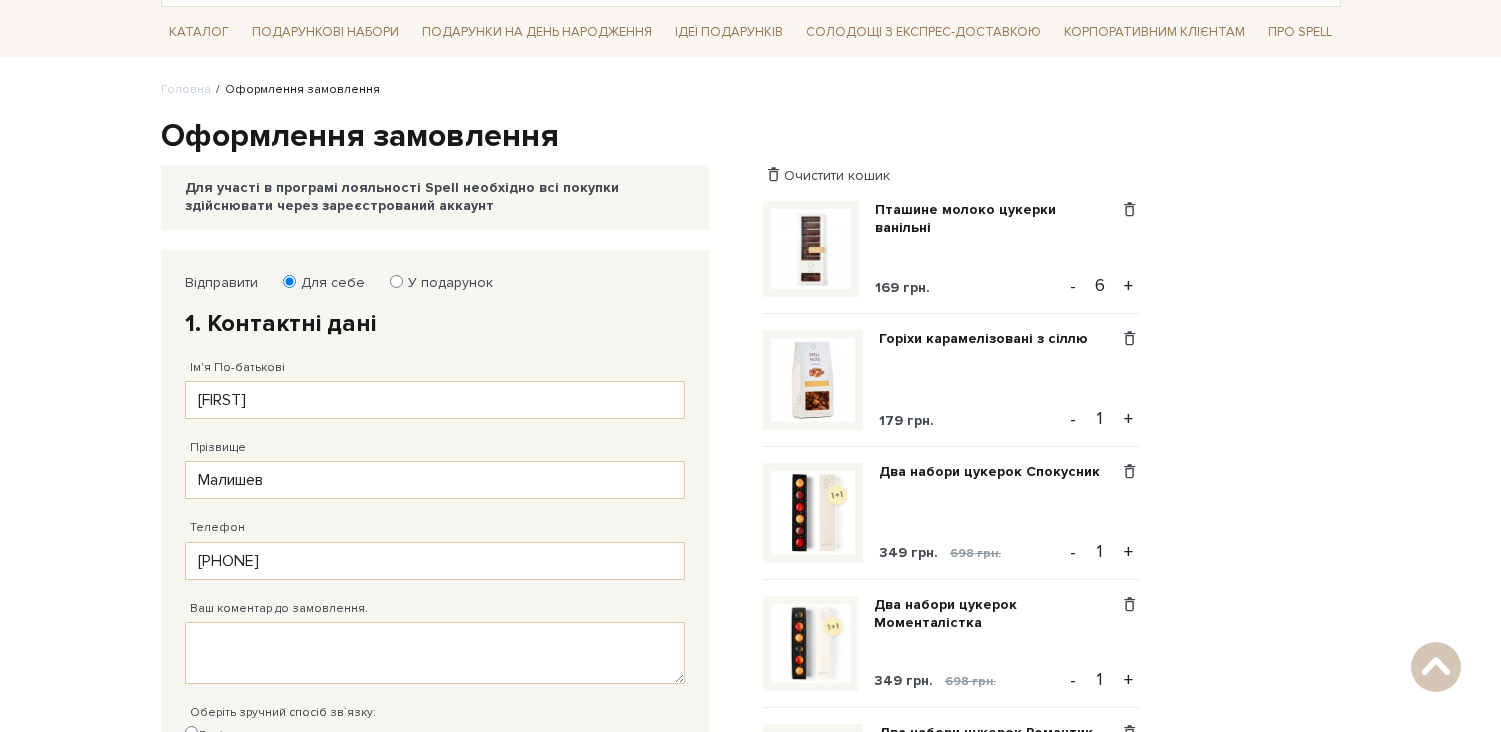click on "+" at bounding box center (1128, 286) 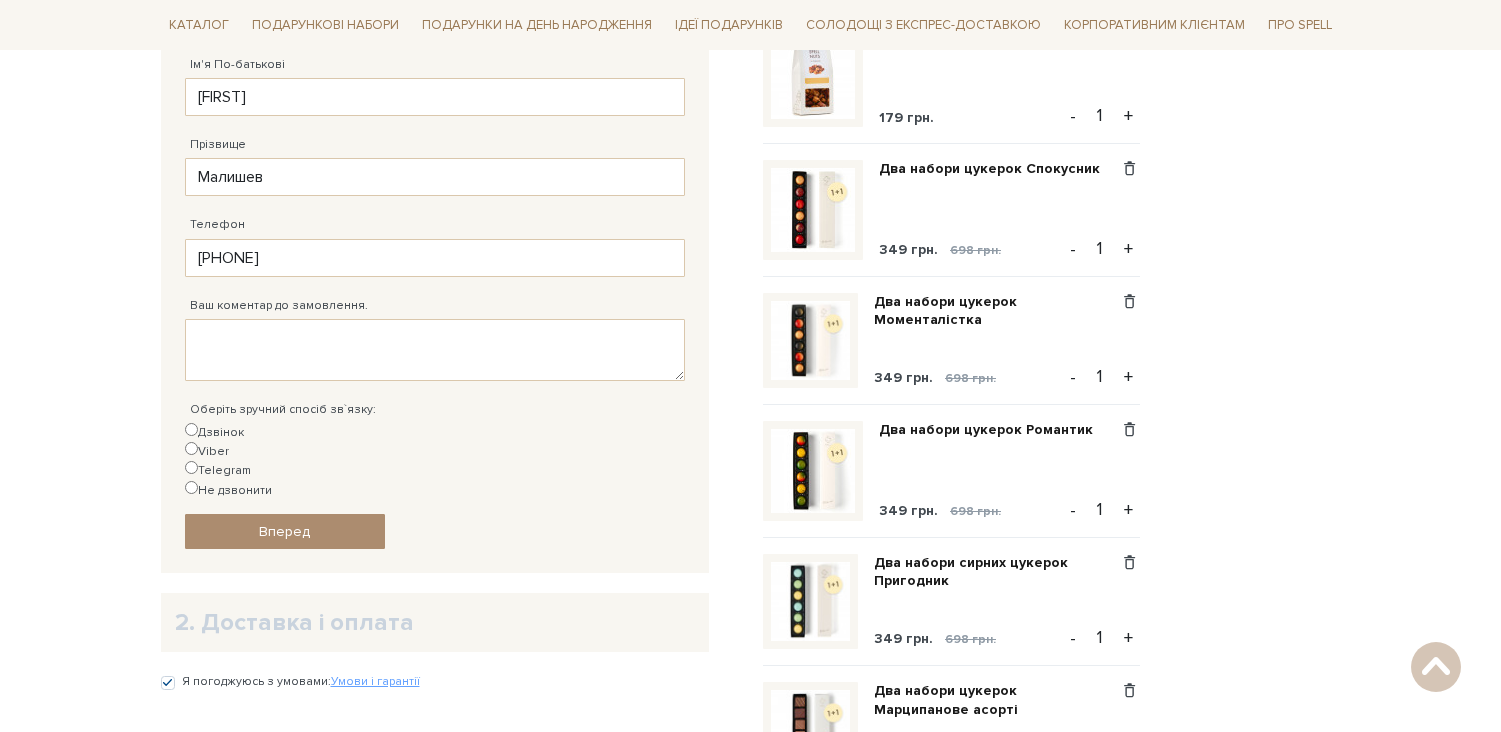 scroll, scrollTop: 19, scrollLeft: 0, axis: vertical 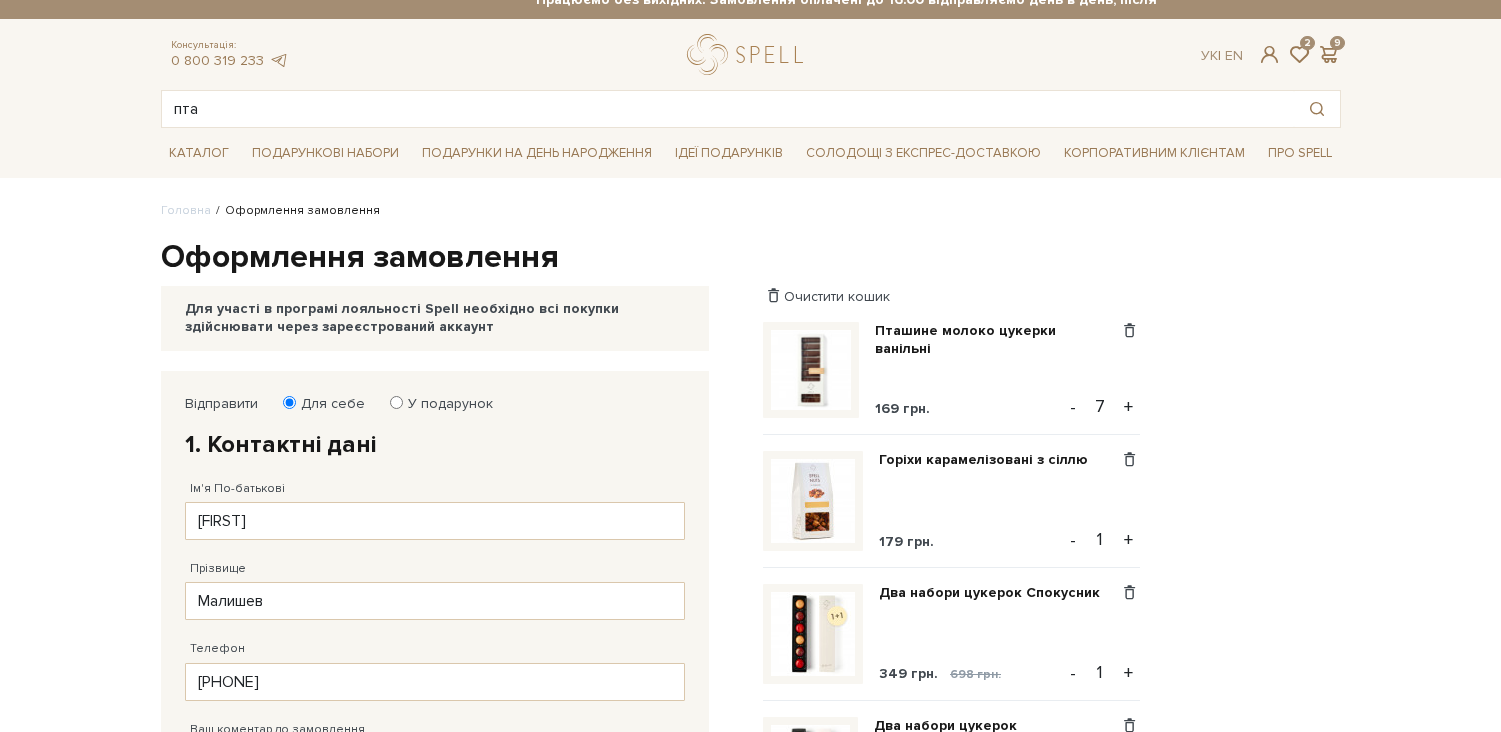 click on "+" at bounding box center (1128, 407) 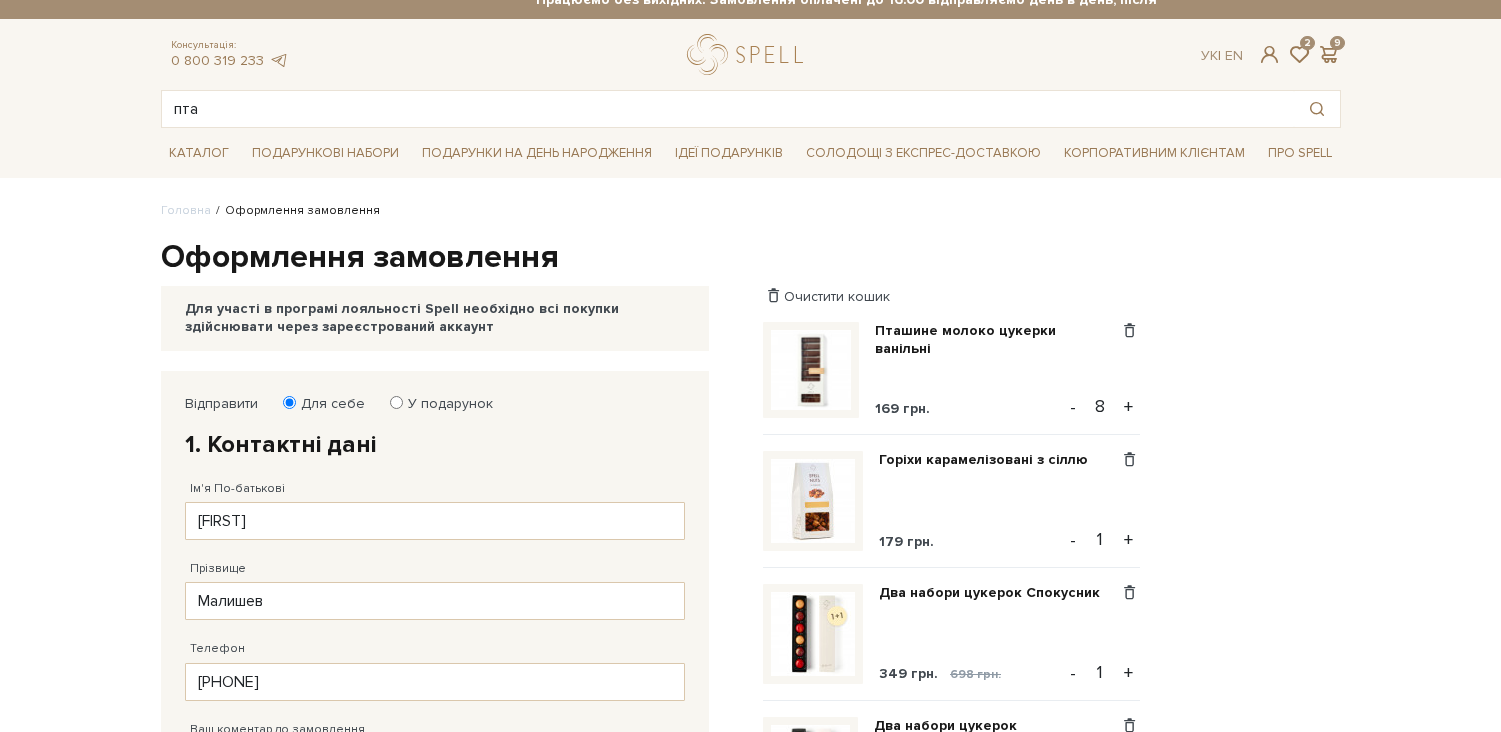 click on "+" at bounding box center (1128, 407) 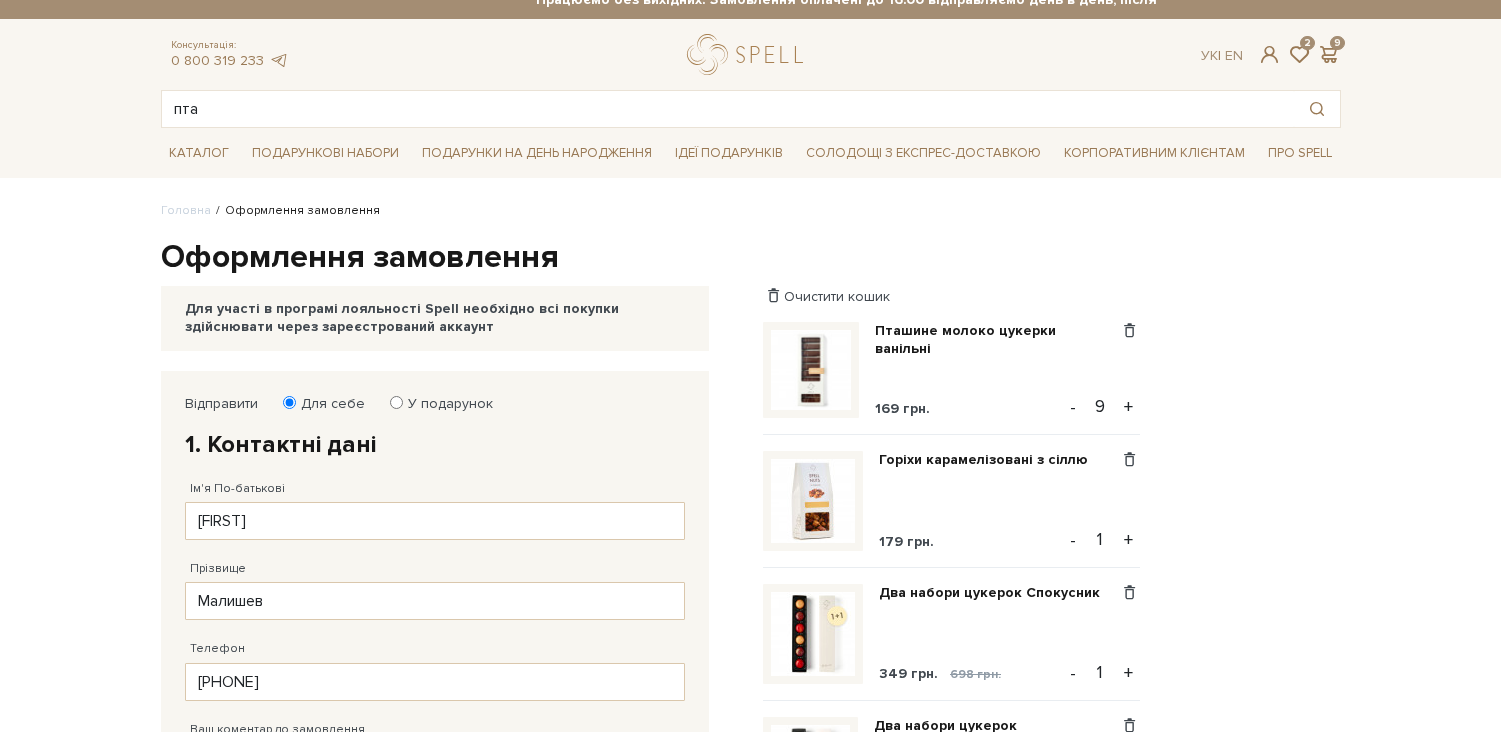click on "+" at bounding box center [1128, 407] 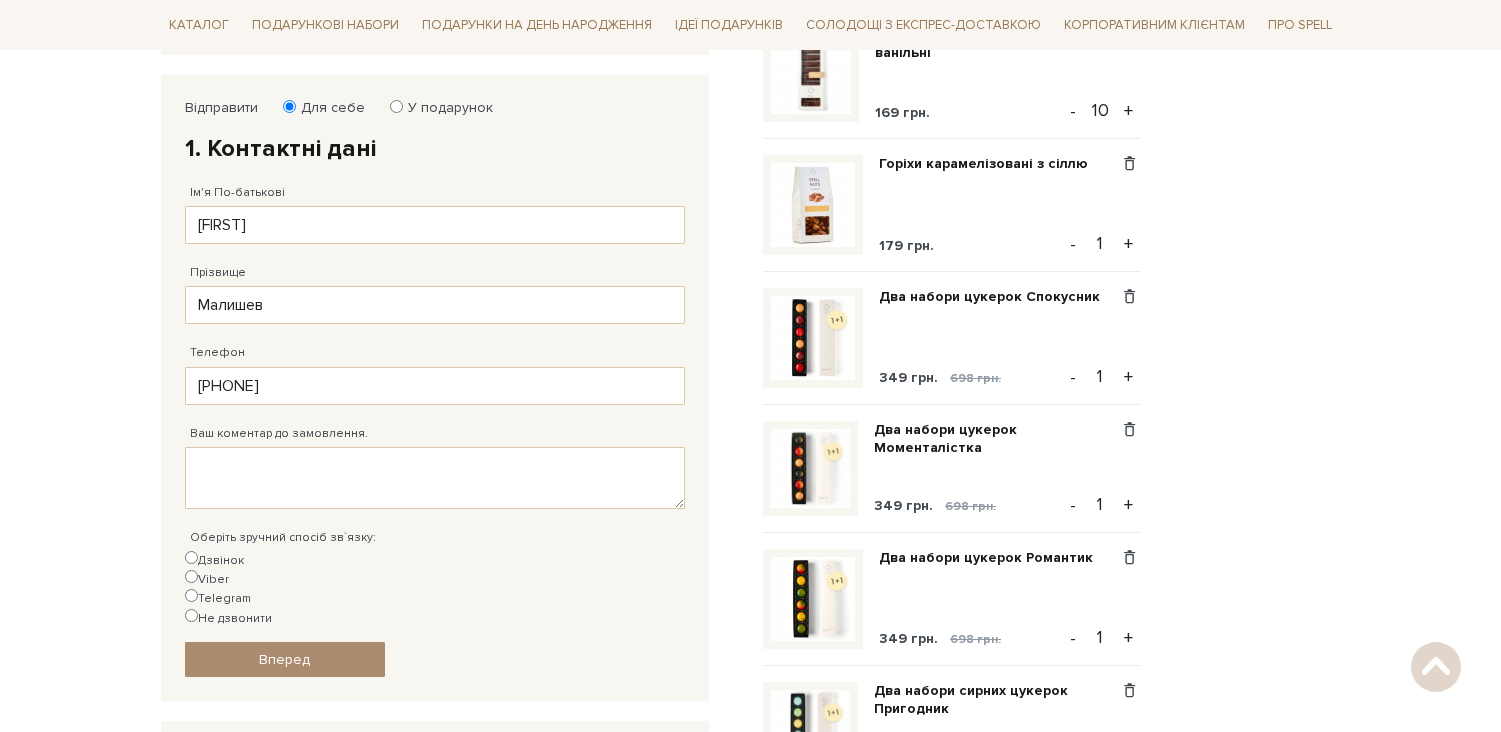 scroll, scrollTop: 0, scrollLeft: 0, axis: both 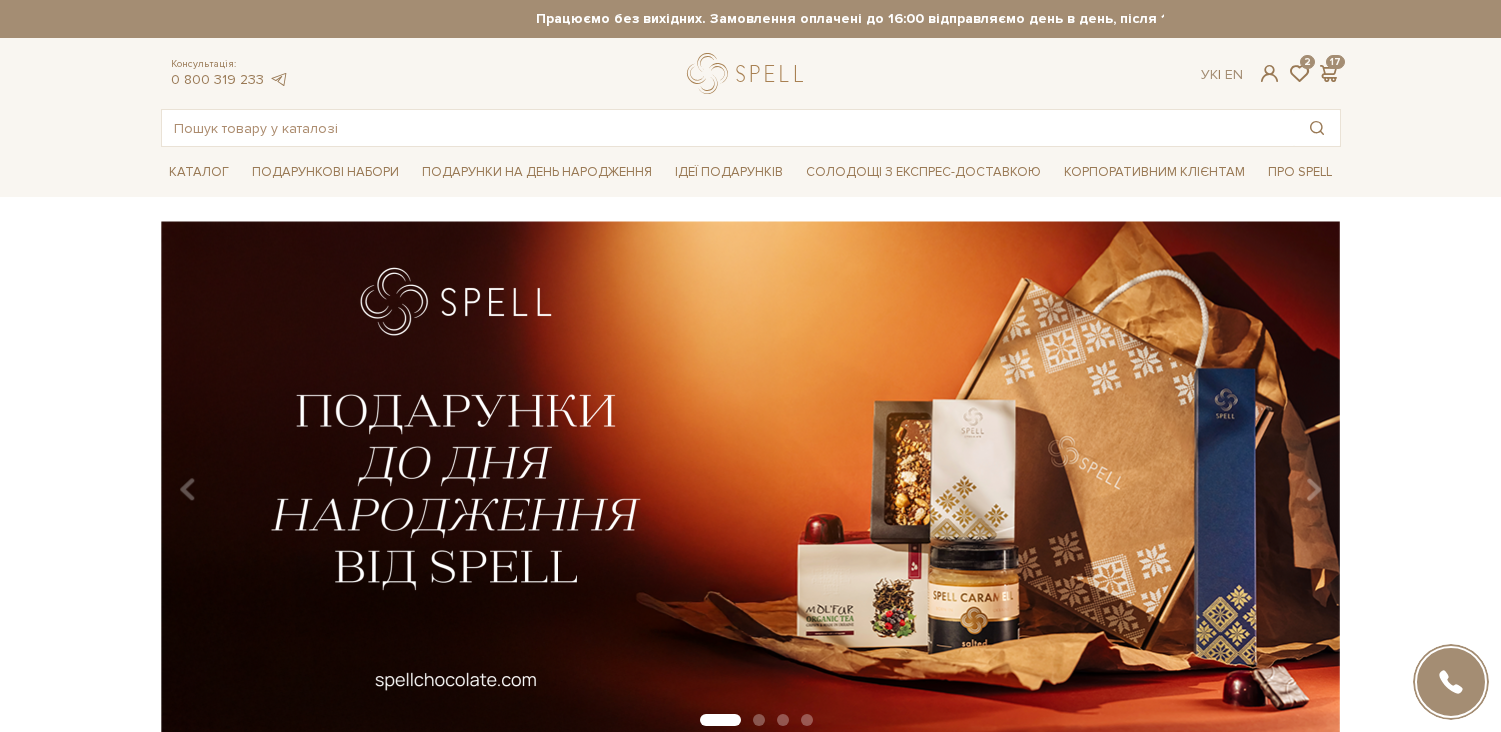 click at bounding box center [749, 73] 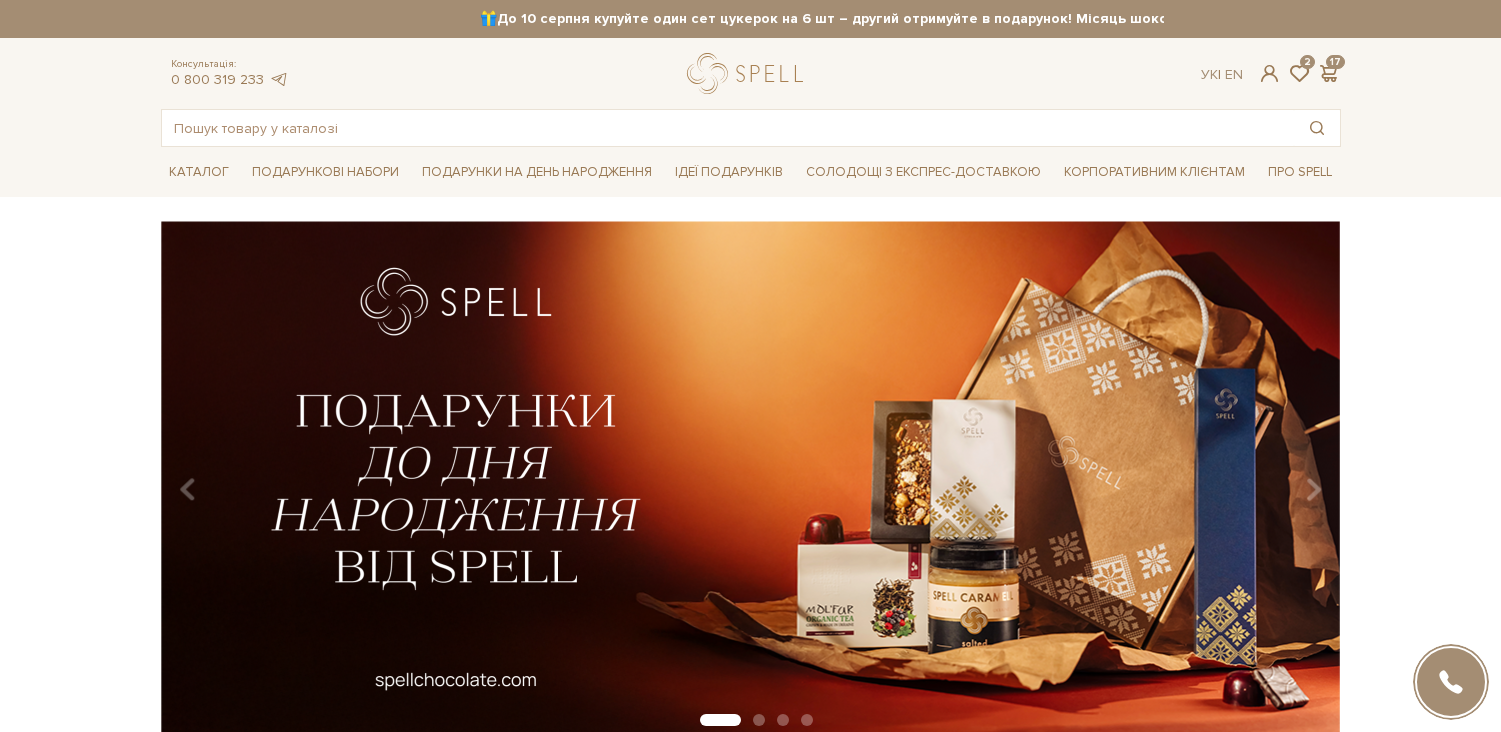click on "Ук                 |
En
|
2
17" at bounding box center (1270, 74) 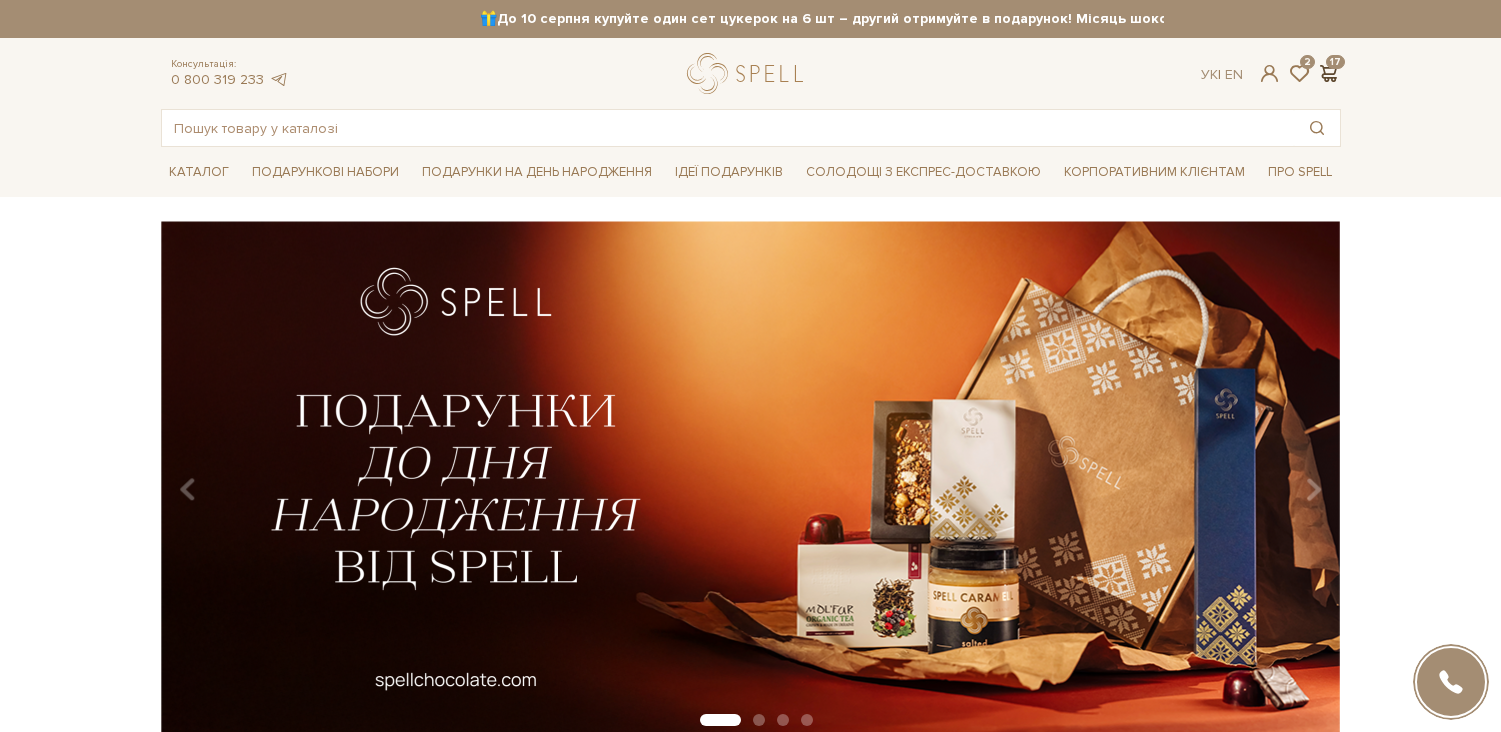 click at bounding box center (1329, 73) 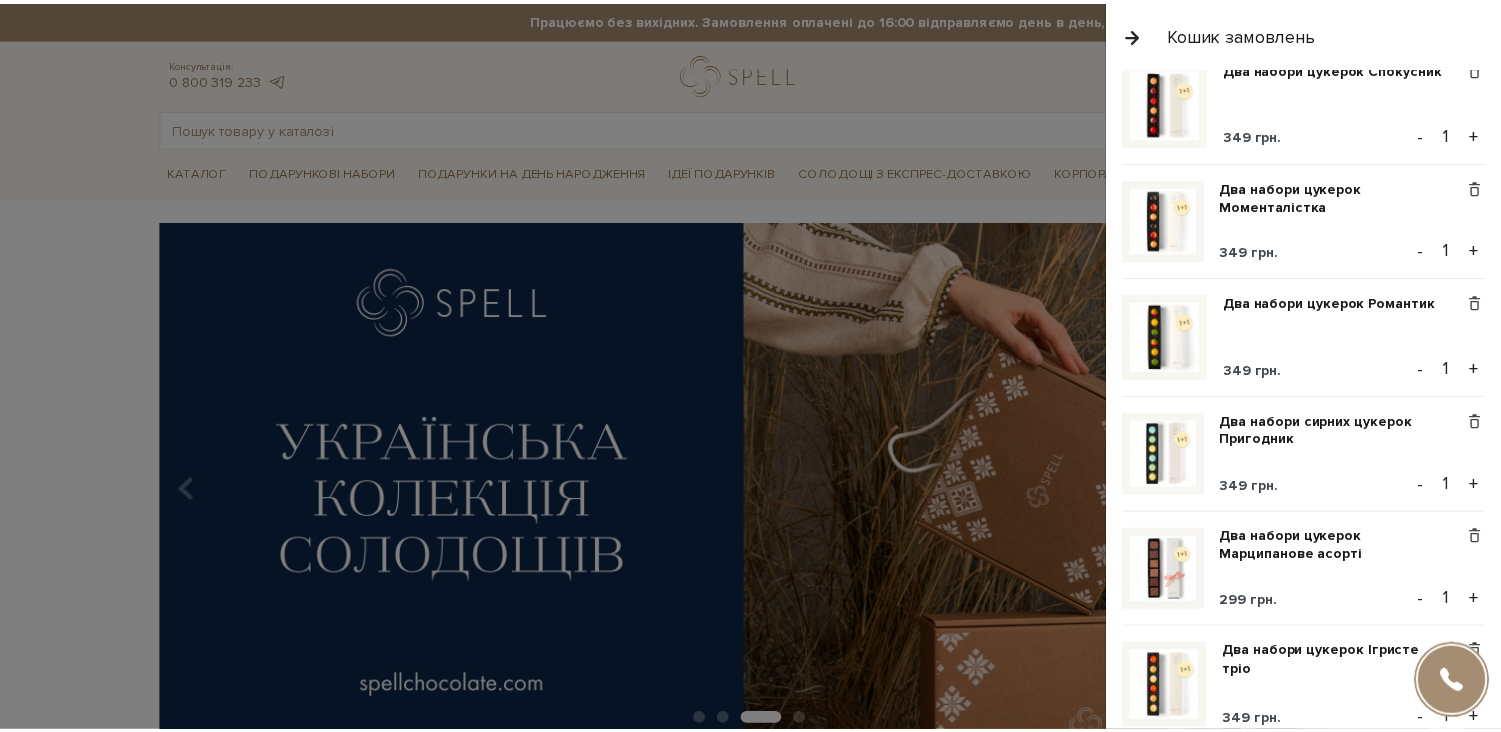 scroll, scrollTop: 190, scrollLeft: 0, axis: vertical 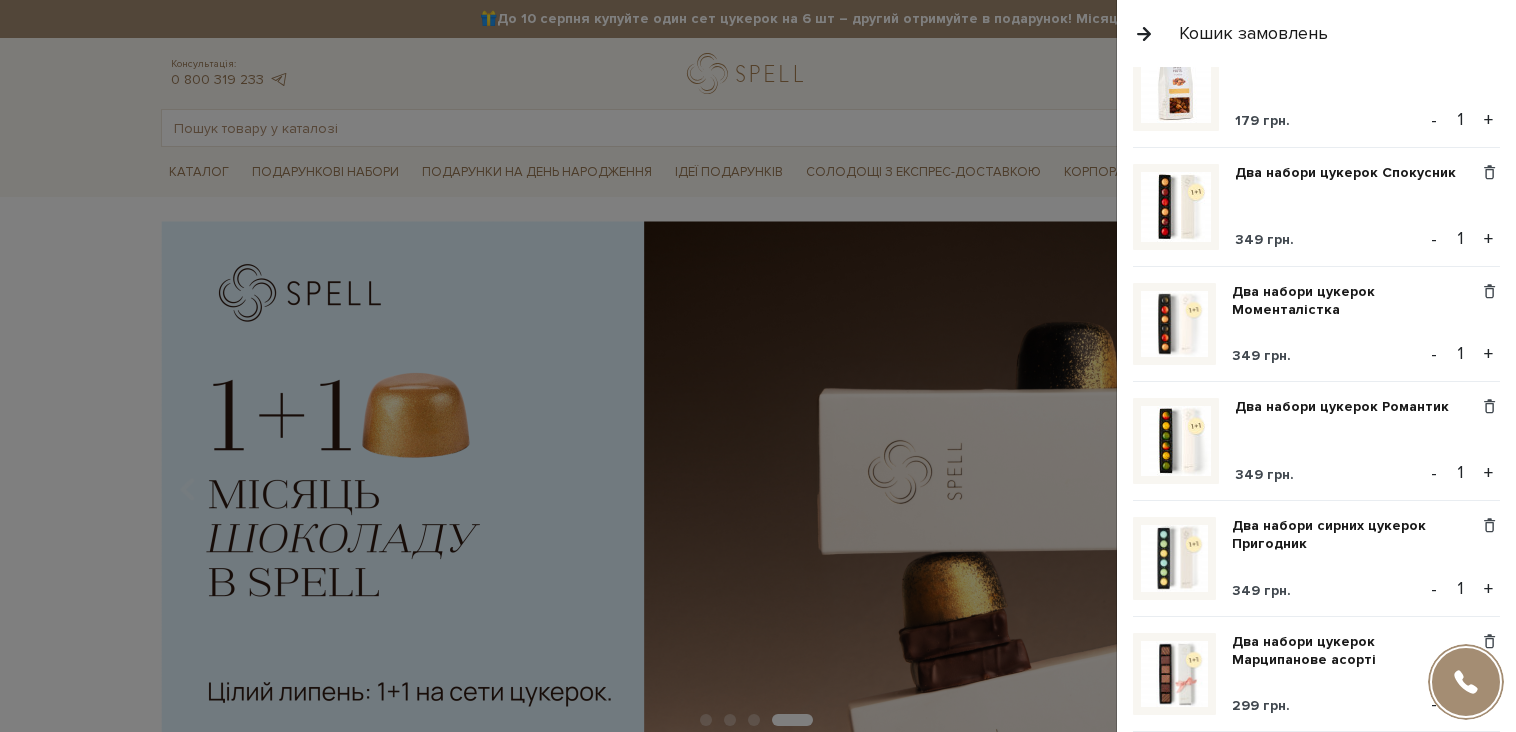 click at bounding box center [758, 366] 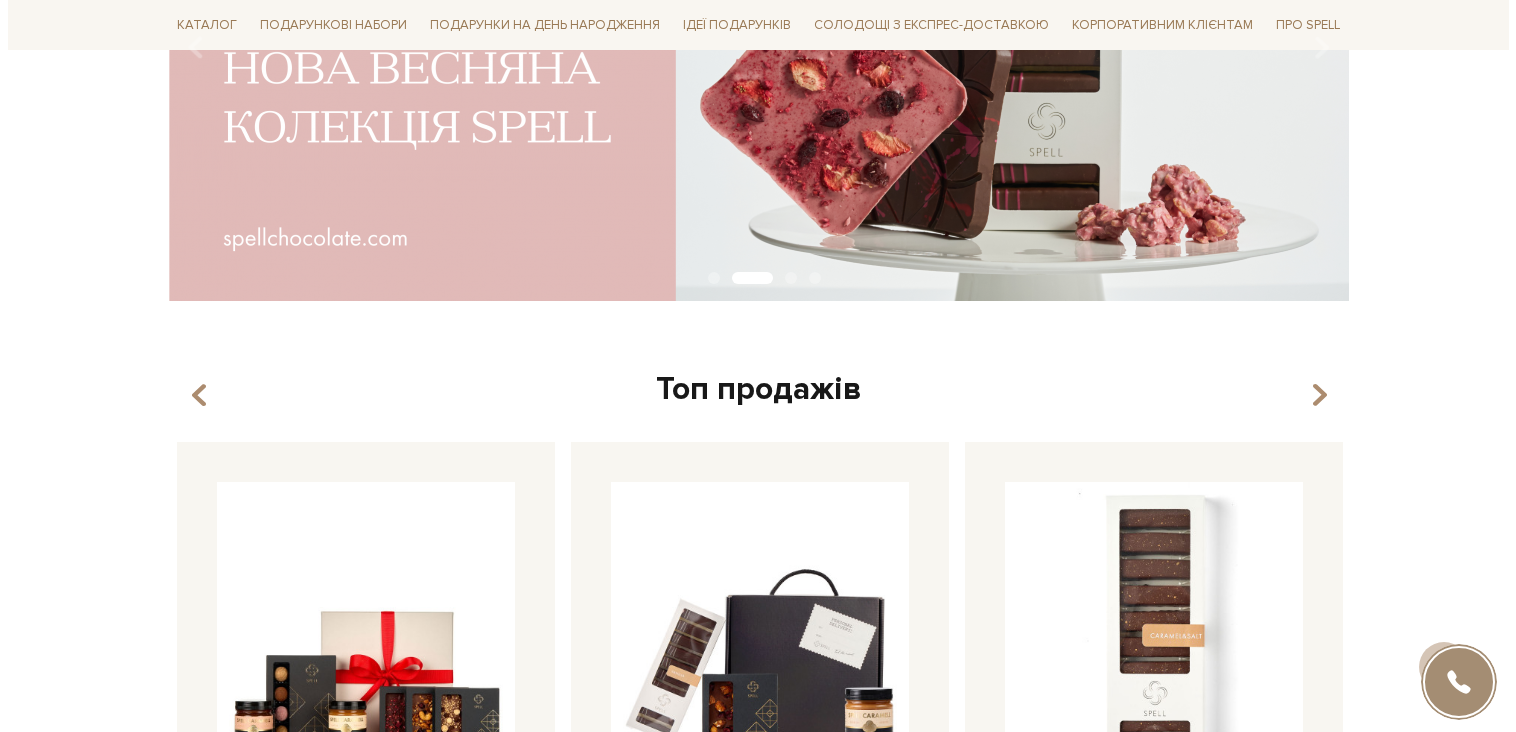 scroll, scrollTop: 0, scrollLeft: 0, axis: both 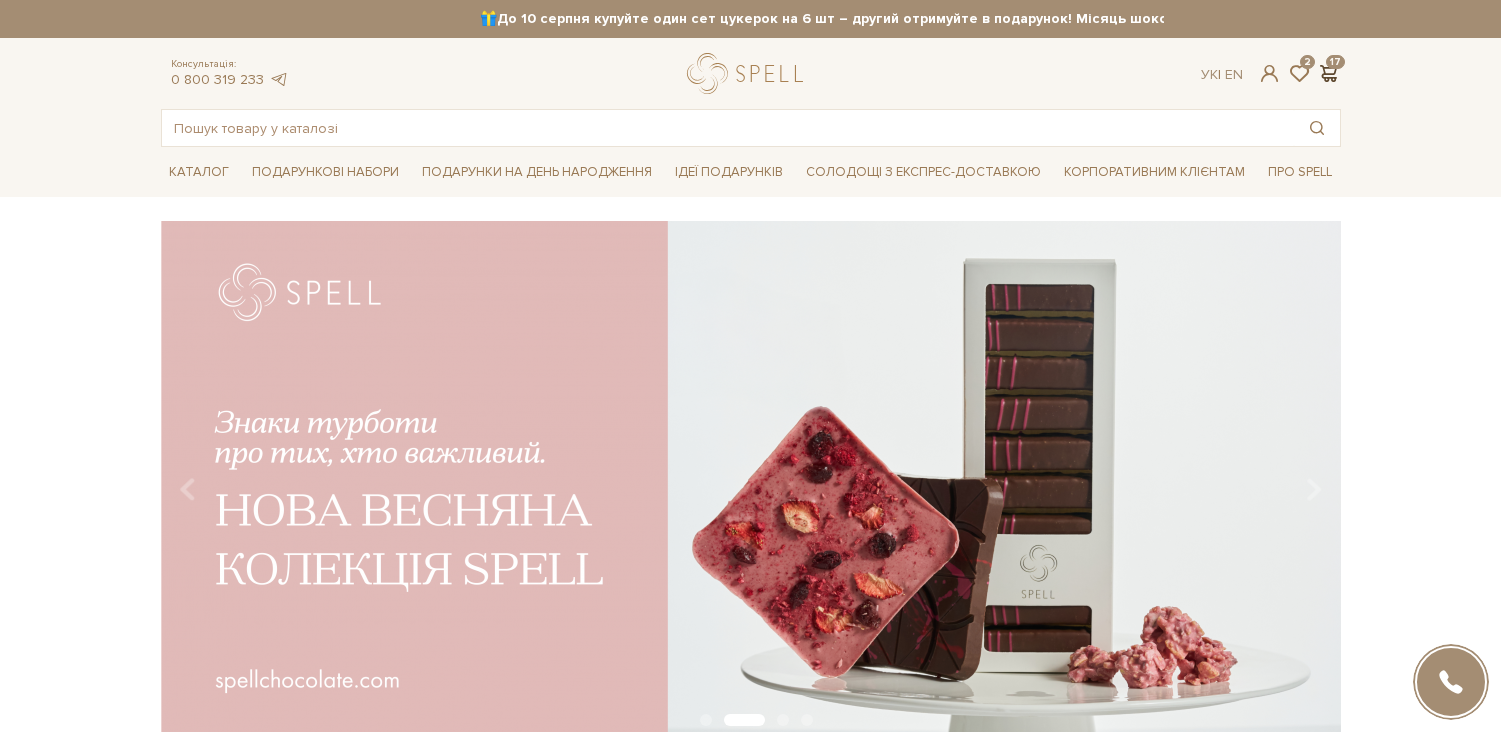 click at bounding box center [1329, 73] 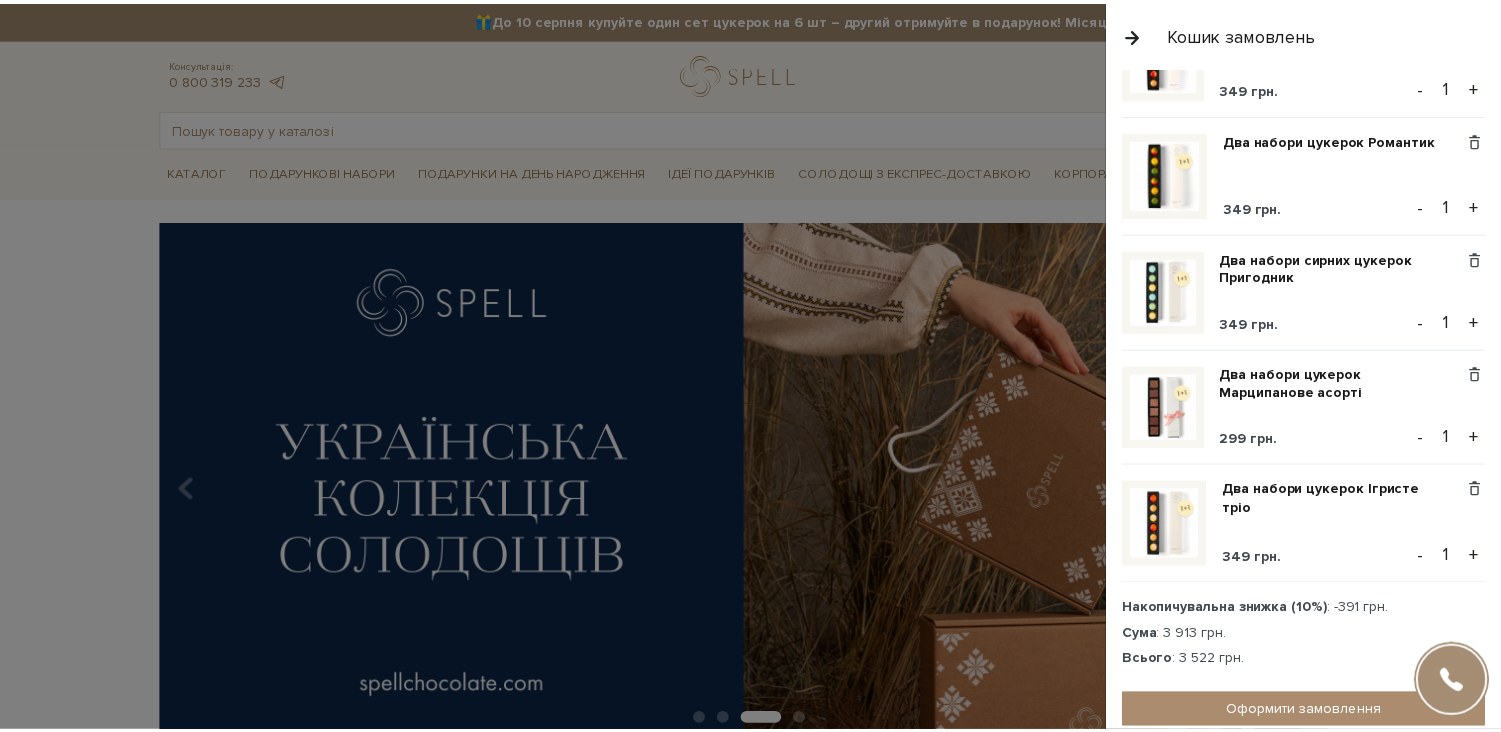 scroll, scrollTop: 470, scrollLeft: 0, axis: vertical 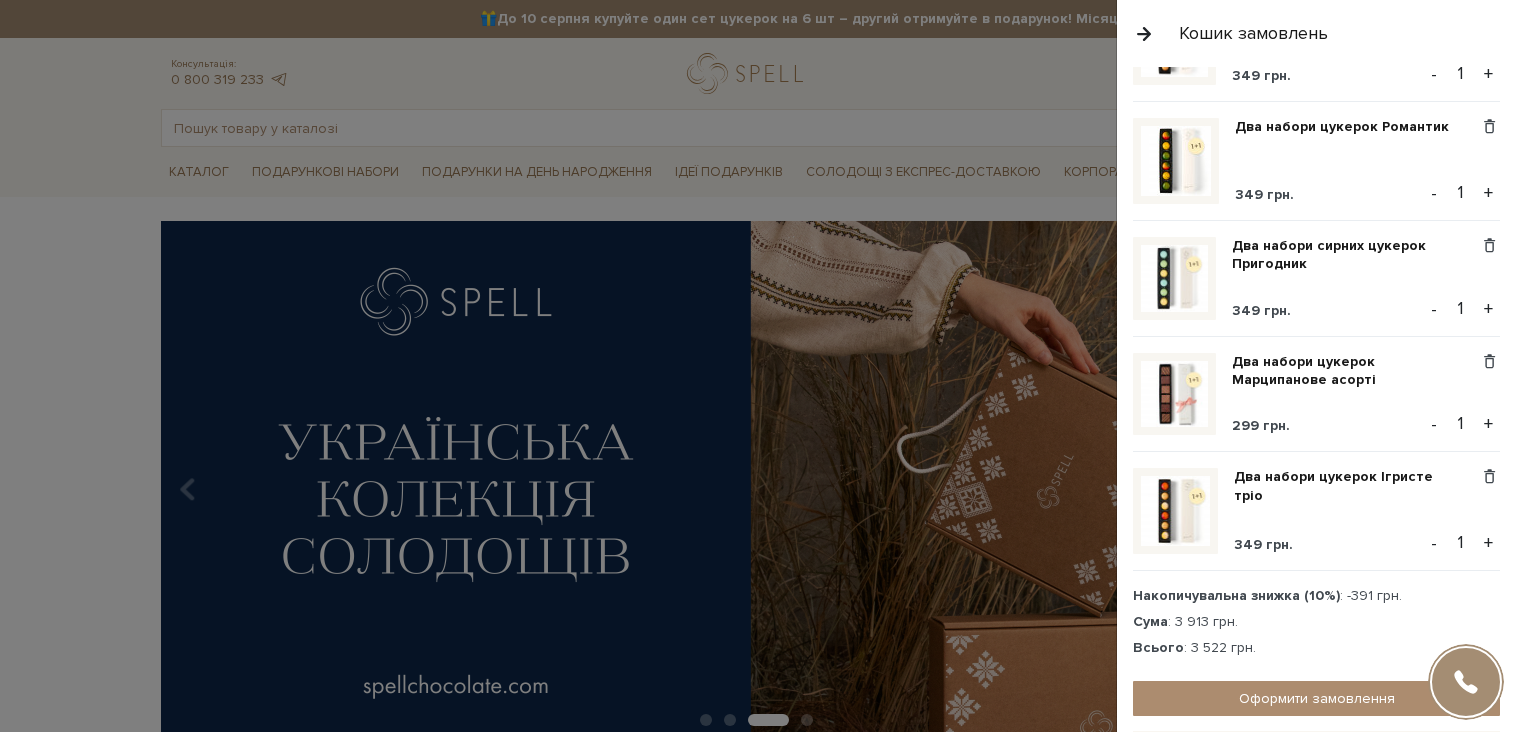click at bounding box center (758, 366) 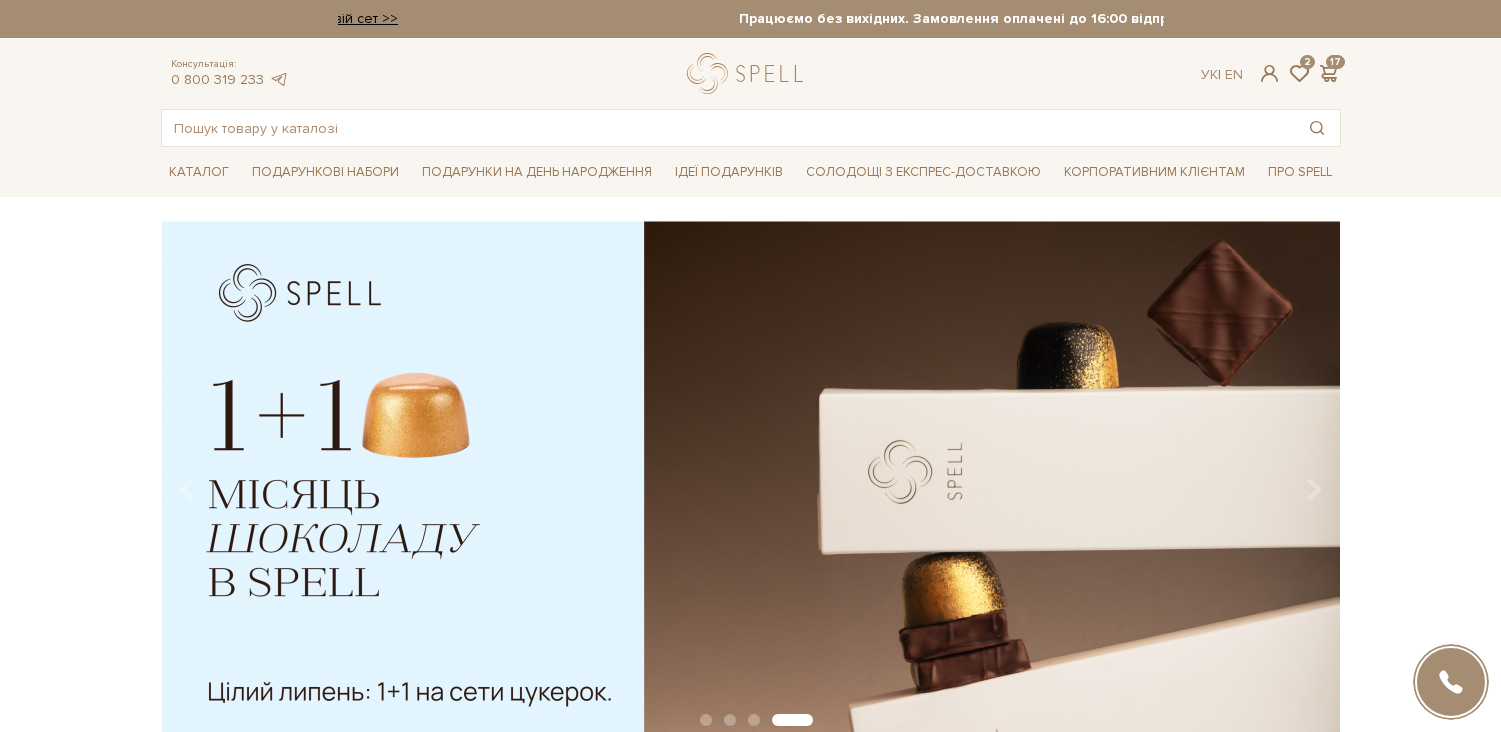 drag, startPoint x: 690, startPoint y: 13, endPoint x: 1177, endPoint y: 20, distance: 487.0503 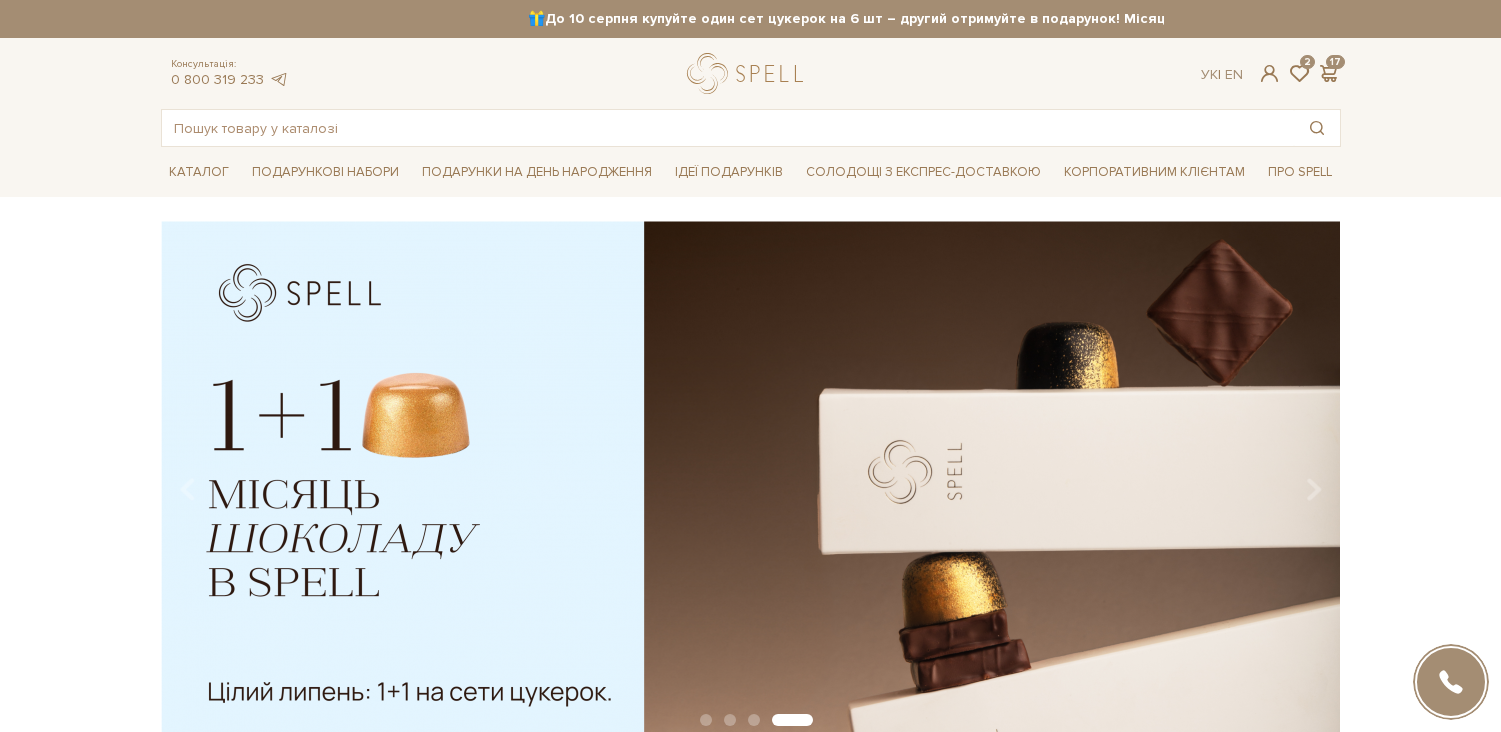drag, startPoint x: 809, startPoint y: 22, endPoint x: 1175, endPoint y: 21, distance: 366.00137 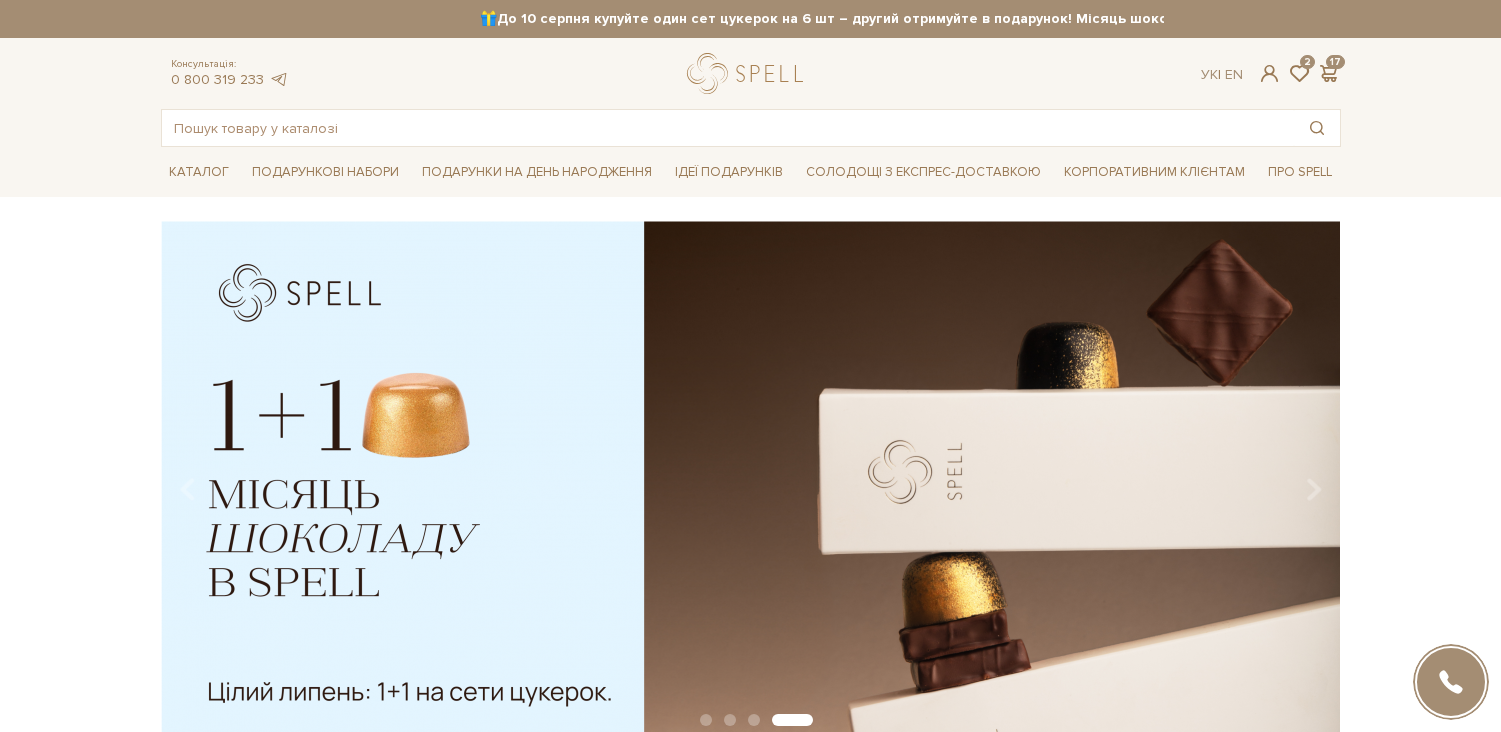 click on "обрати свій сет >>" at bounding box center [1314, 18] 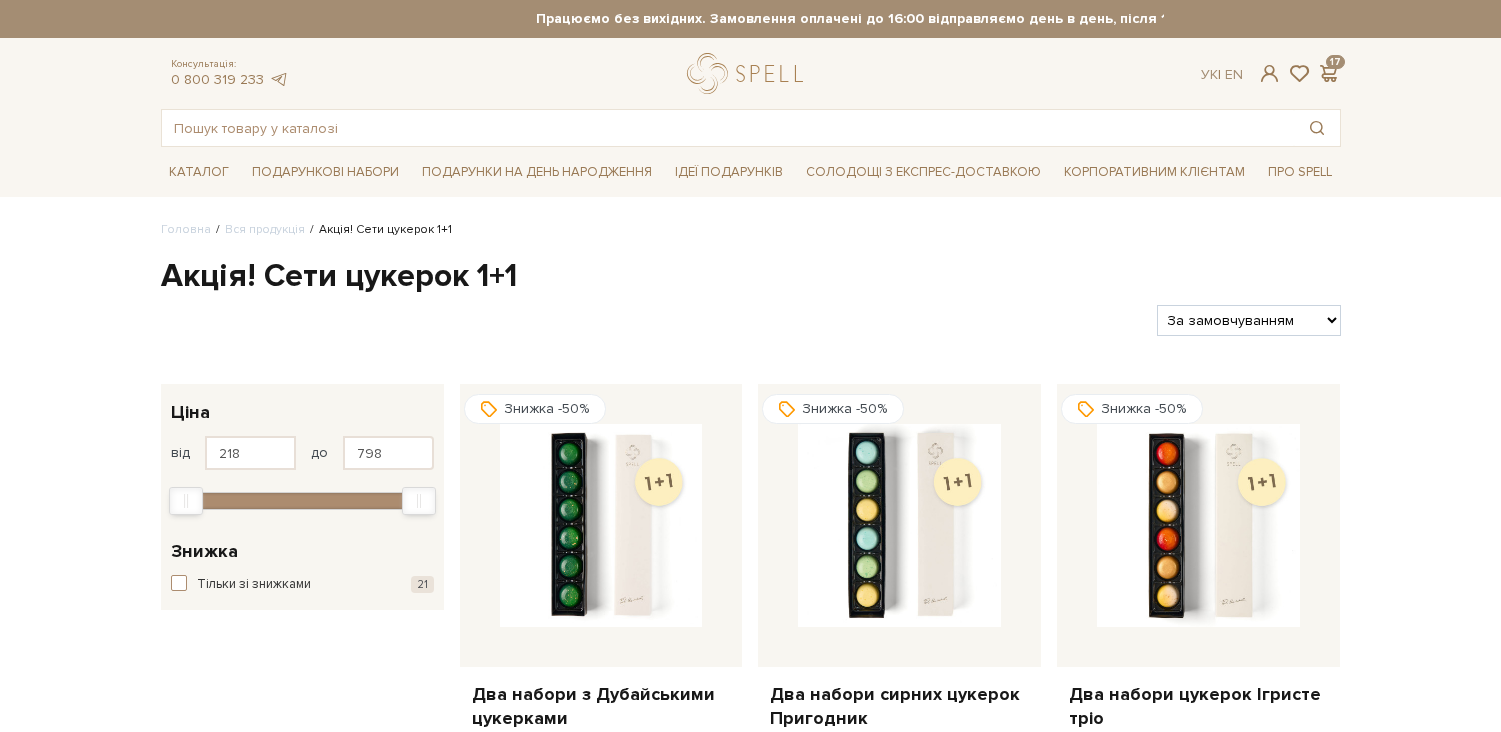 scroll, scrollTop: 0, scrollLeft: 0, axis: both 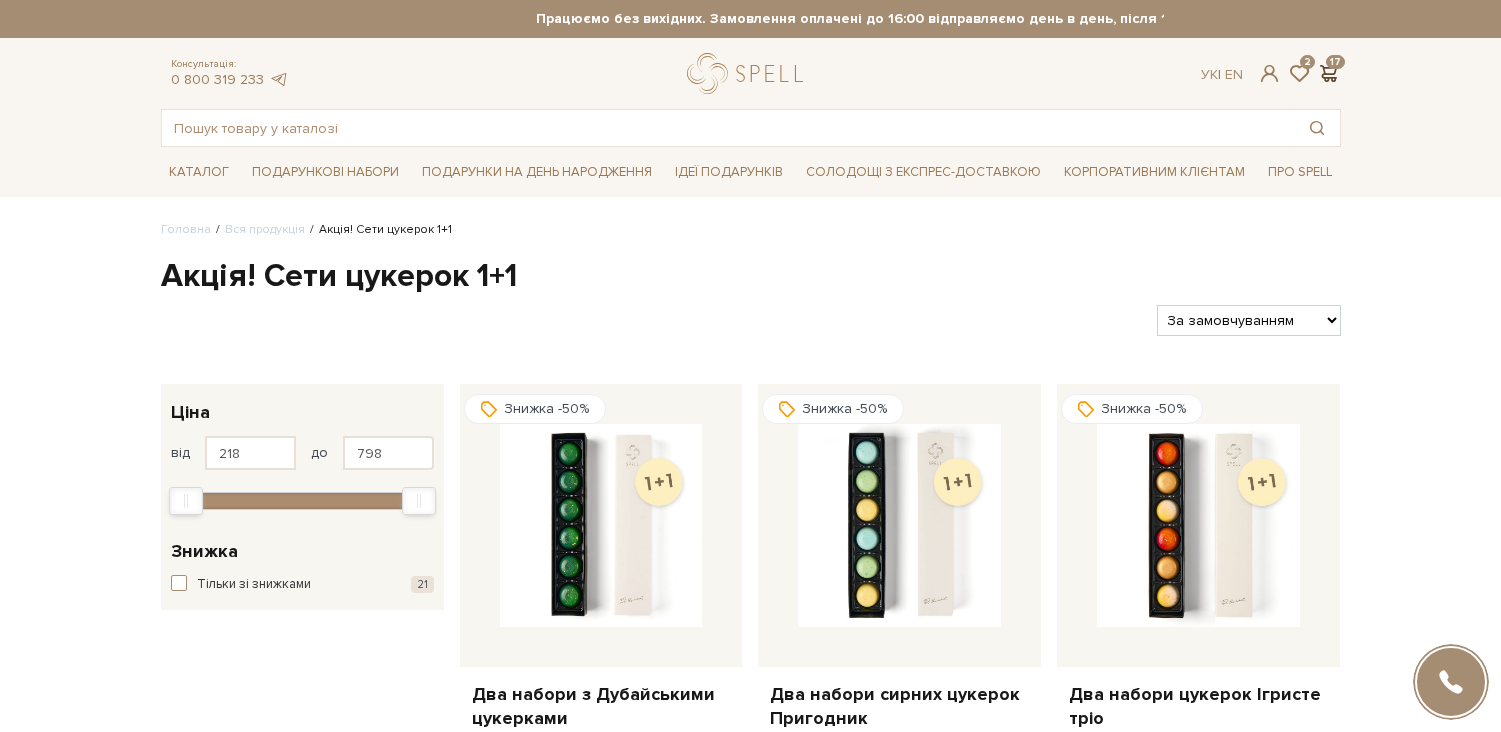 click at bounding box center (1329, 73) 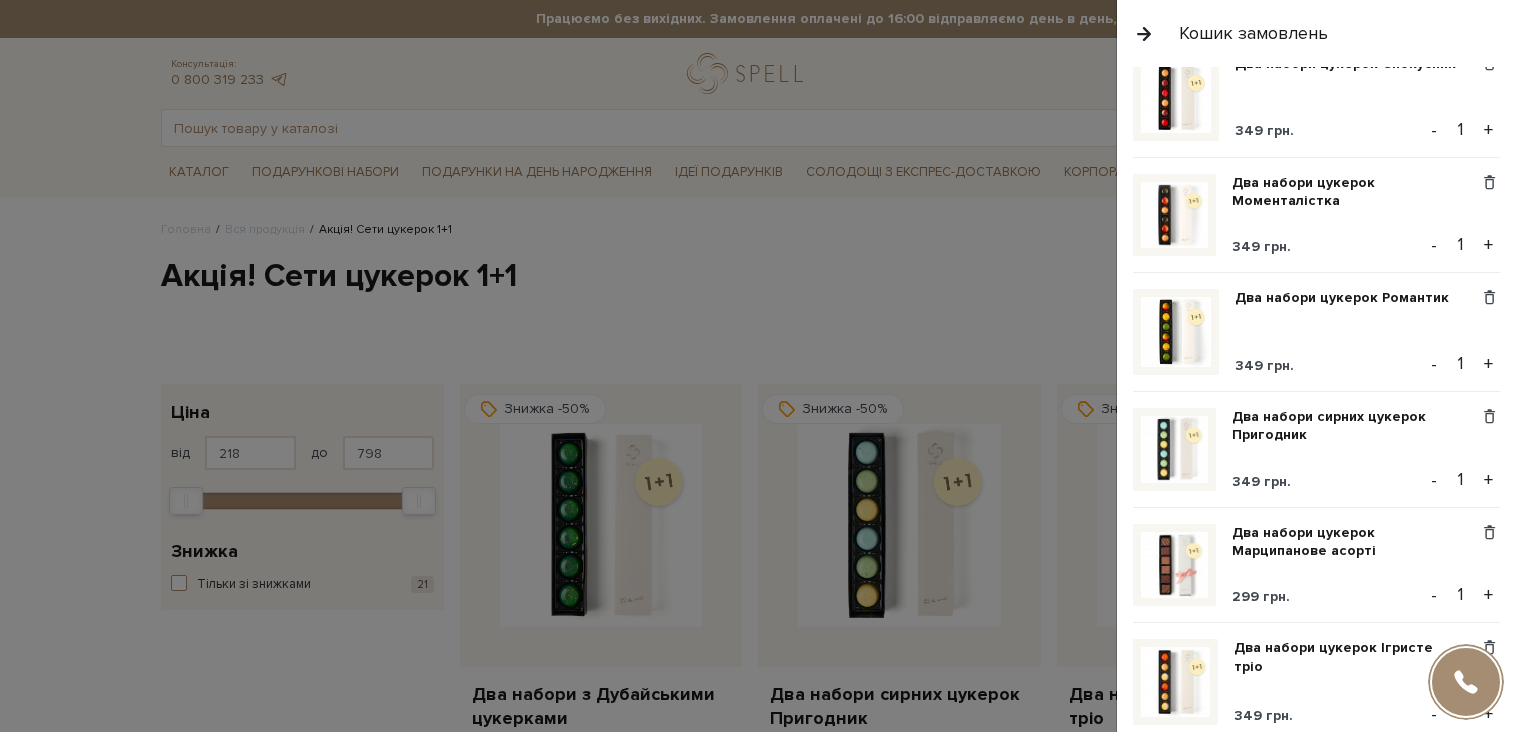 scroll, scrollTop: 402, scrollLeft: 0, axis: vertical 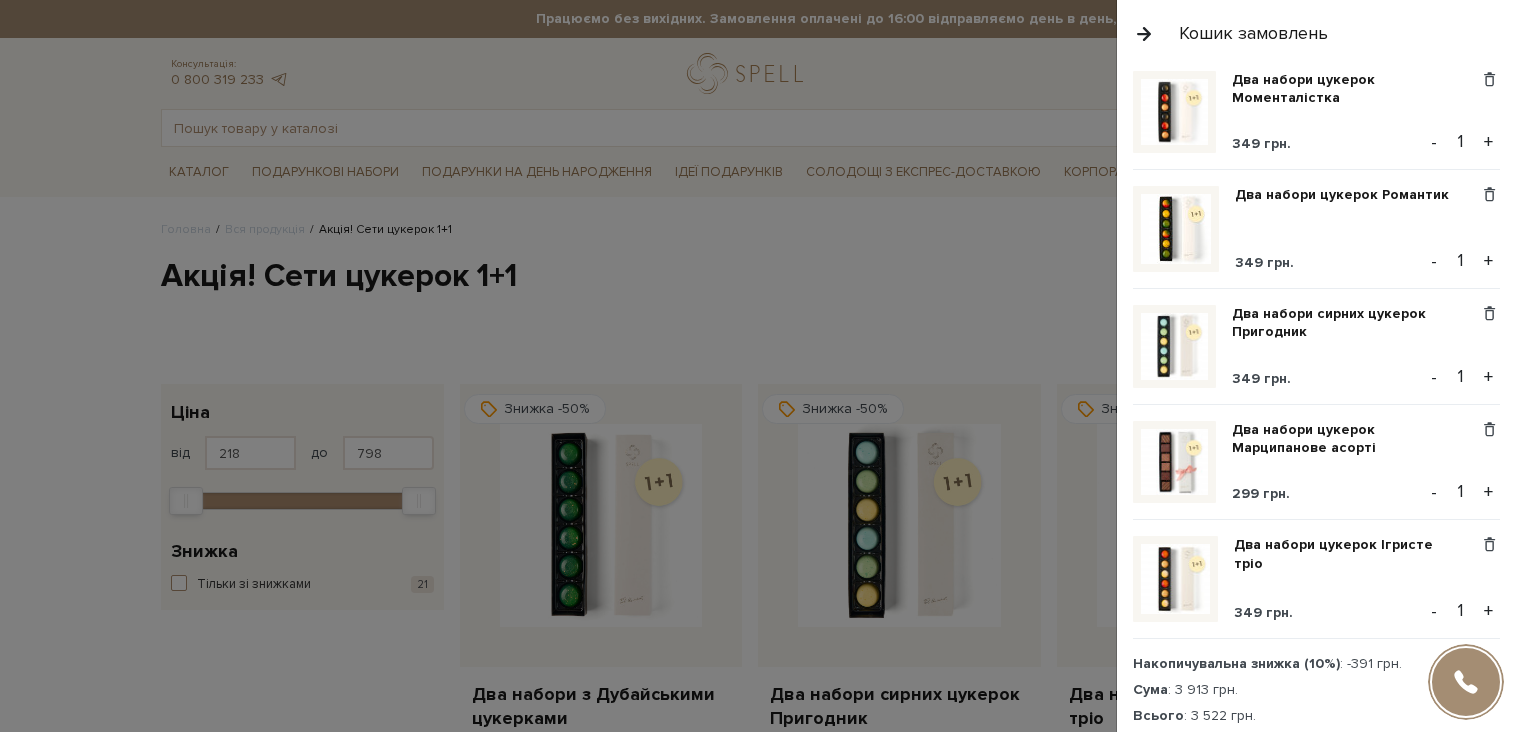 click at bounding box center (758, 366) 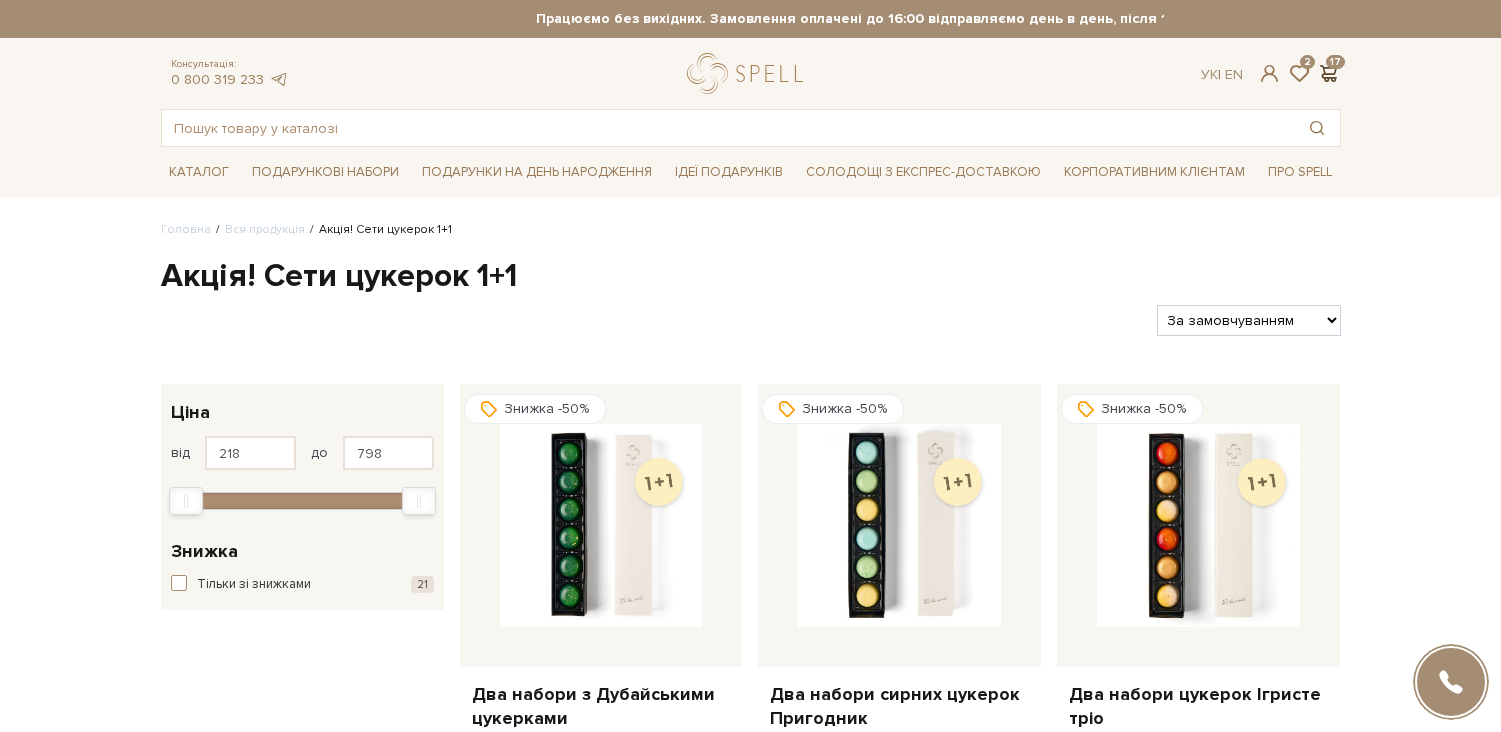 click at bounding box center (1329, 73) 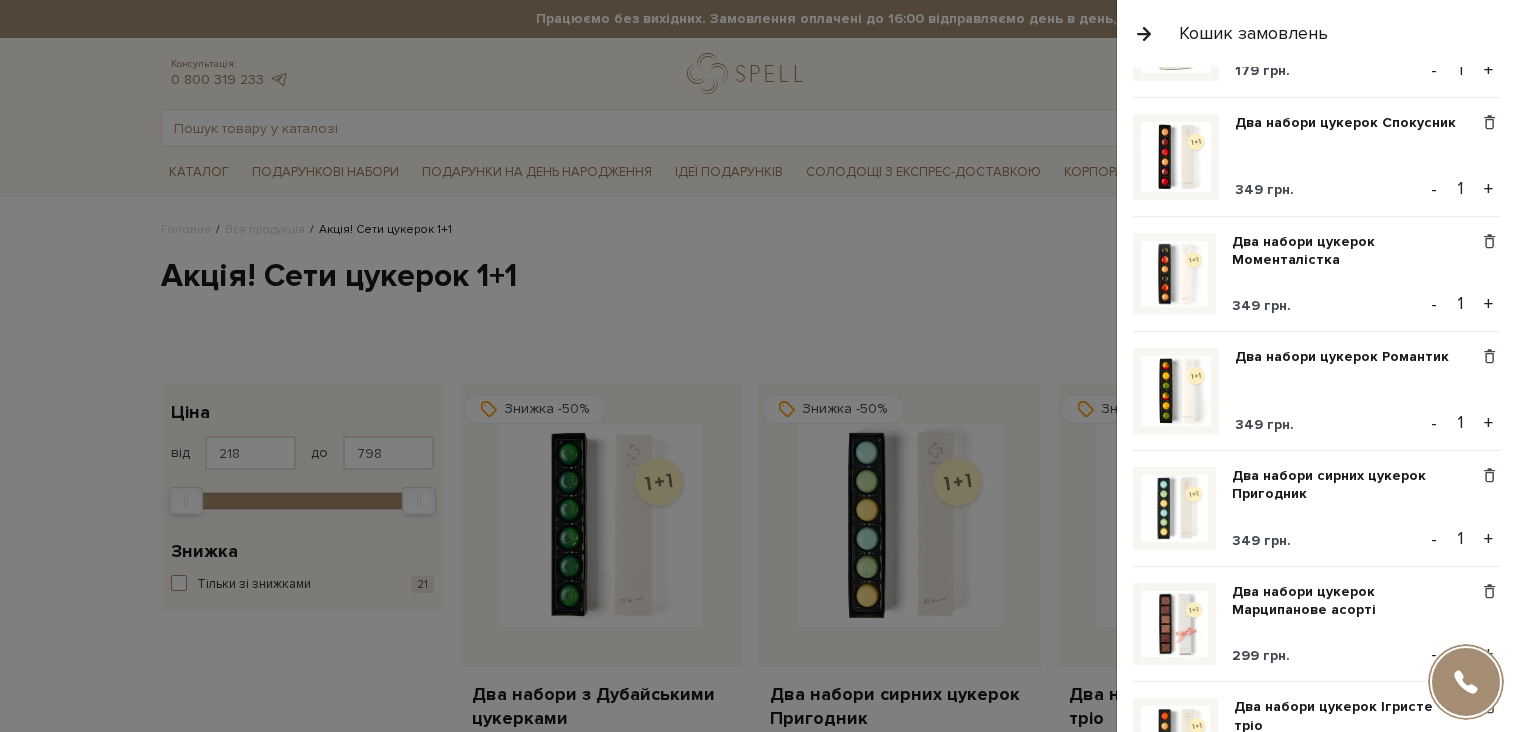 scroll, scrollTop: 614, scrollLeft: 0, axis: vertical 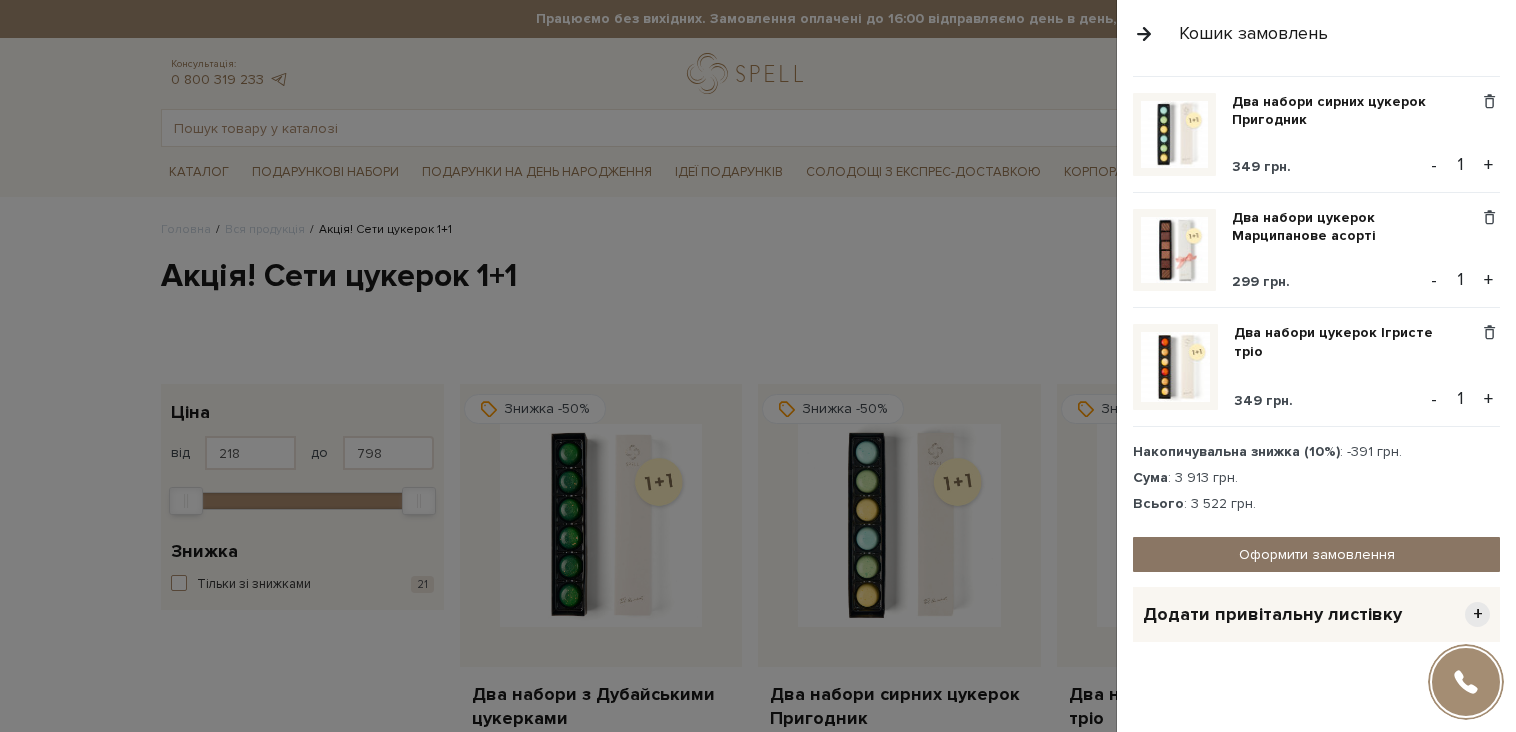 click on "Оформити замовлення" at bounding box center (1316, 554) 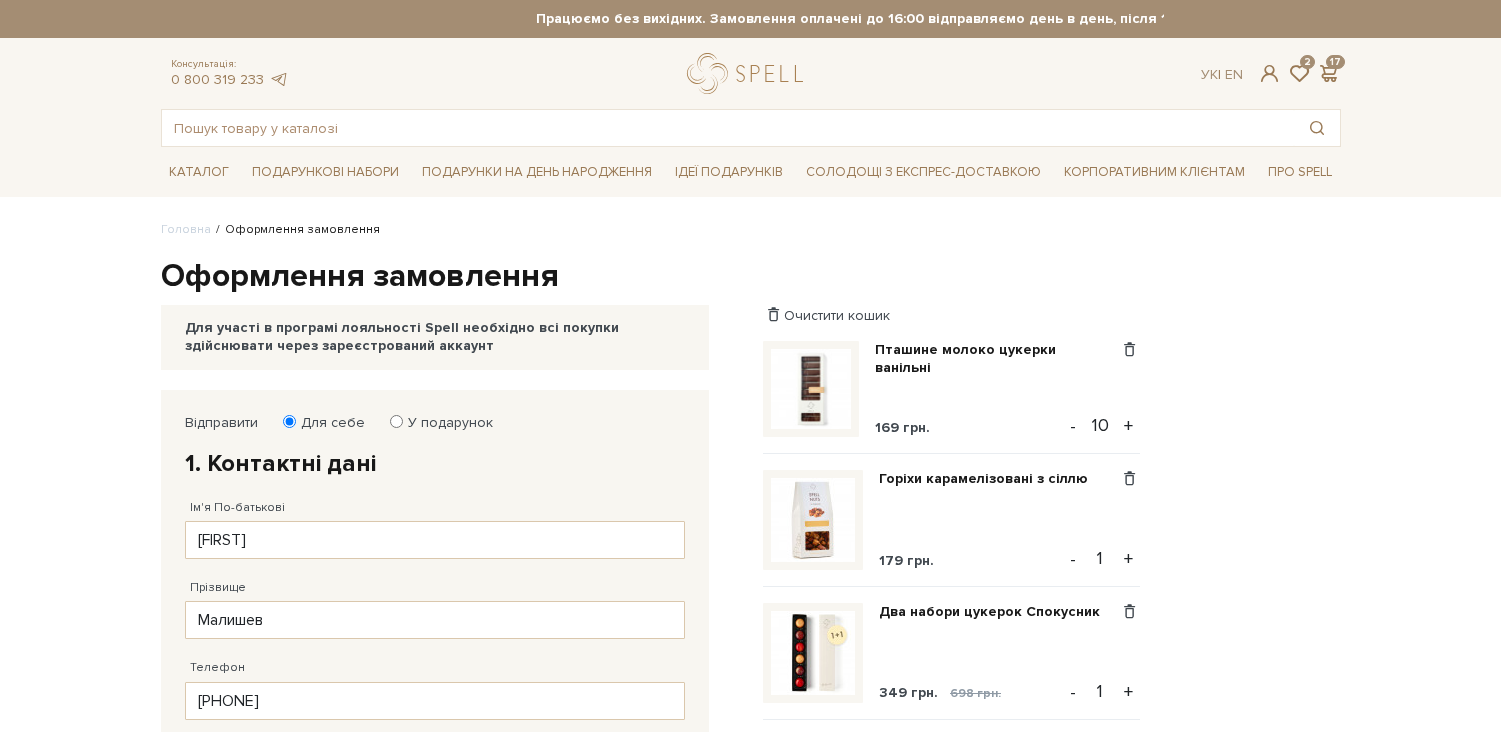scroll, scrollTop: 0, scrollLeft: 0, axis: both 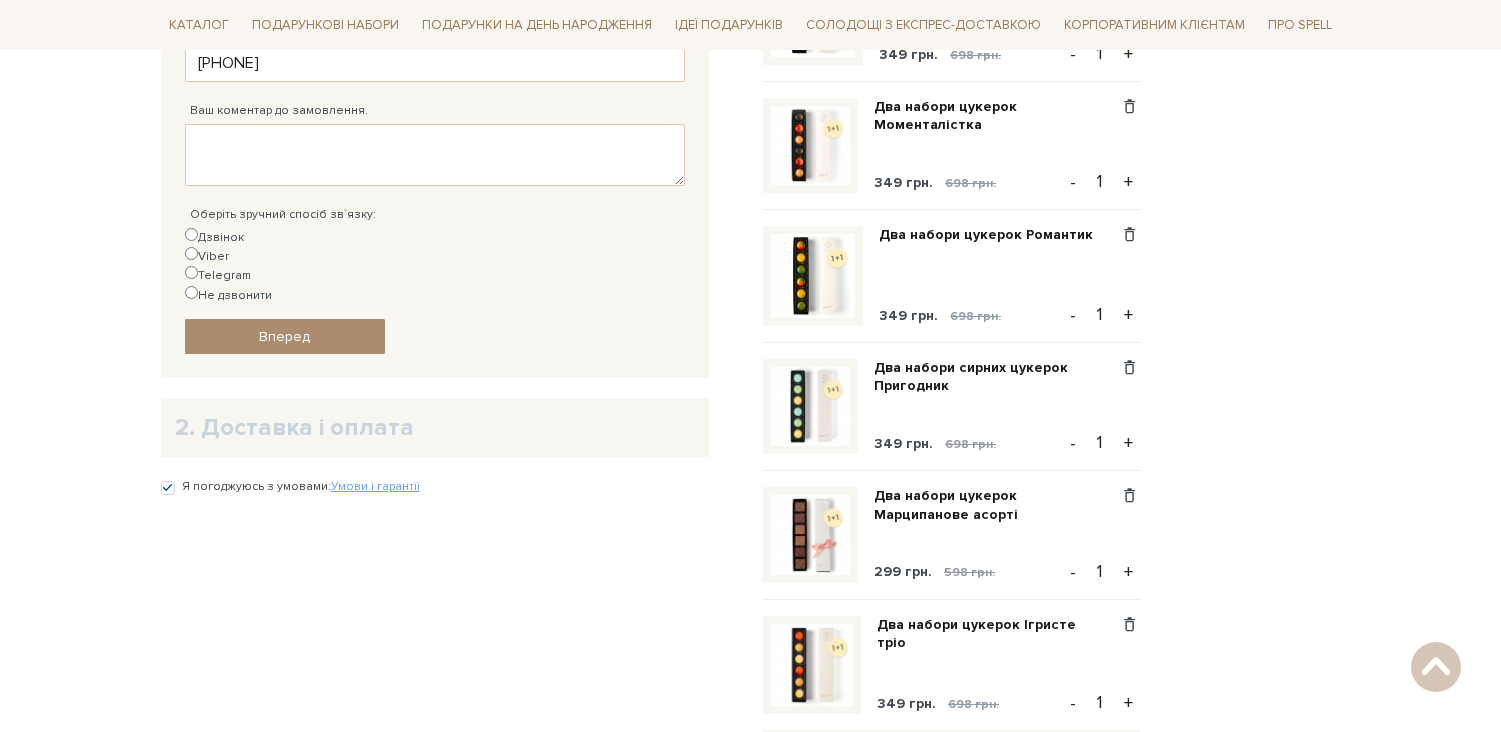 click on "Не дзвонити" at bounding box center (191, 292) 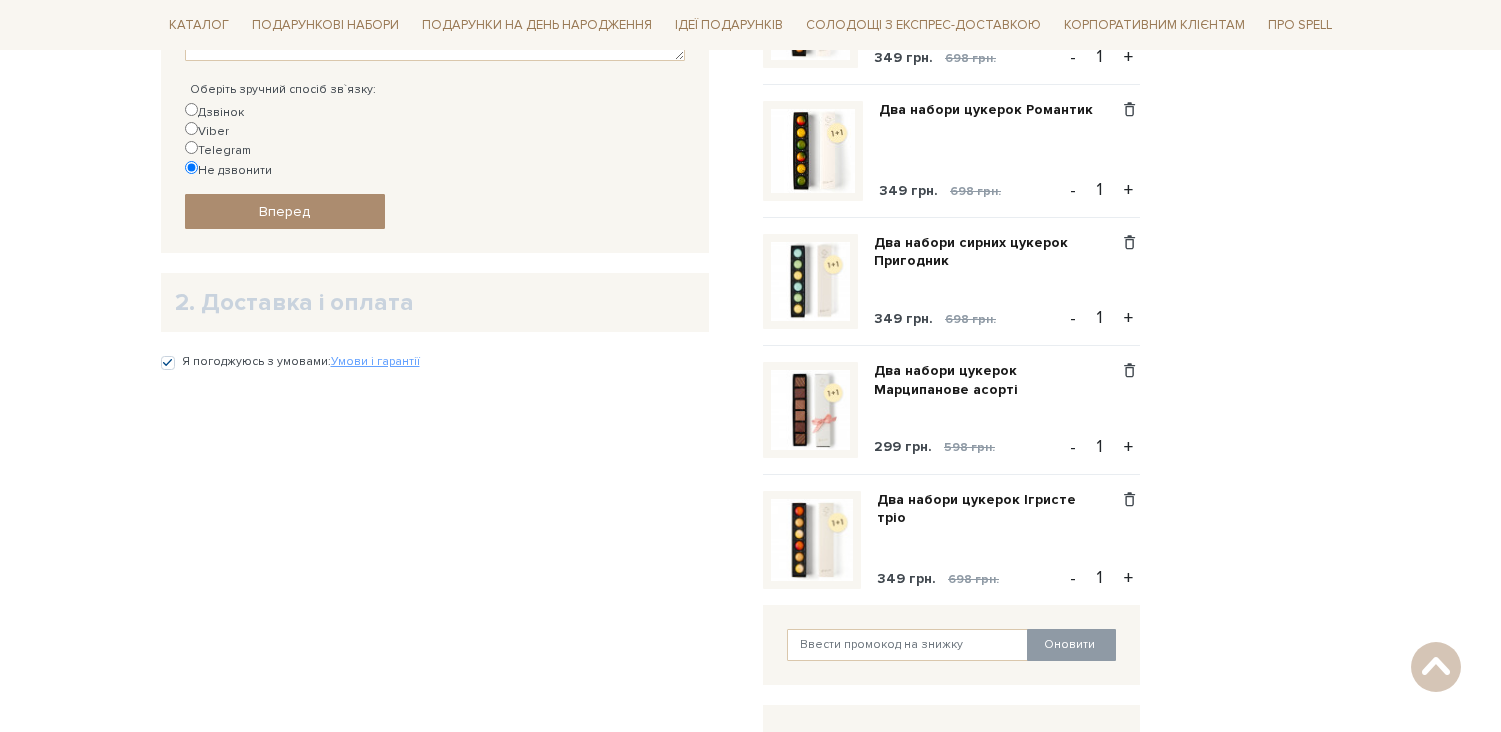 scroll, scrollTop: 522, scrollLeft: 0, axis: vertical 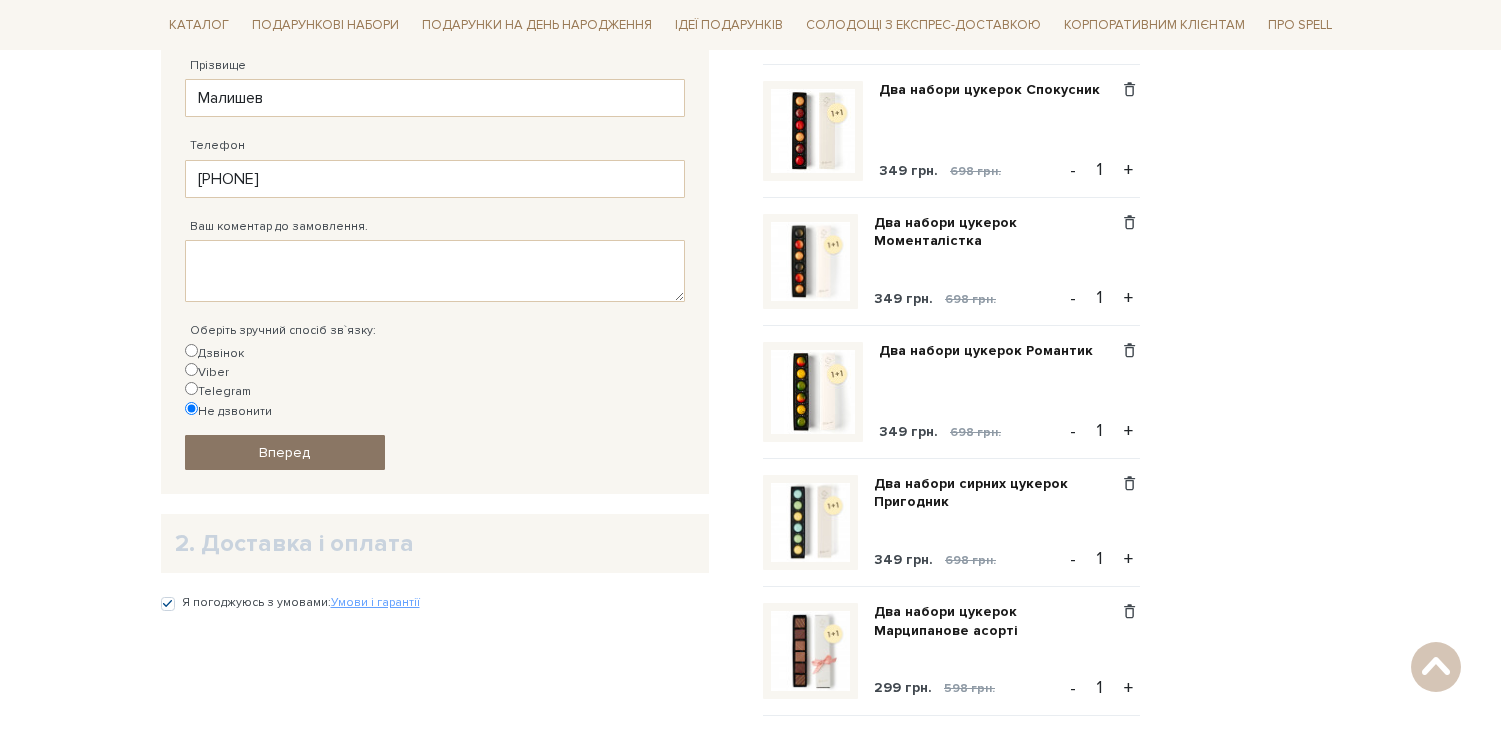 click on "Вперед" at bounding box center [285, 452] 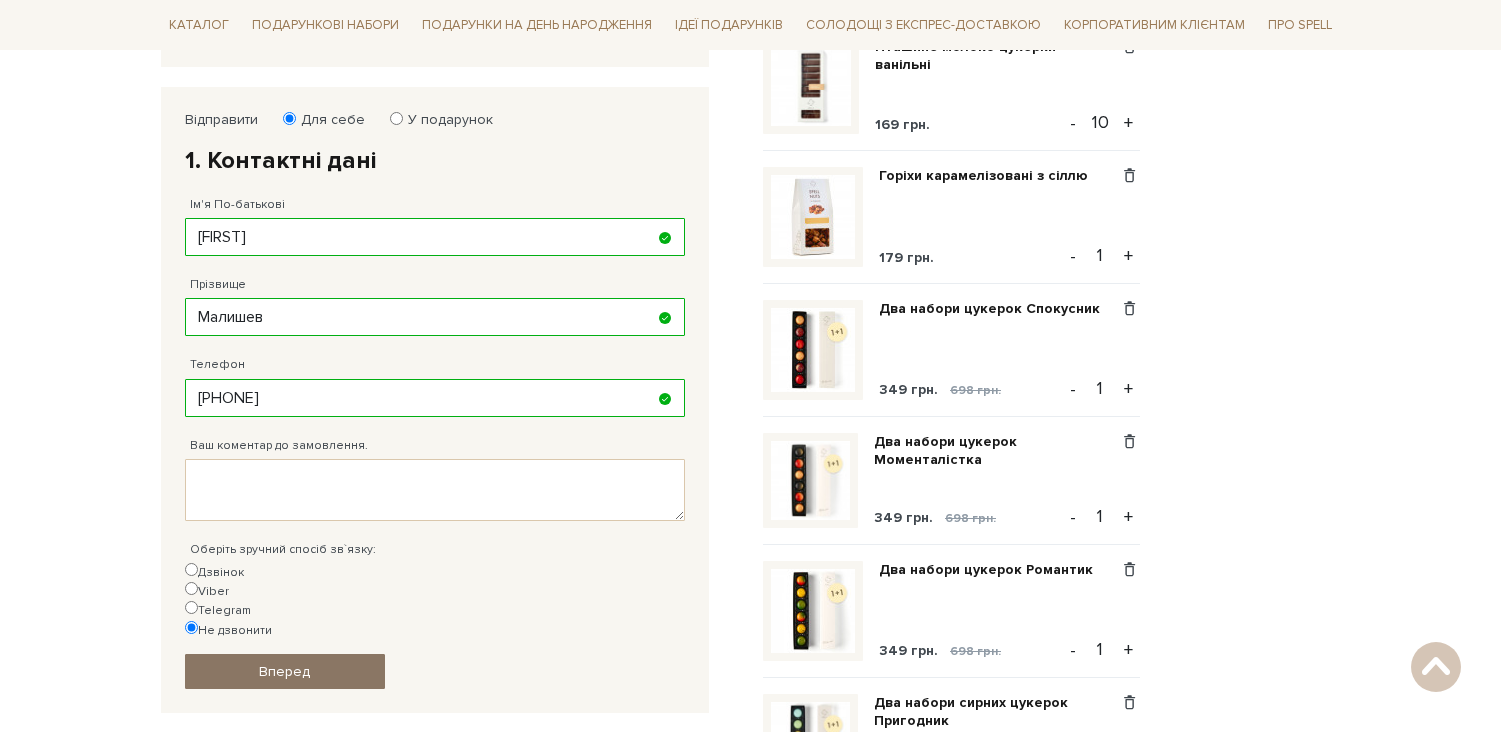 scroll, scrollTop: 200, scrollLeft: 0, axis: vertical 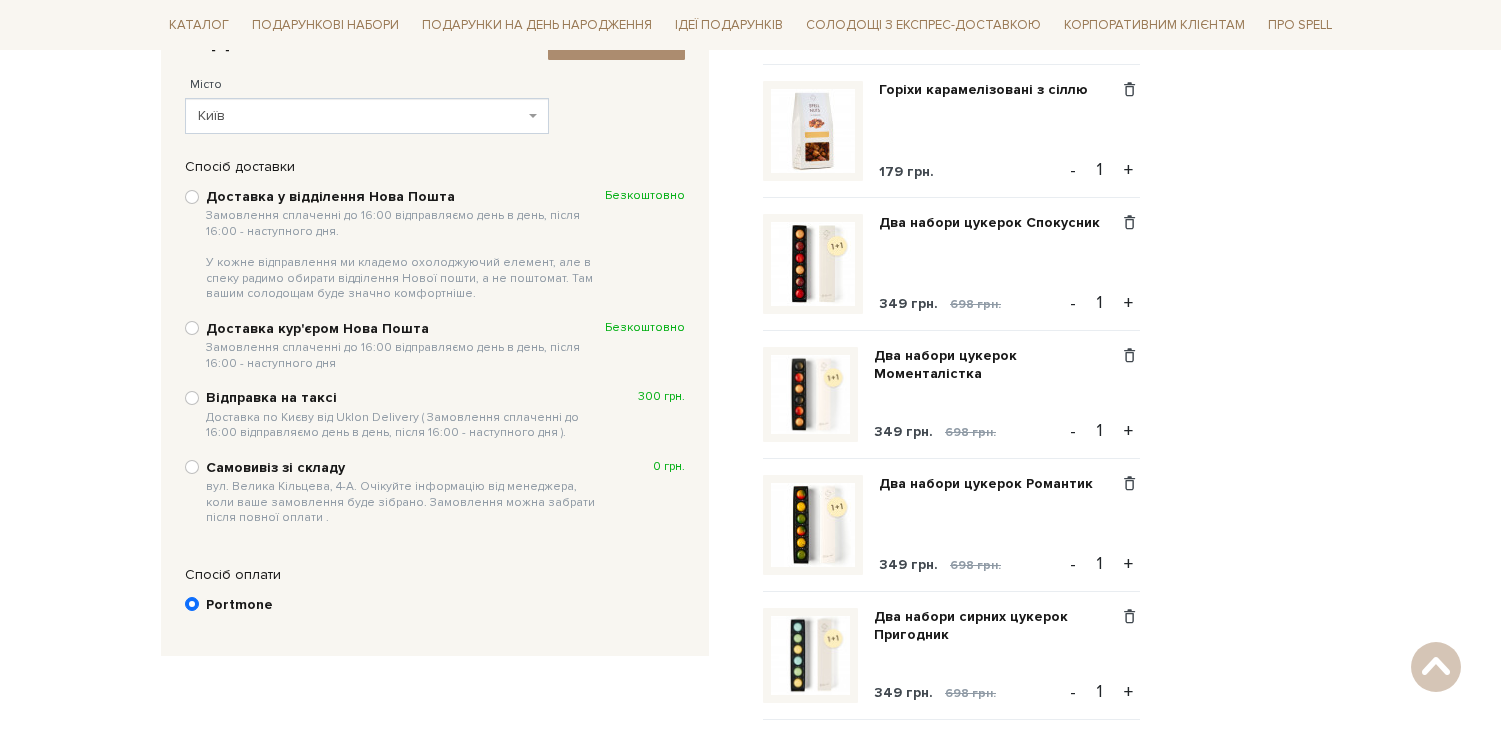 click on "Доставка у відділення Нова Пошта                                                                             Замовлення сплаченні до 16:00 відправляємо день в день, після 16:00 - наступного дня.
У кожне відправлення ми кладемо охолоджуючий елемент, але в спеку радимо обирати відділення Нової пошти, а не поштомат. Там вашим солодощам буде значно комфортніше." at bounding box center (405, 245) 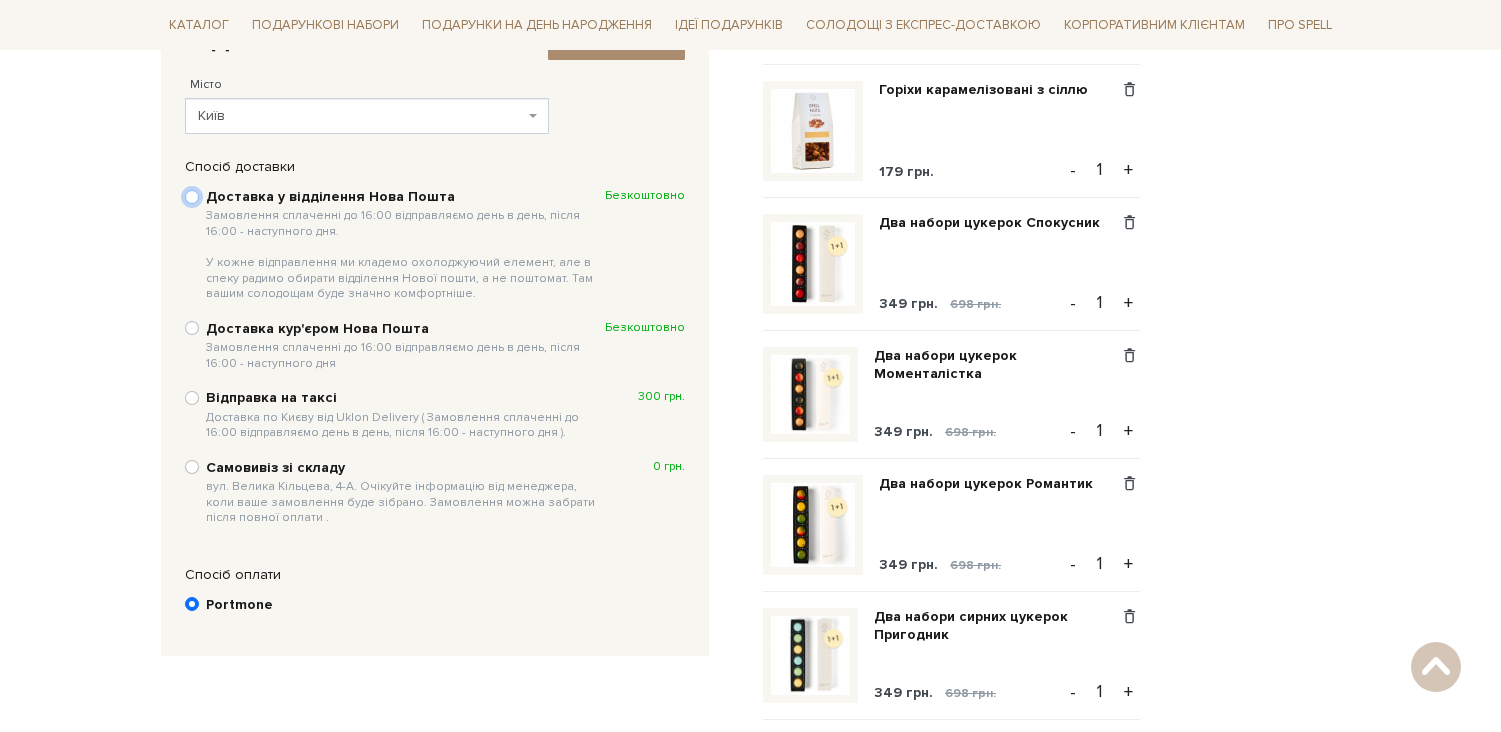 click on "Доставка у відділення Нова Пошта                                                                             Замовлення сплаченні до 16:00 відправляємо день в день, після 16:00 - наступного дня.
У кожне відправлення ми кладемо охолоджуючий елемент, але в спеку радимо обирати відділення Нової пошти, а не поштомат. Там вашим солодощам буде значно комфортніше.
Безкоштовно" at bounding box center (192, 197) 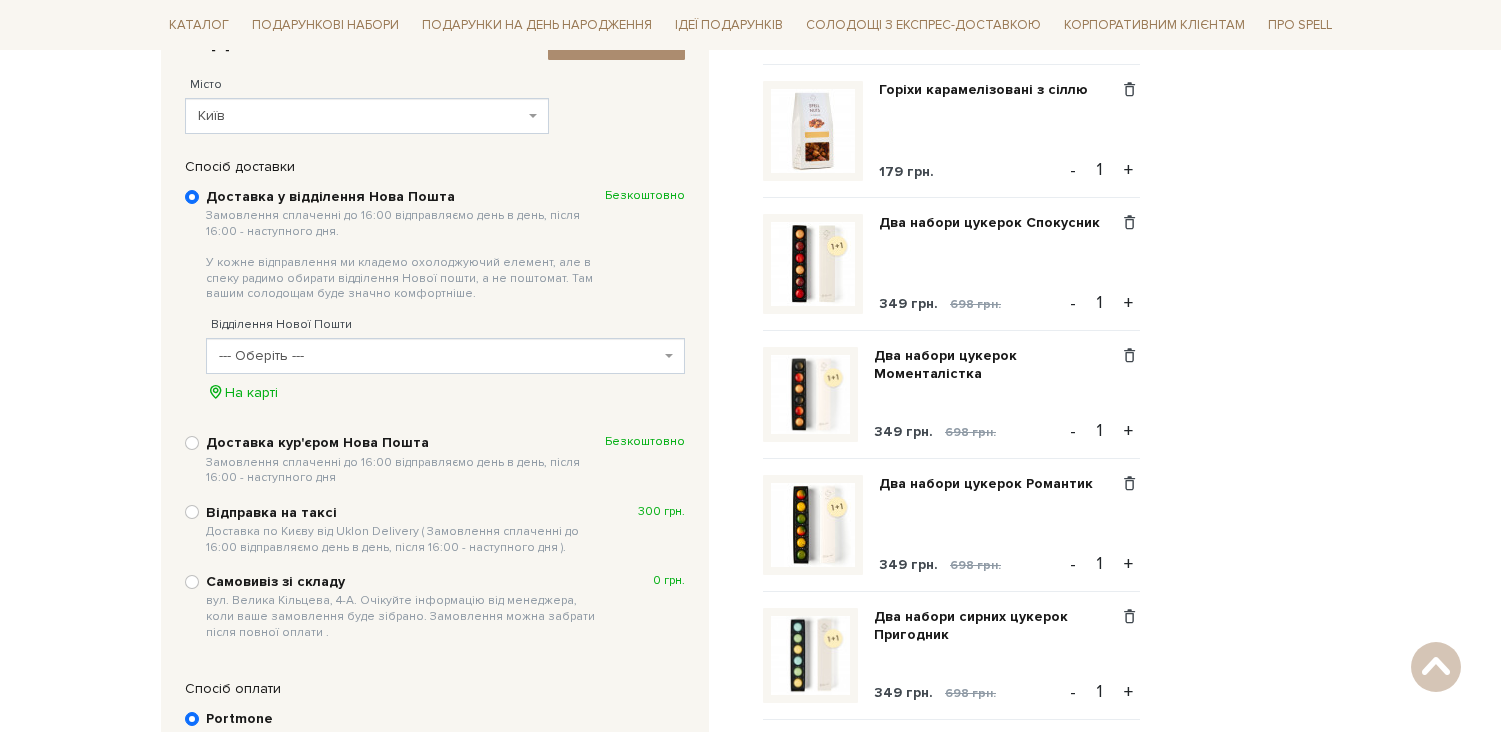 click on "--- Оберіть ---" at bounding box center [445, 356] 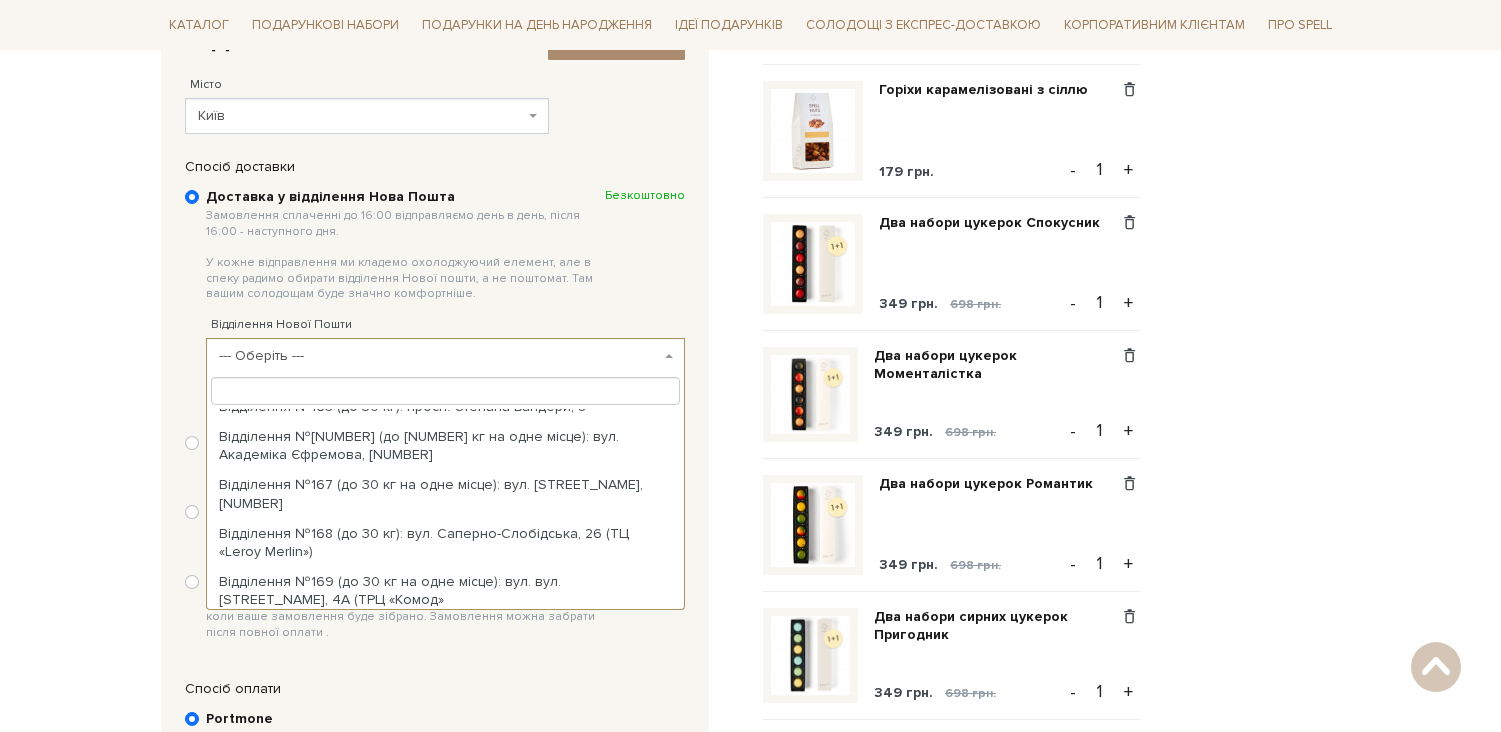 scroll, scrollTop: 6476, scrollLeft: 0, axis: vertical 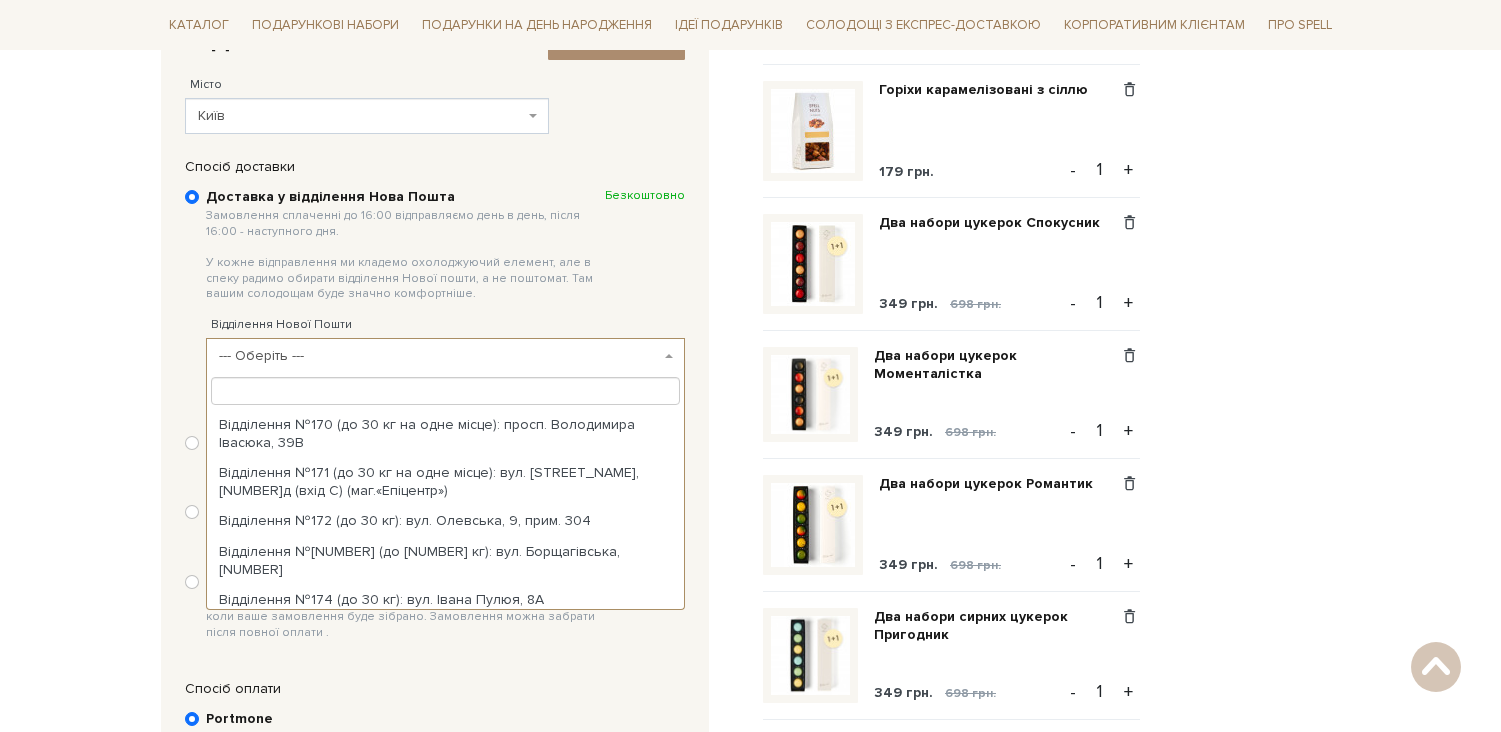 select on "Відділення №178 (до 30 кг): просп. [STREET_NAME], [NUMBER]" 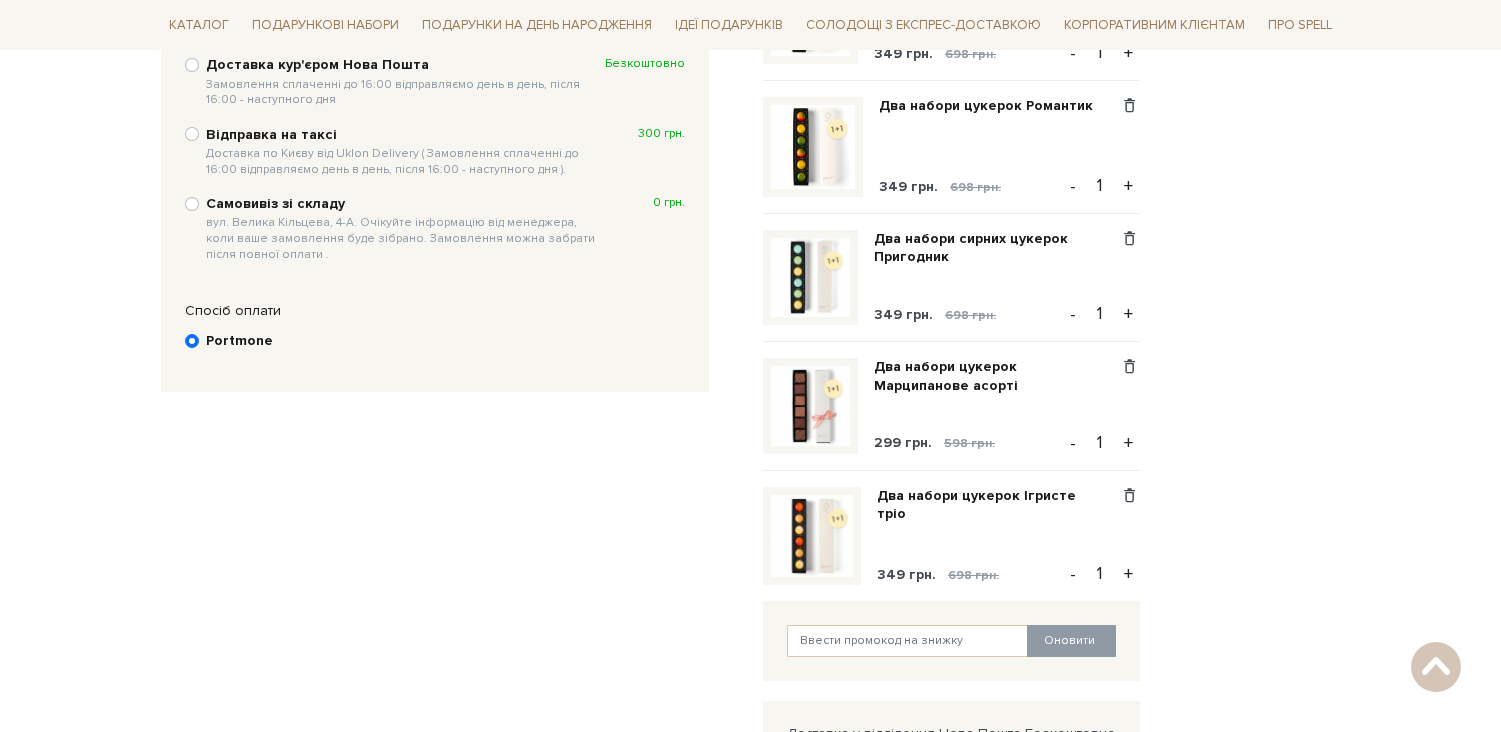 scroll, scrollTop: 1397, scrollLeft: 0, axis: vertical 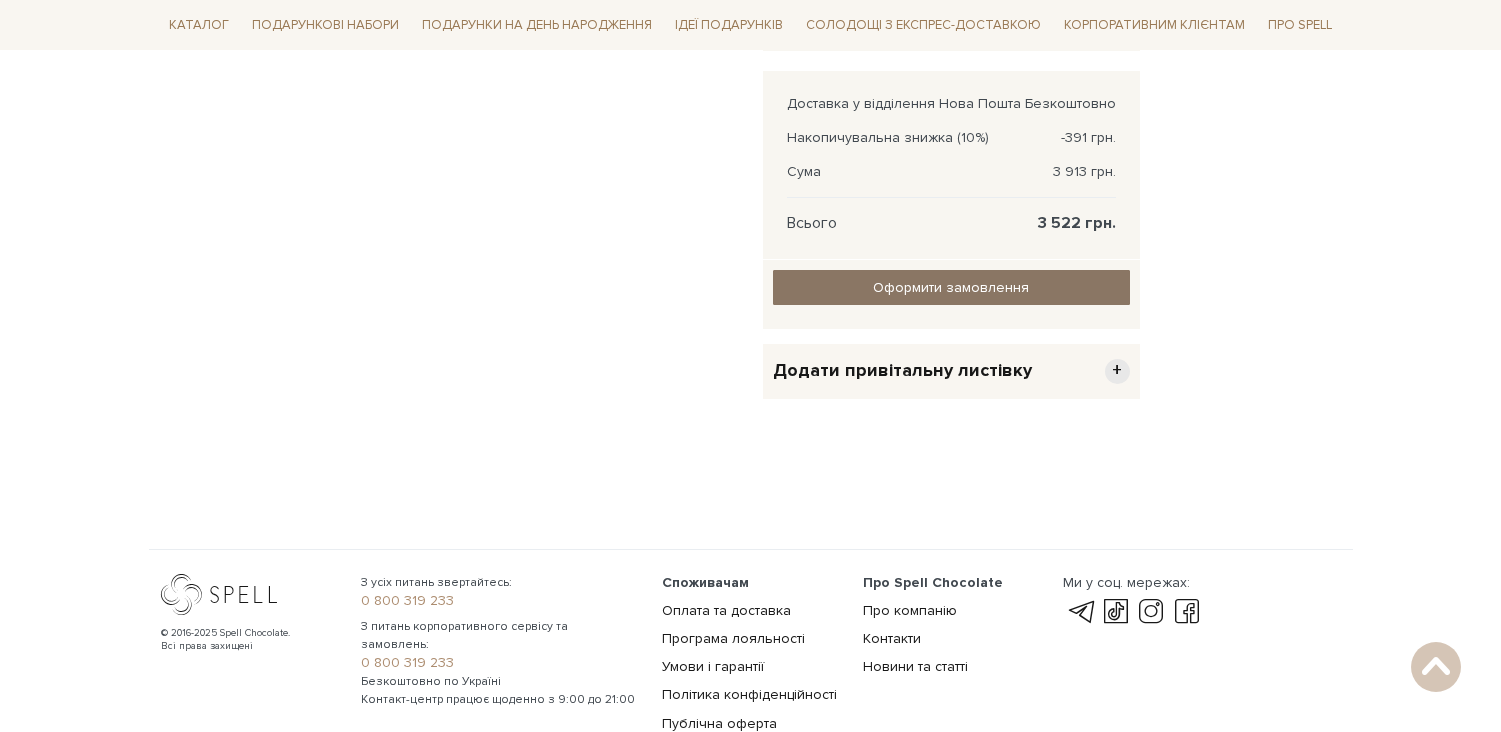 click on "Оформити замовлення" at bounding box center [951, 287] 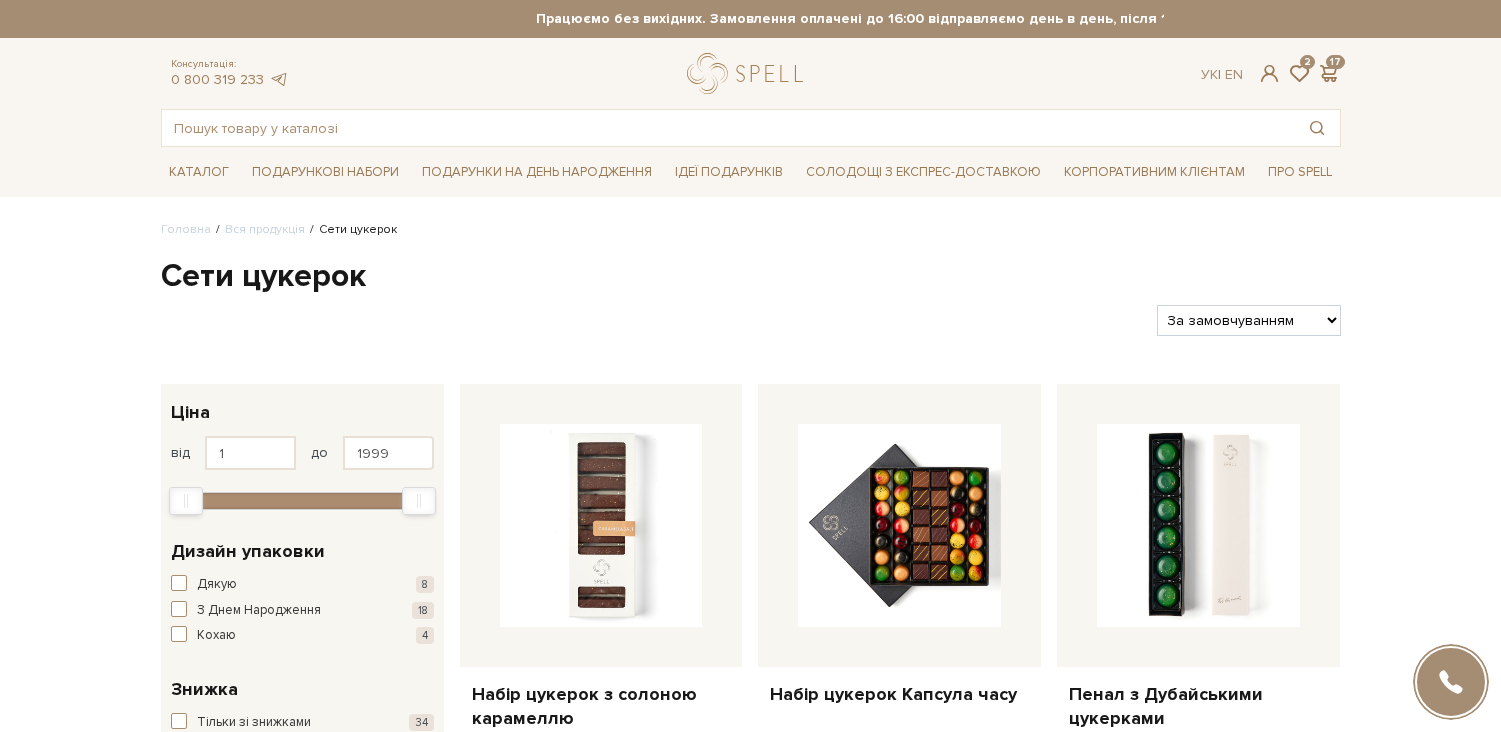 scroll, scrollTop: 0, scrollLeft: 0, axis: both 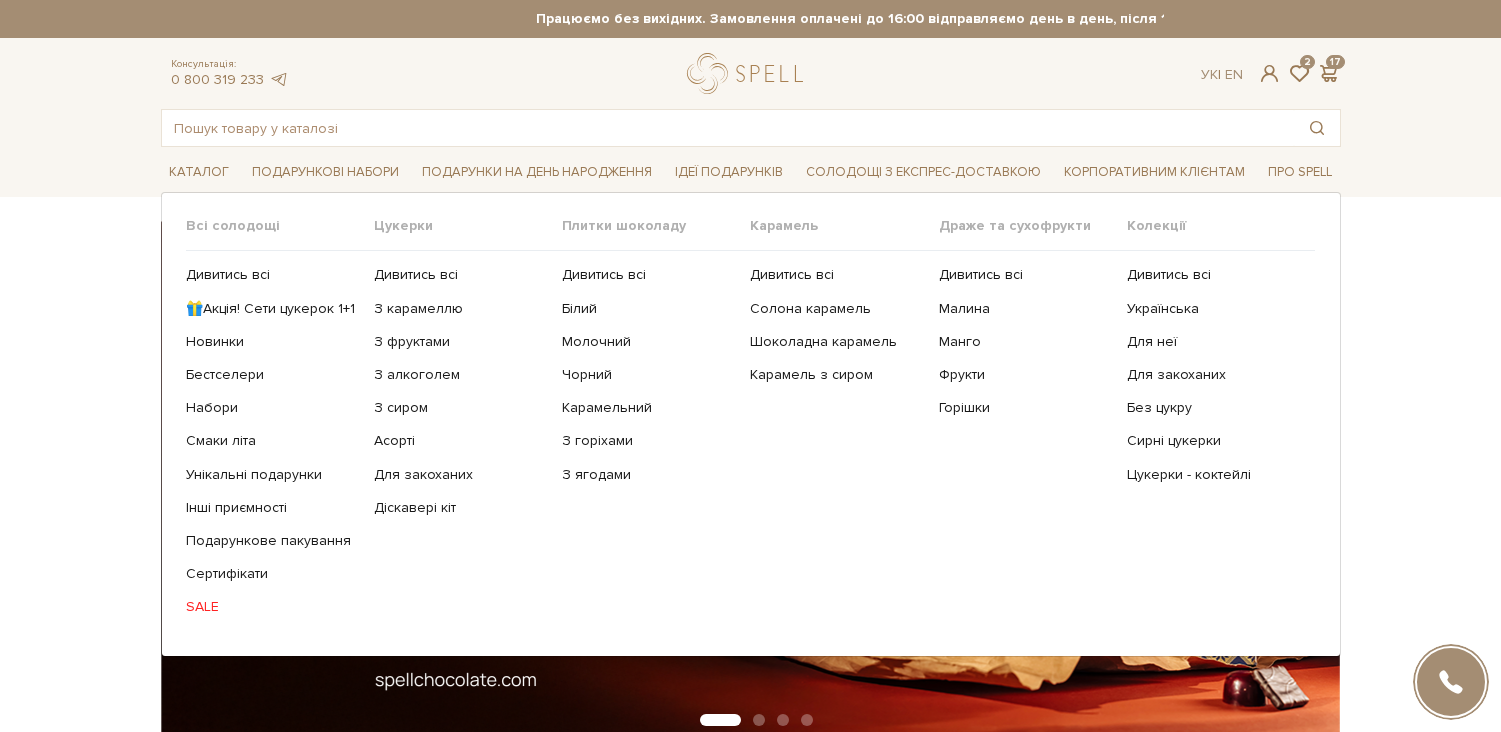 click on "SALE" at bounding box center [272, 607] 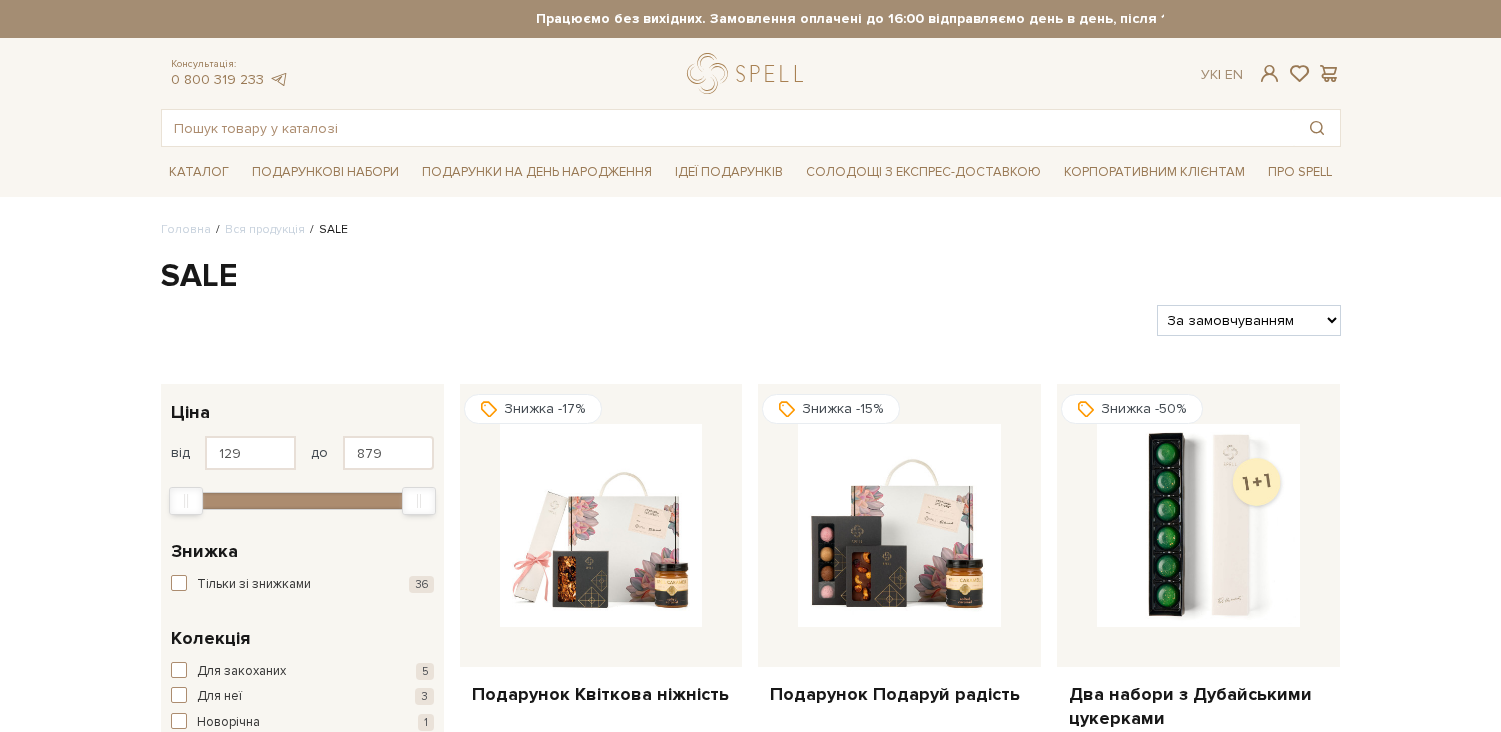 scroll, scrollTop: 0, scrollLeft: 0, axis: both 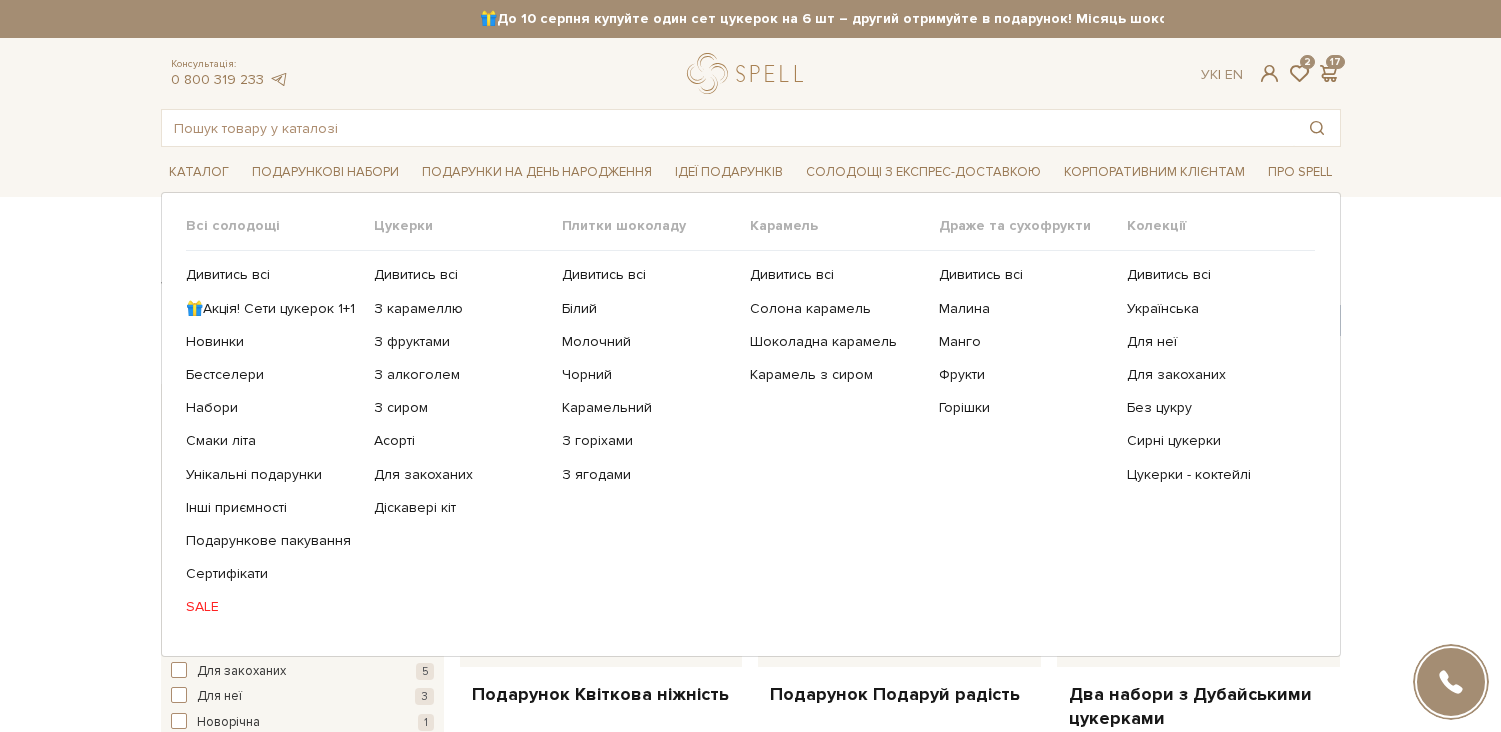 click on "Плитки шоколаду" at bounding box center [656, 226] 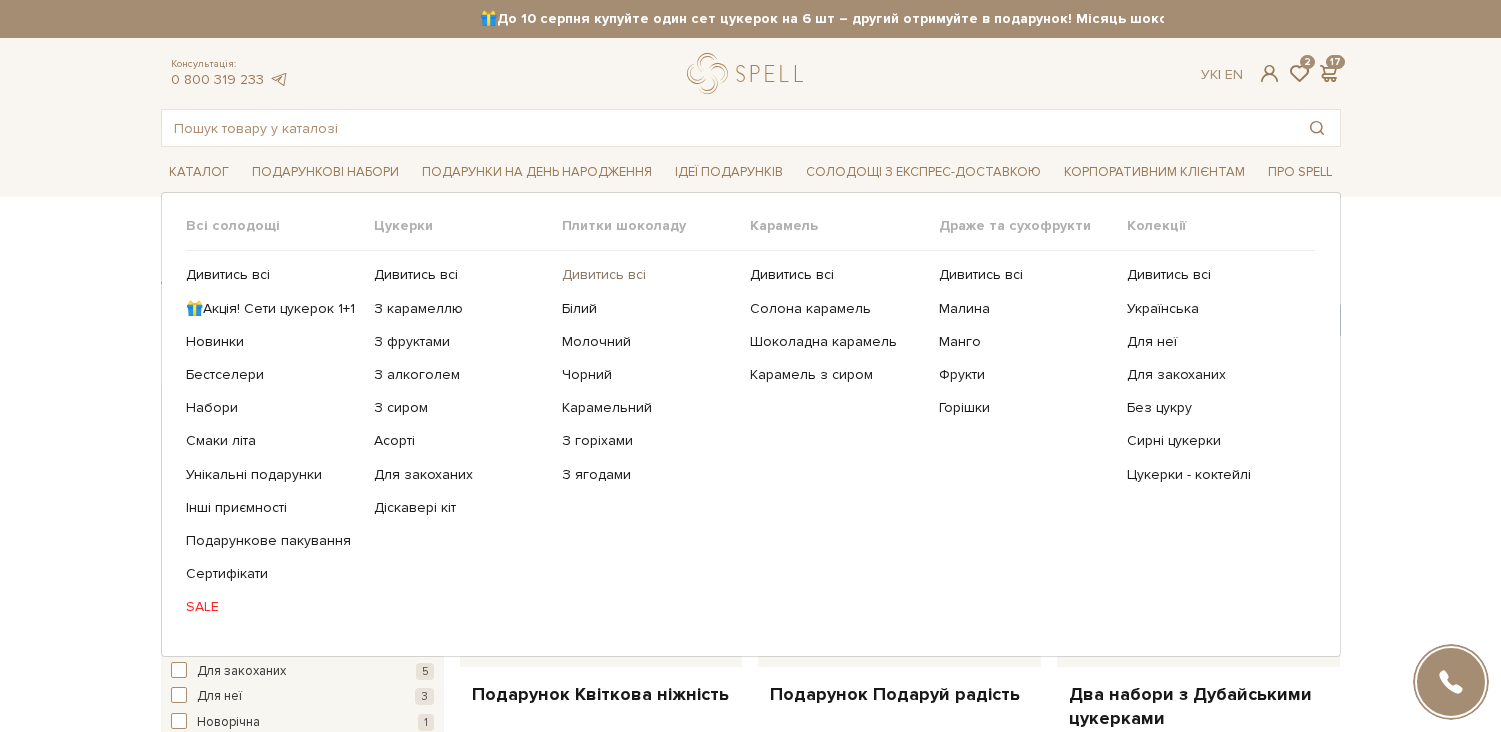 click on "Дивитись всі" at bounding box center (648, 275) 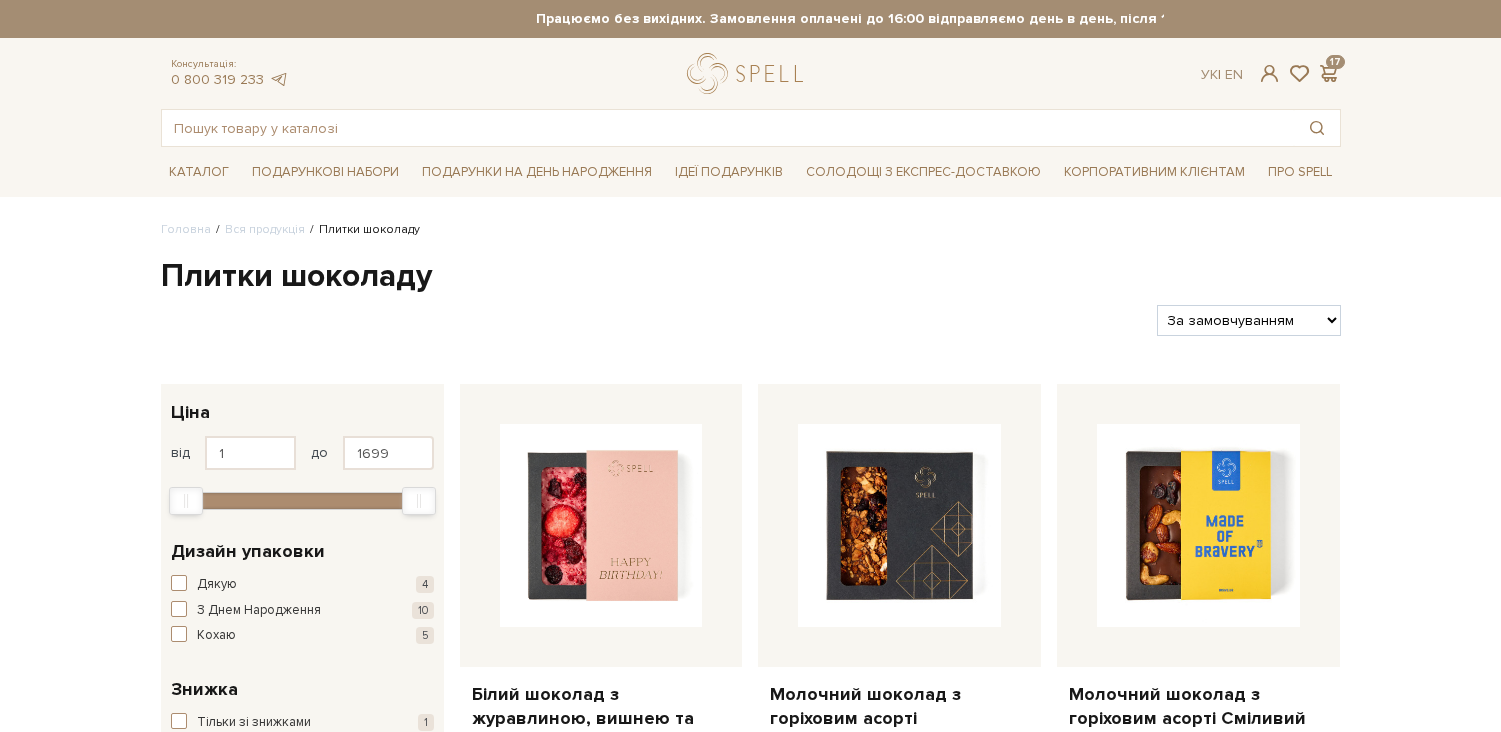 scroll, scrollTop: 0, scrollLeft: 0, axis: both 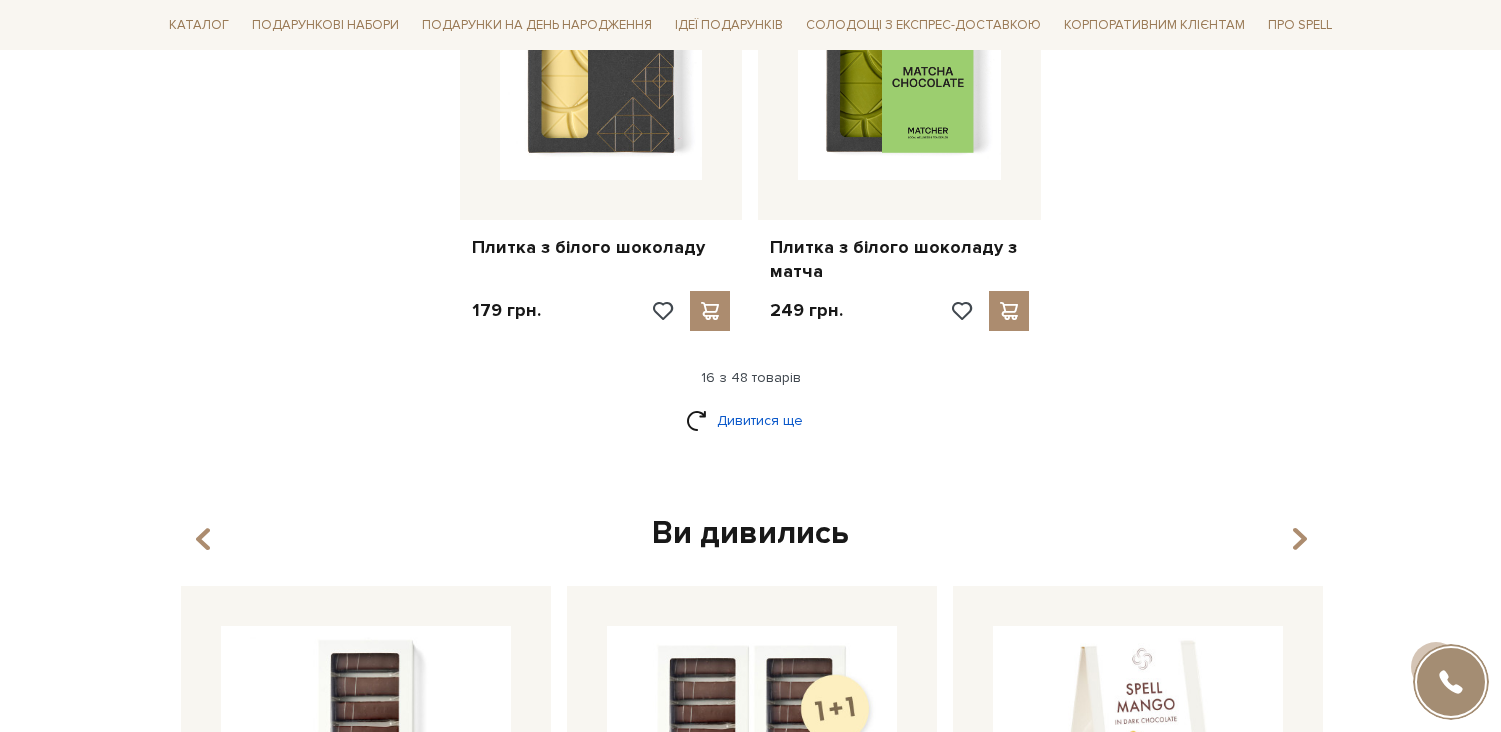 click on "Дивитися ще" at bounding box center (751, 420) 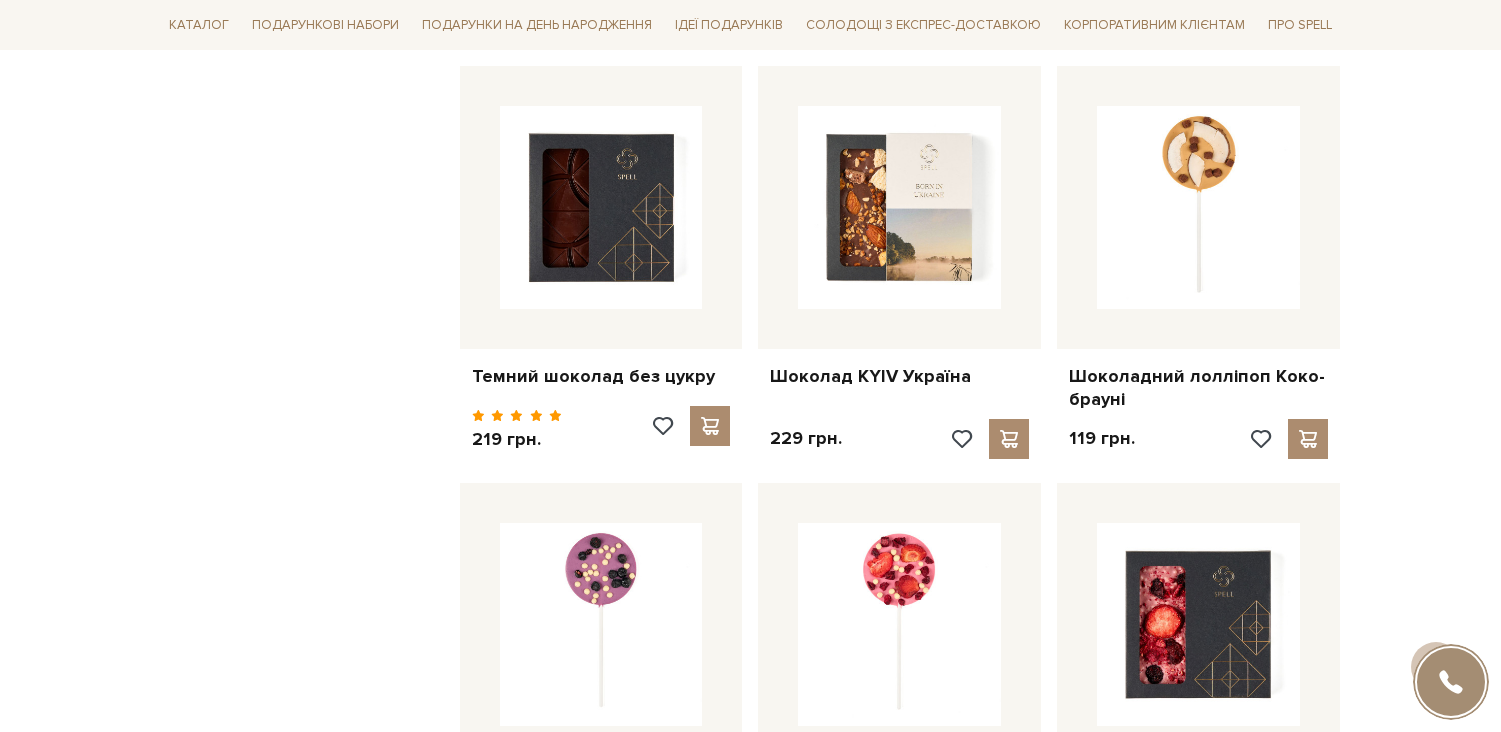 scroll, scrollTop: 4165, scrollLeft: 0, axis: vertical 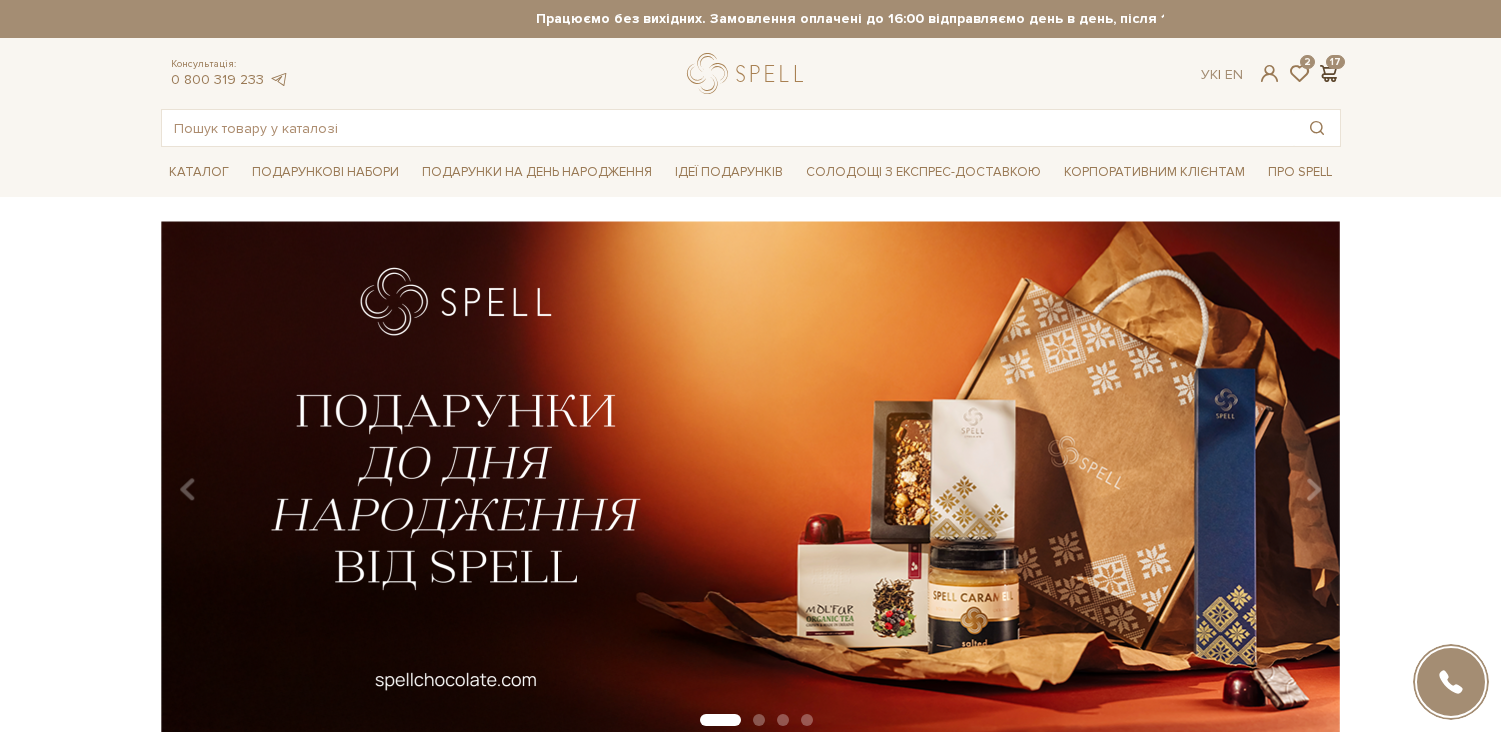 click at bounding box center [1329, 73] 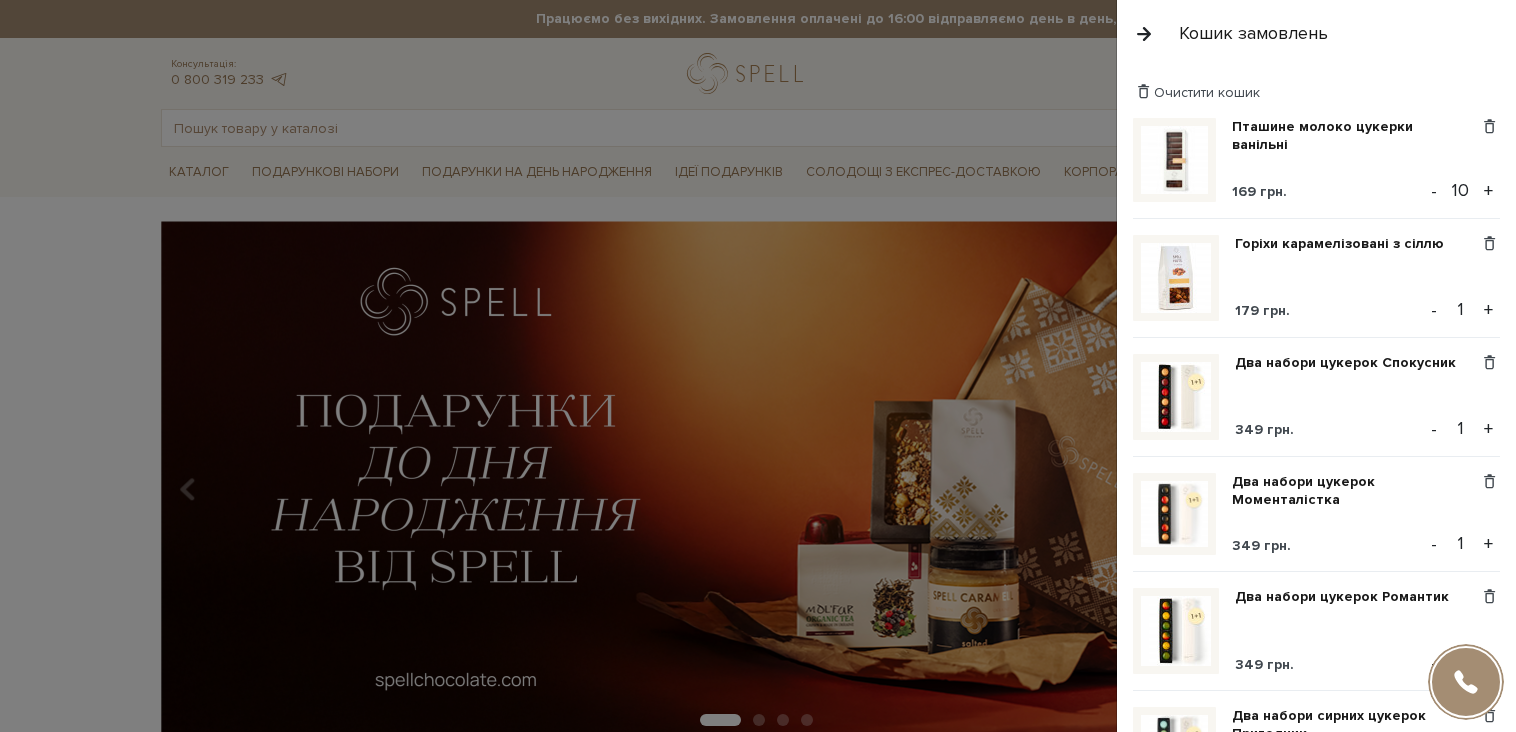 scroll, scrollTop: 640, scrollLeft: 0, axis: vertical 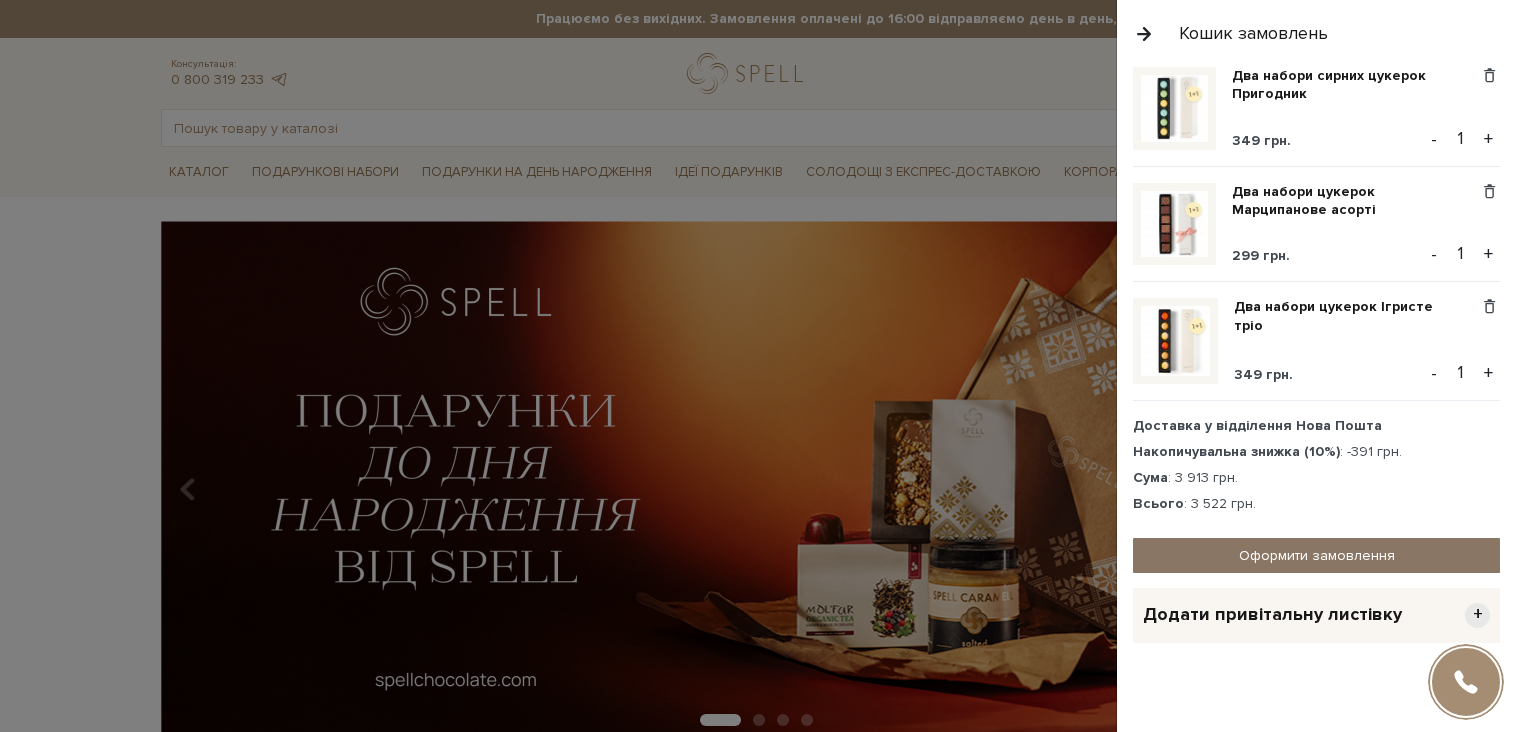click on "Оформити замовлення" at bounding box center [1316, 555] 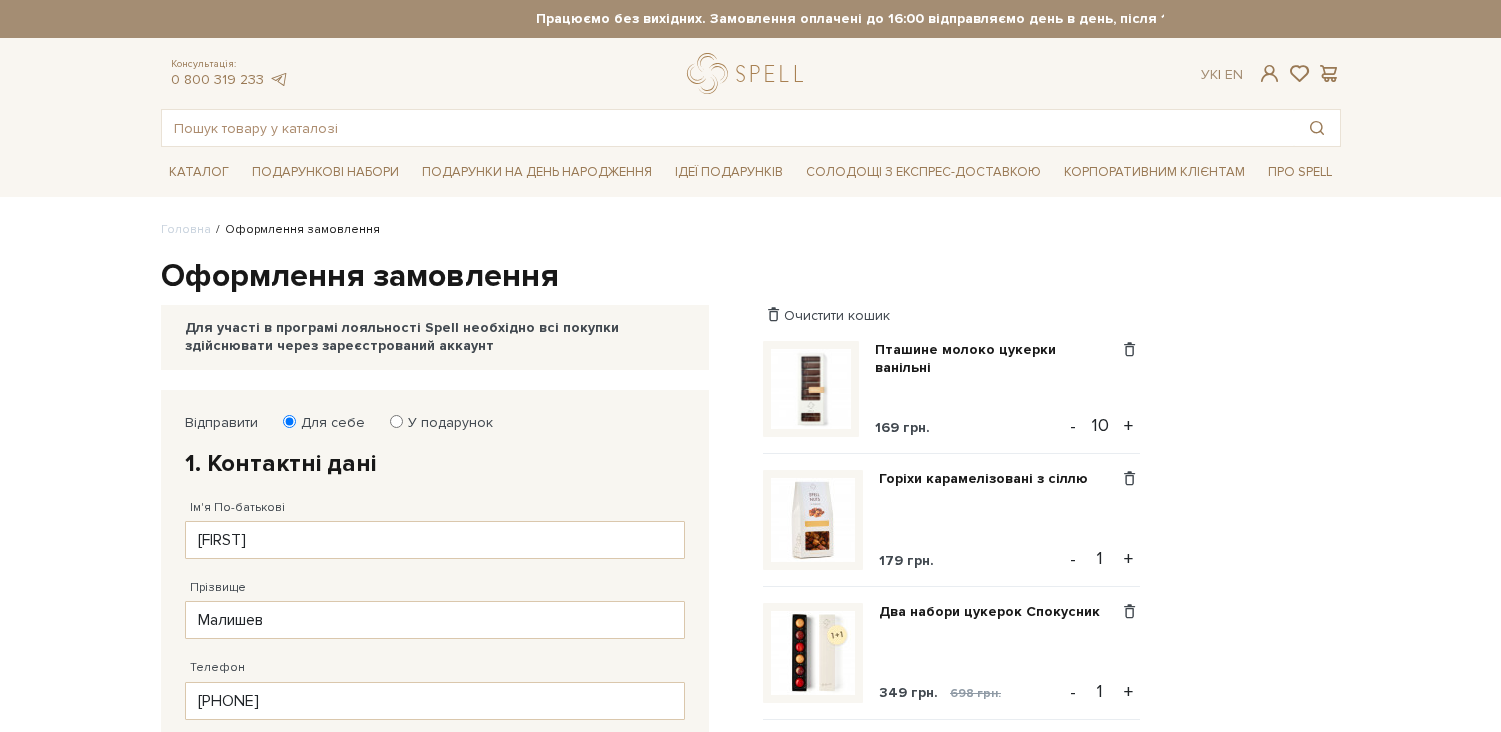 scroll, scrollTop: 0, scrollLeft: 0, axis: both 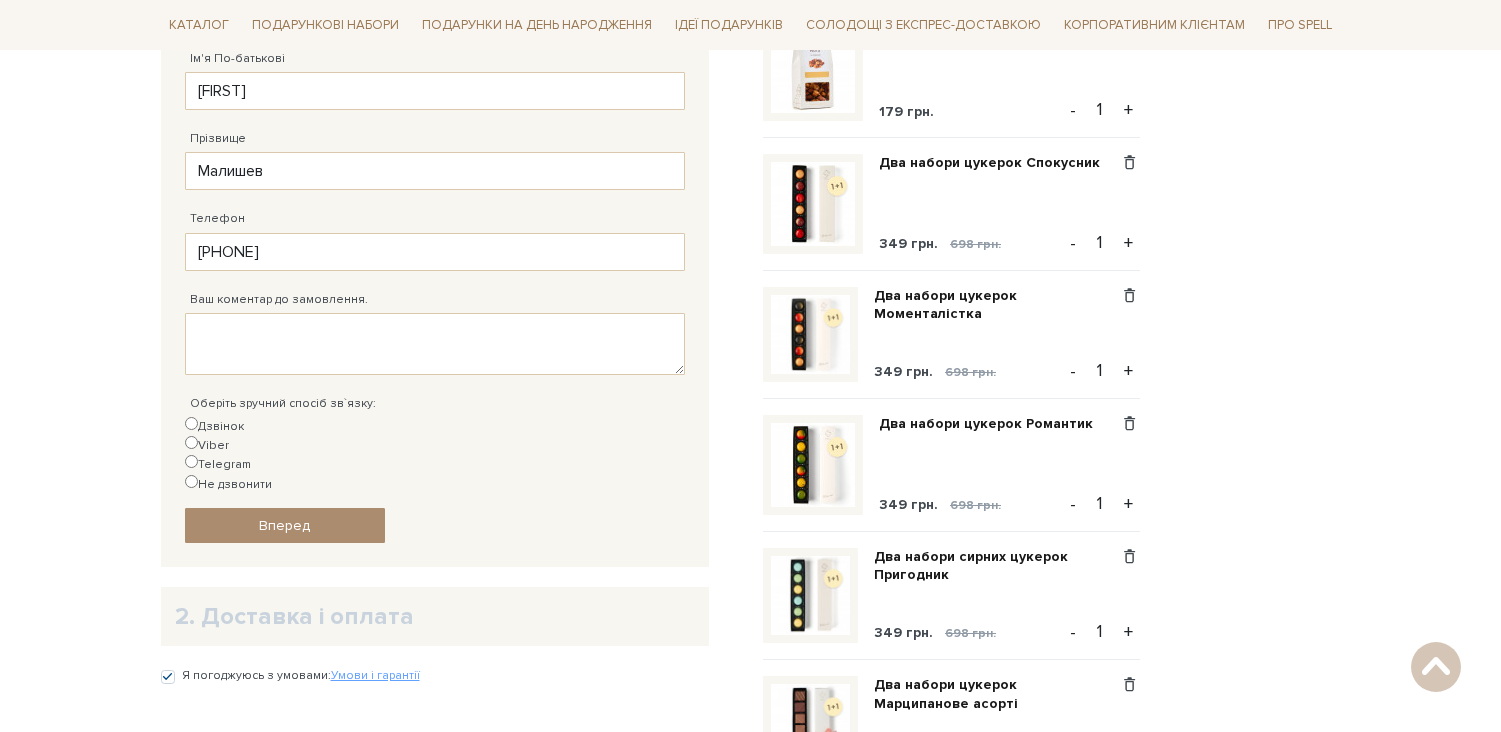 click on "Дзвінок
Viber
Telegram
Не дзвонити" at bounding box center [435, 455] 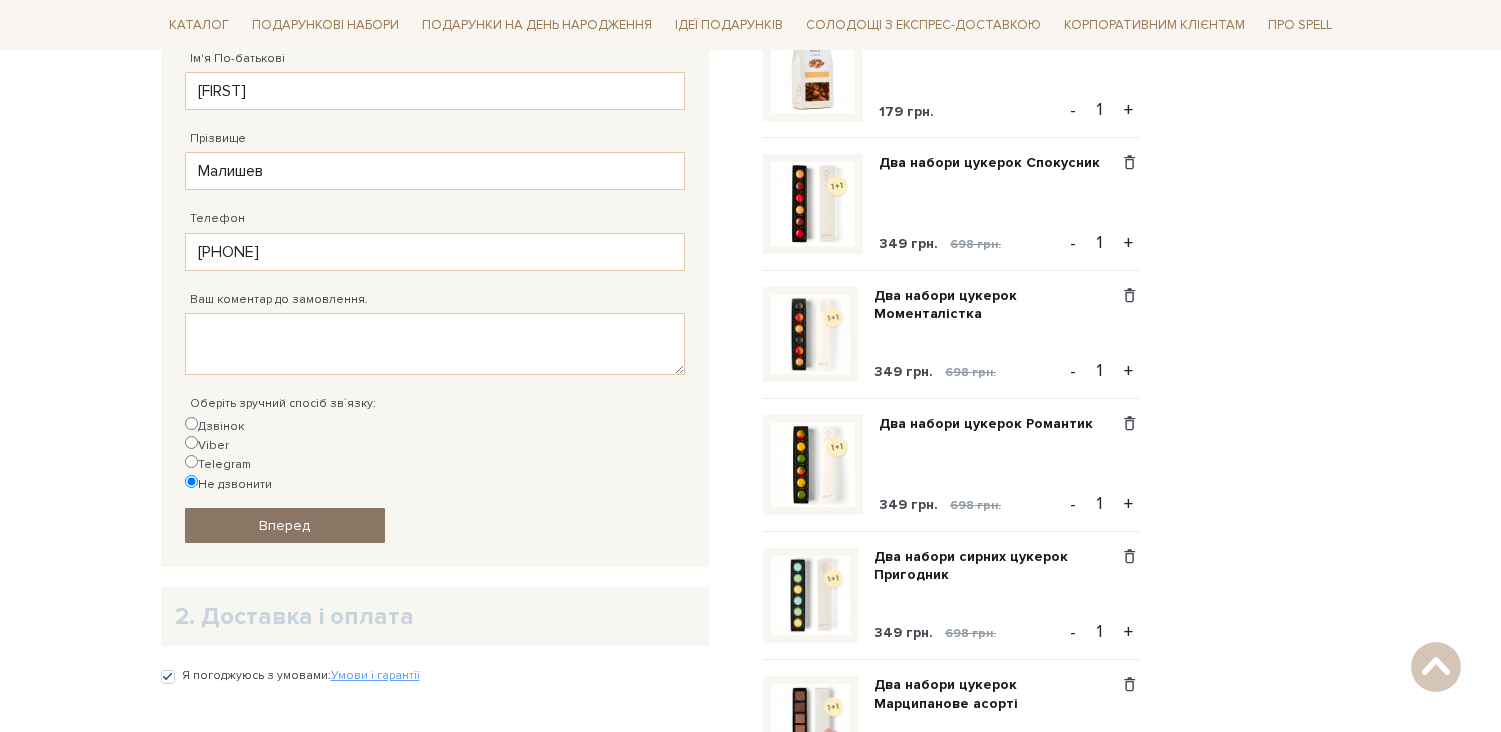 click on "Вперед" at bounding box center [285, 525] 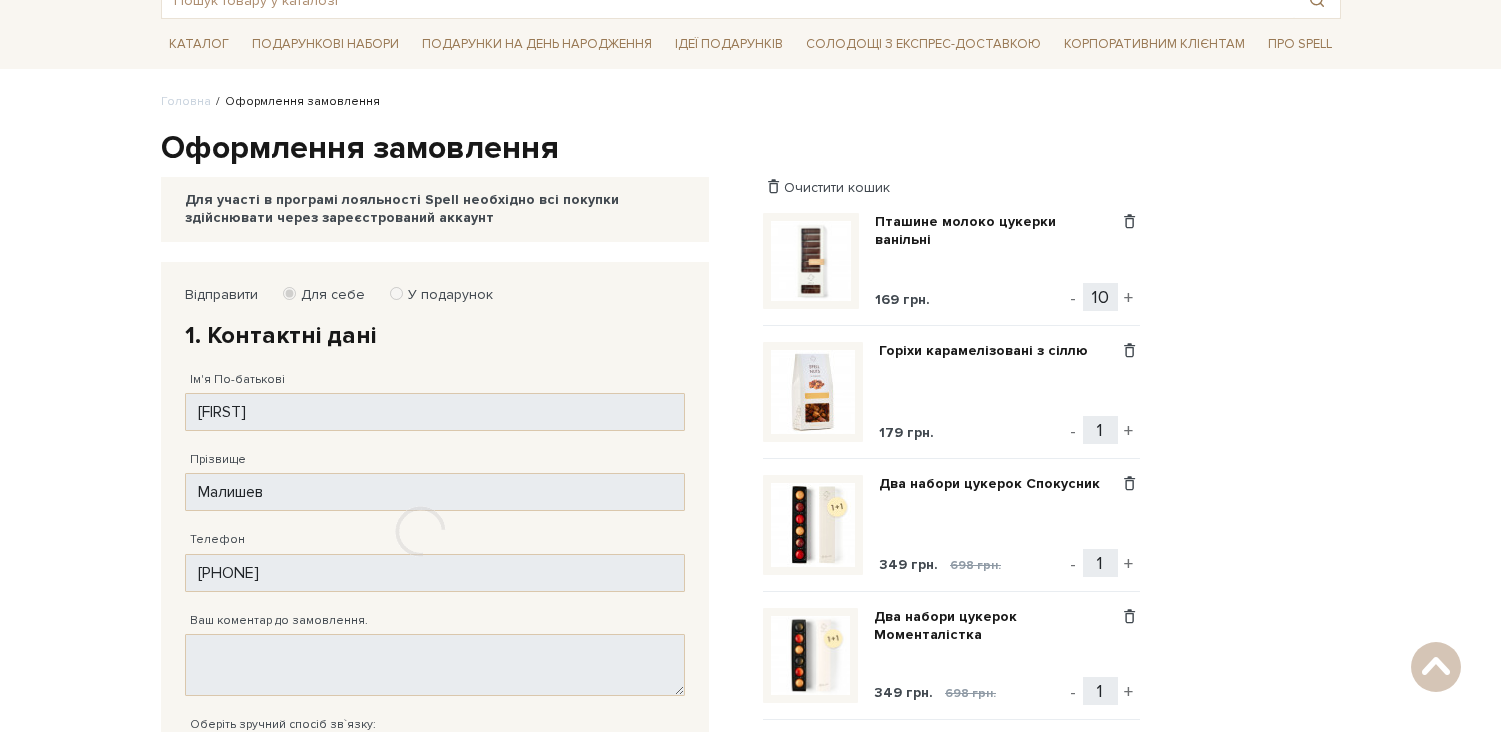 scroll, scrollTop: 564, scrollLeft: 0, axis: vertical 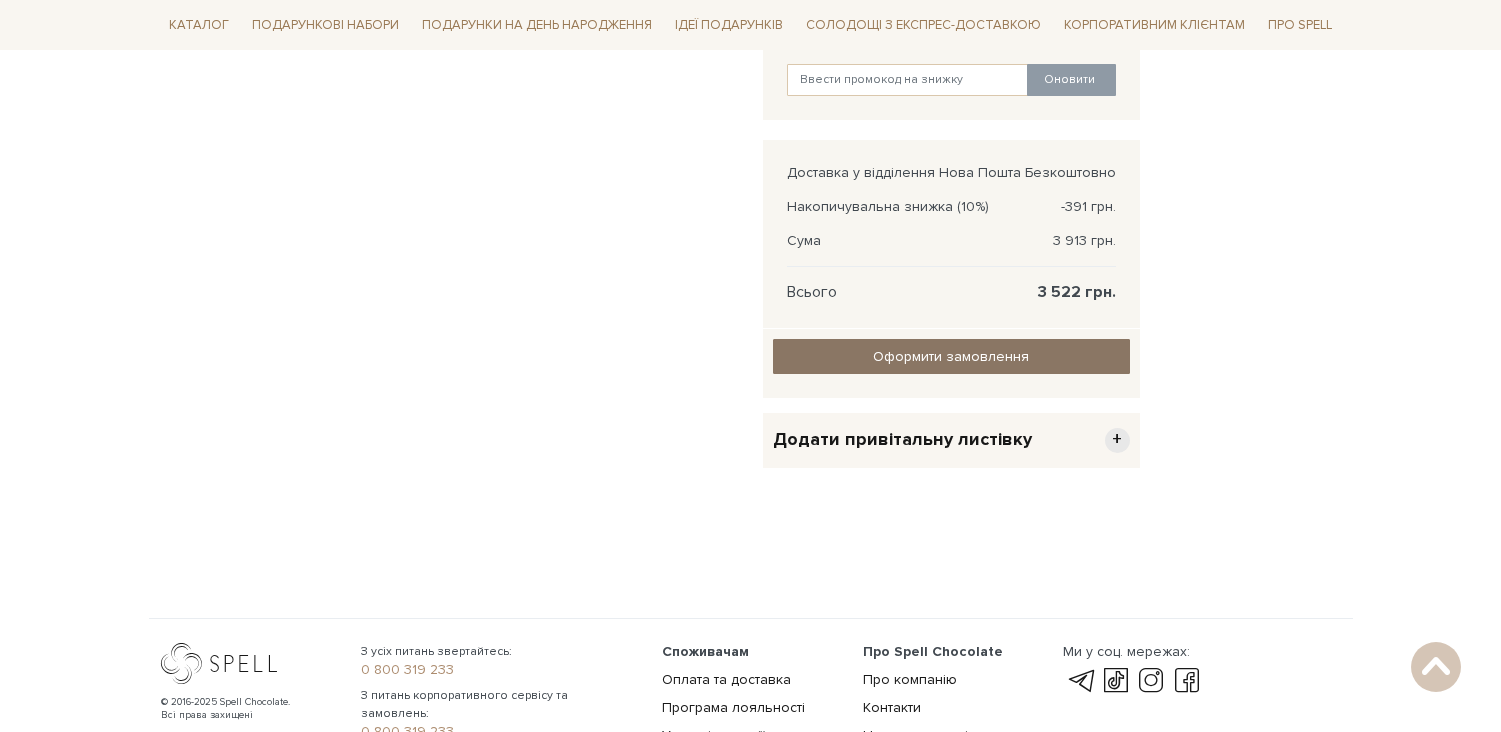 click on "Оформити замовлення" at bounding box center [951, 356] 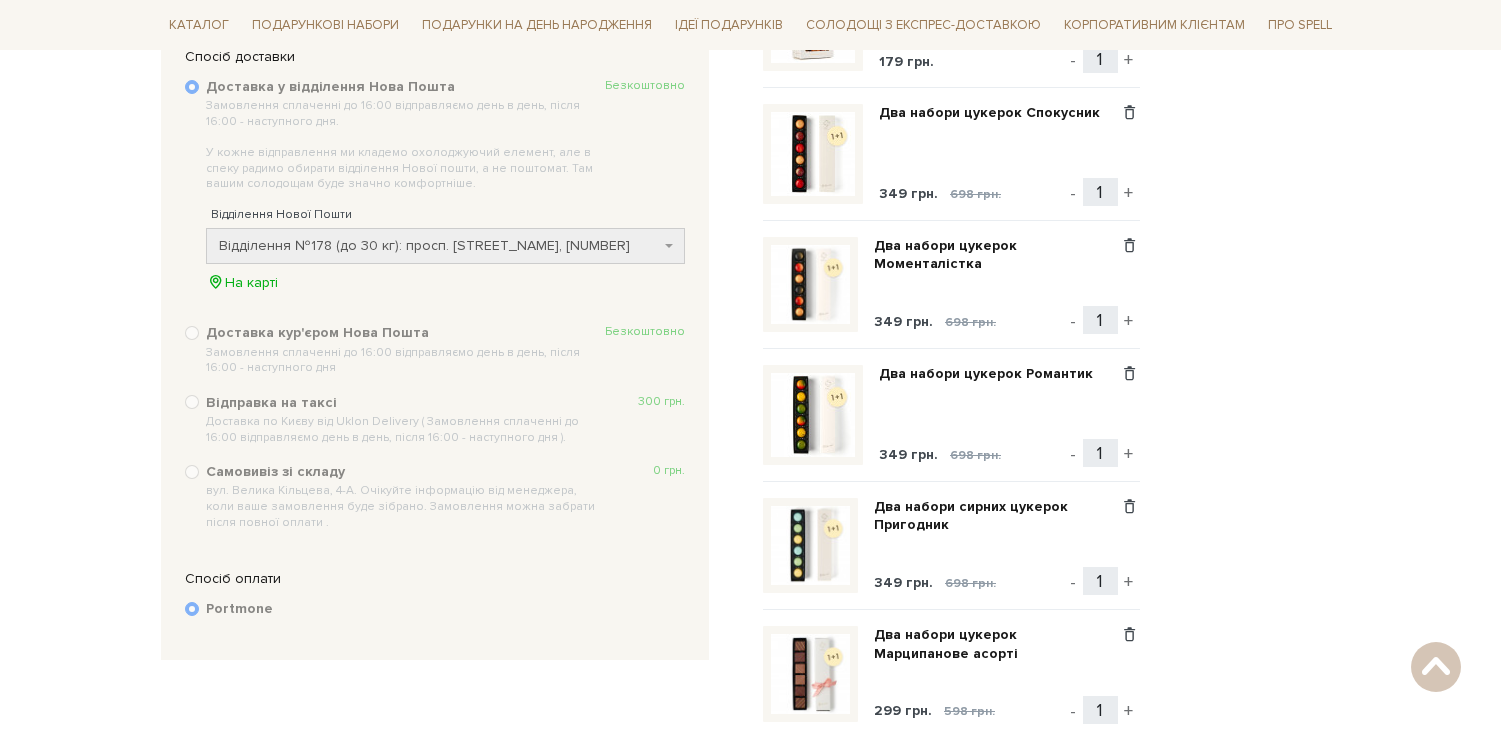 scroll, scrollTop: 0, scrollLeft: 0, axis: both 